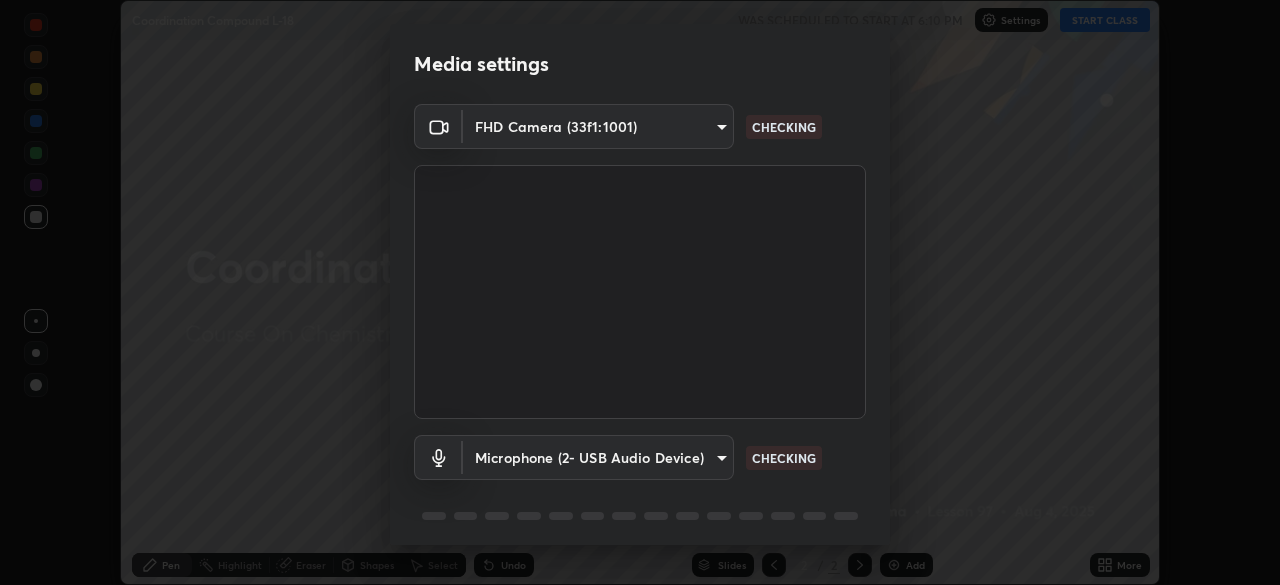 scroll, scrollTop: 0, scrollLeft: 0, axis: both 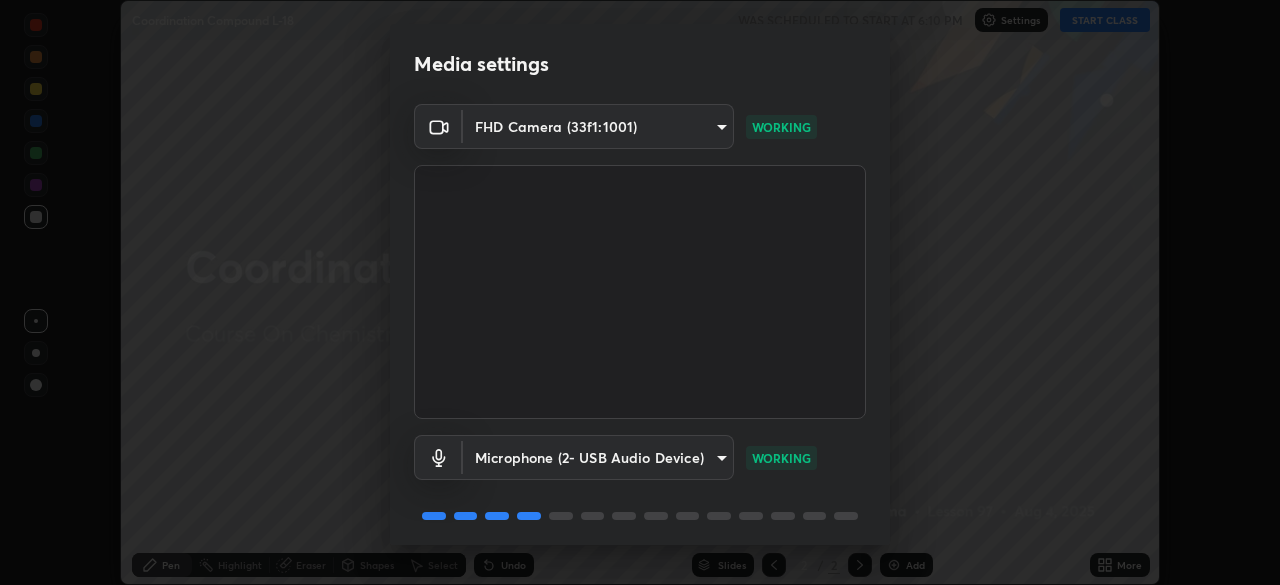 click on "Erase all Coordination Compound L-18 WAS SCHEDULED TO START AT  6:10 PM Settings START CLASS Setting up your live class Coordination Compound L-18 • L97 of Course On Chemistry for NEET Excel 1 2026 [PERSON] Pen Highlight Eraser Shapes Select Undo Slides 2 / 2 Add More Enable hand raising Enable raise hand to speak to learners. Once enabled, chat will be turned off temporarily. Enable x   No doubts shared Encourage your learners to ask a doubt for better clarity Report an issue Reason for reporting Buffering Chat not working Audio - Video sync issue Educator video quality low ​ Attach an image Report Media settings FHD Camera ([HASH]) [HASH] WORKING Microphone (2- USB Audio Device) [HASH] WORKING 1 / 5 Next" at bounding box center [640, 292] 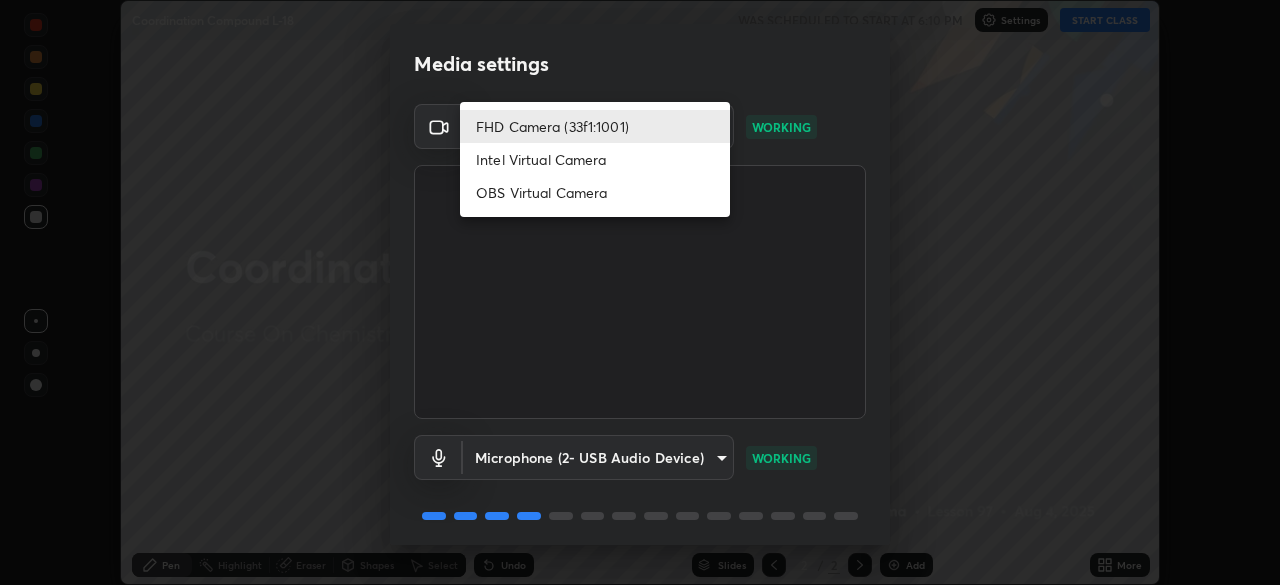 click on "OBS Virtual Camera" at bounding box center (595, 192) 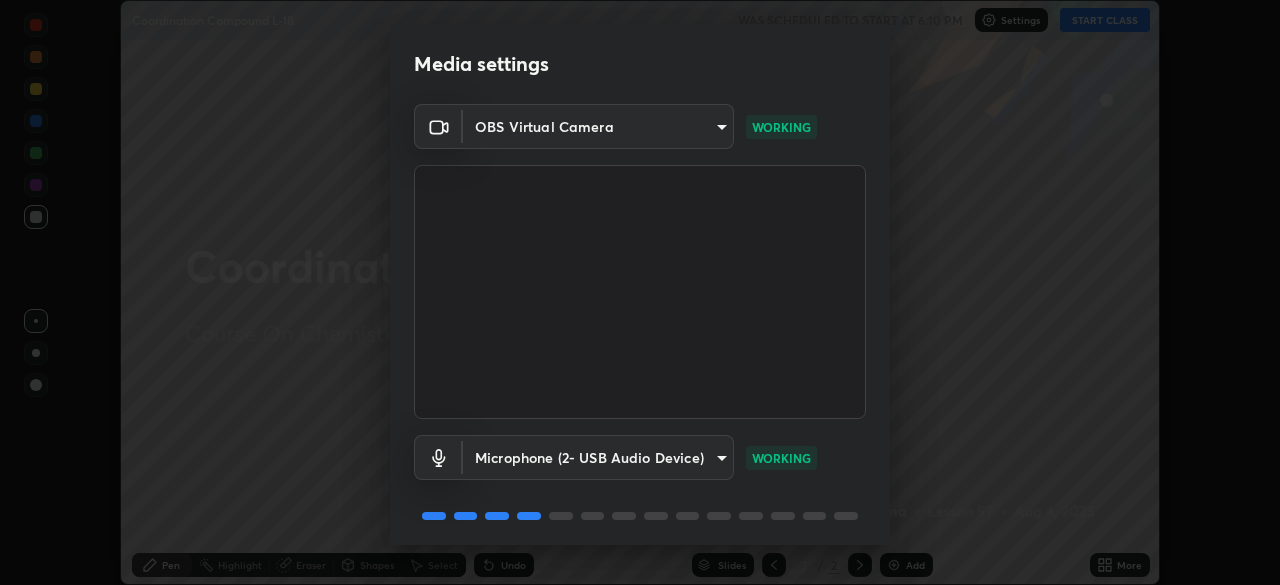 scroll, scrollTop: 71, scrollLeft: 0, axis: vertical 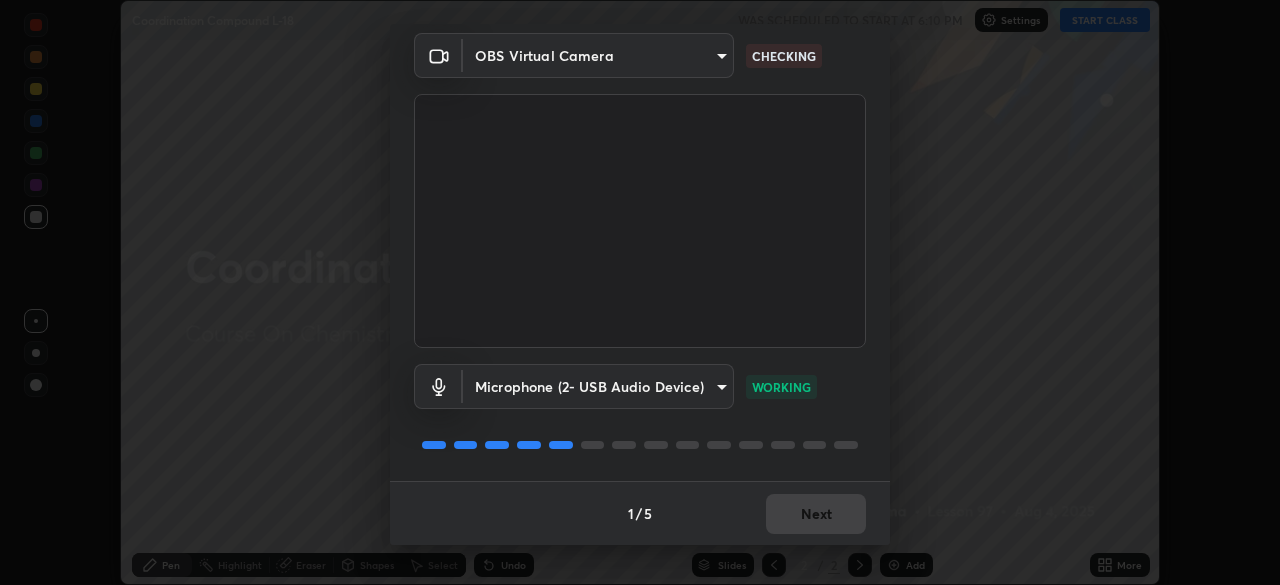 click on "1 / 5 Next" at bounding box center (640, 513) 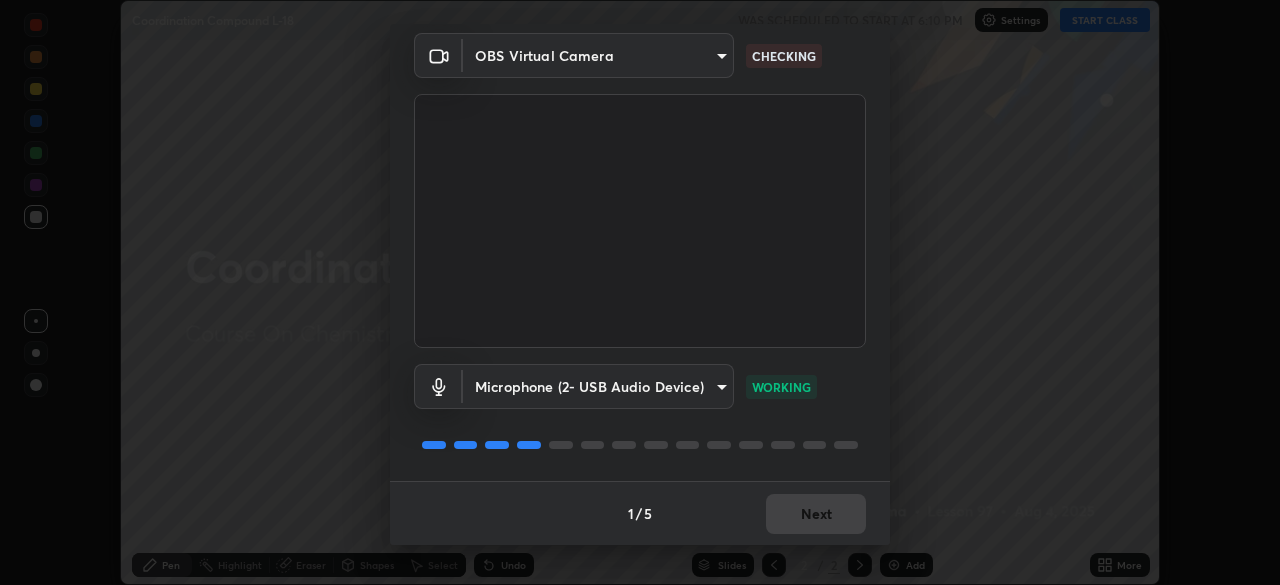click on "1 / 5 Next" at bounding box center [640, 513] 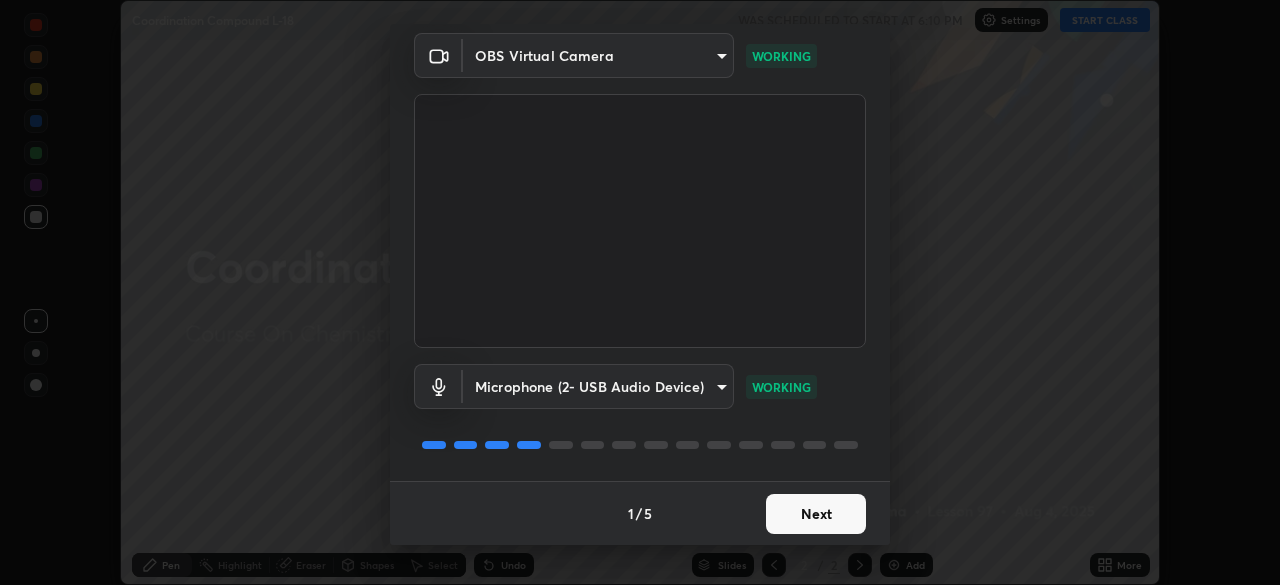 click on "Next" at bounding box center [816, 514] 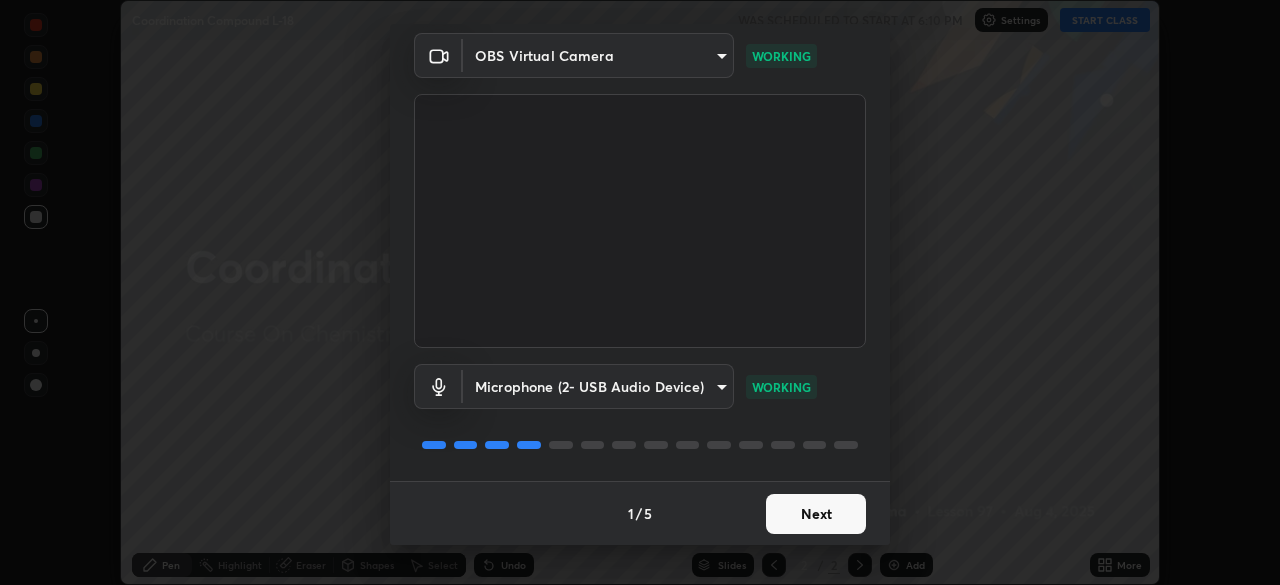 scroll, scrollTop: 0, scrollLeft: 0, axis: both 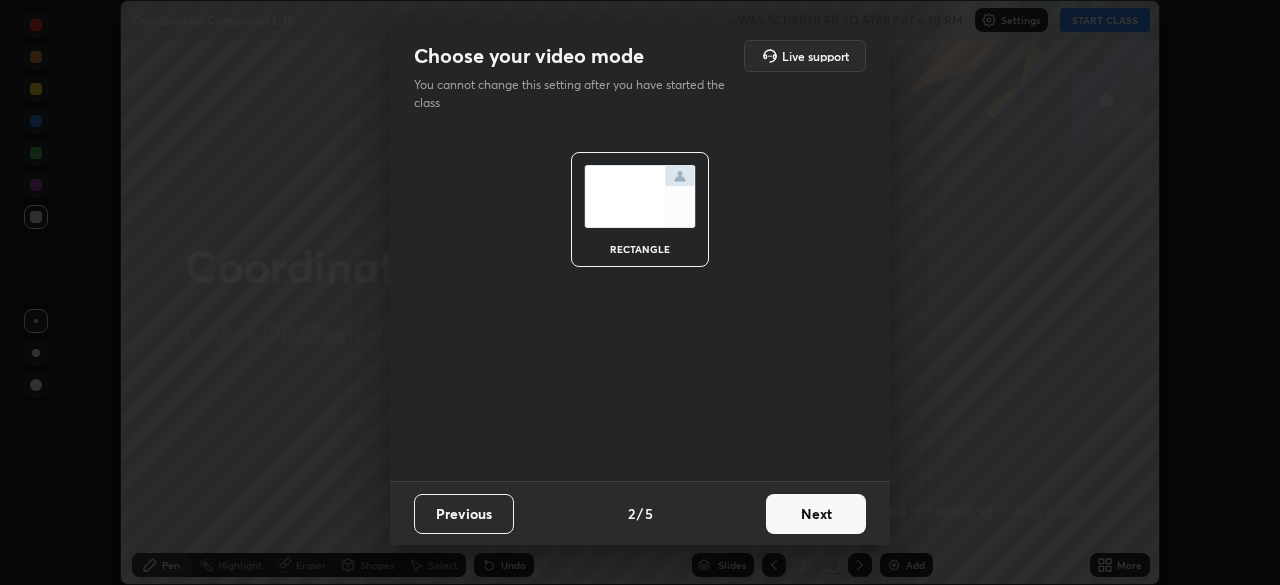 click on "Next" at bounding box center [816, 514] 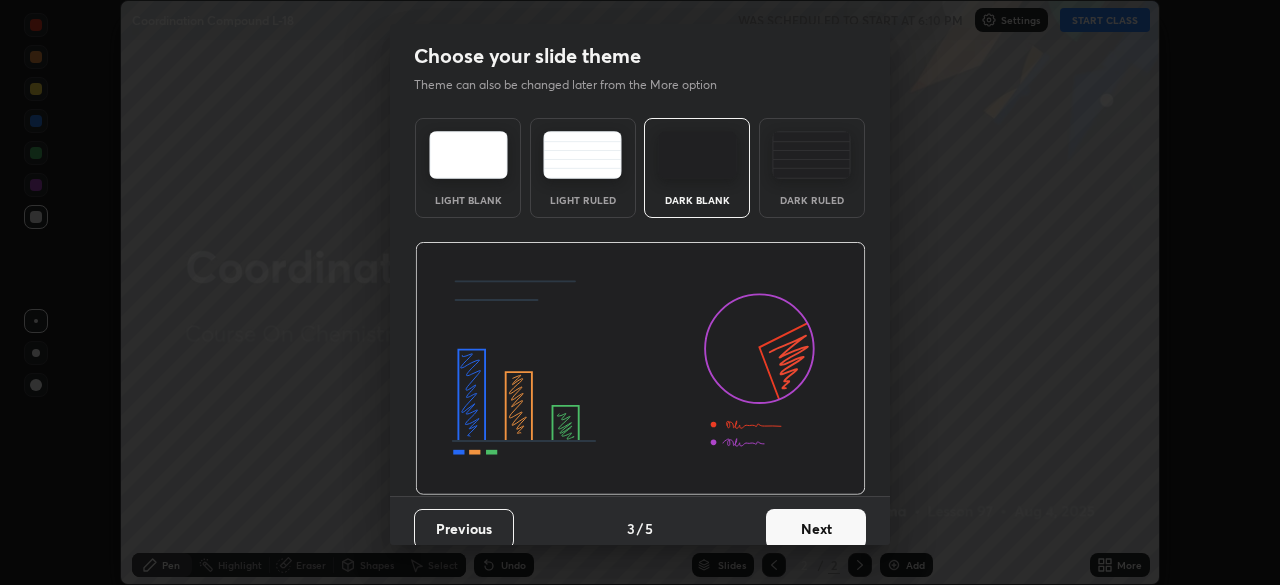 click on "Next" at bounding box center [816, 529] 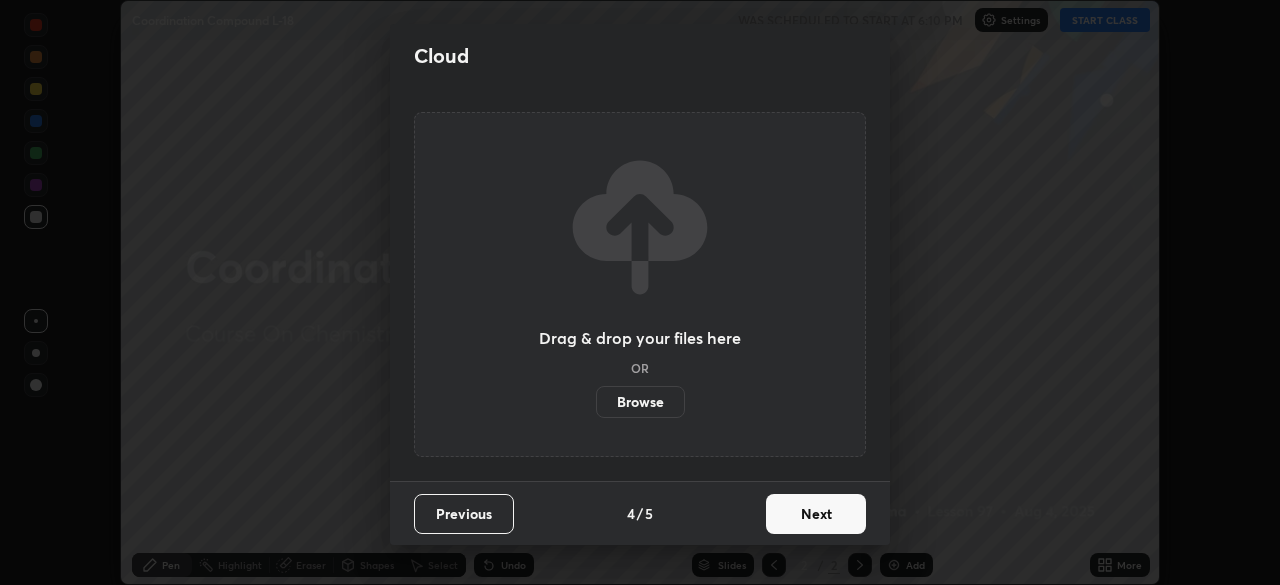click on "Next" at bounding box center (816, 514) 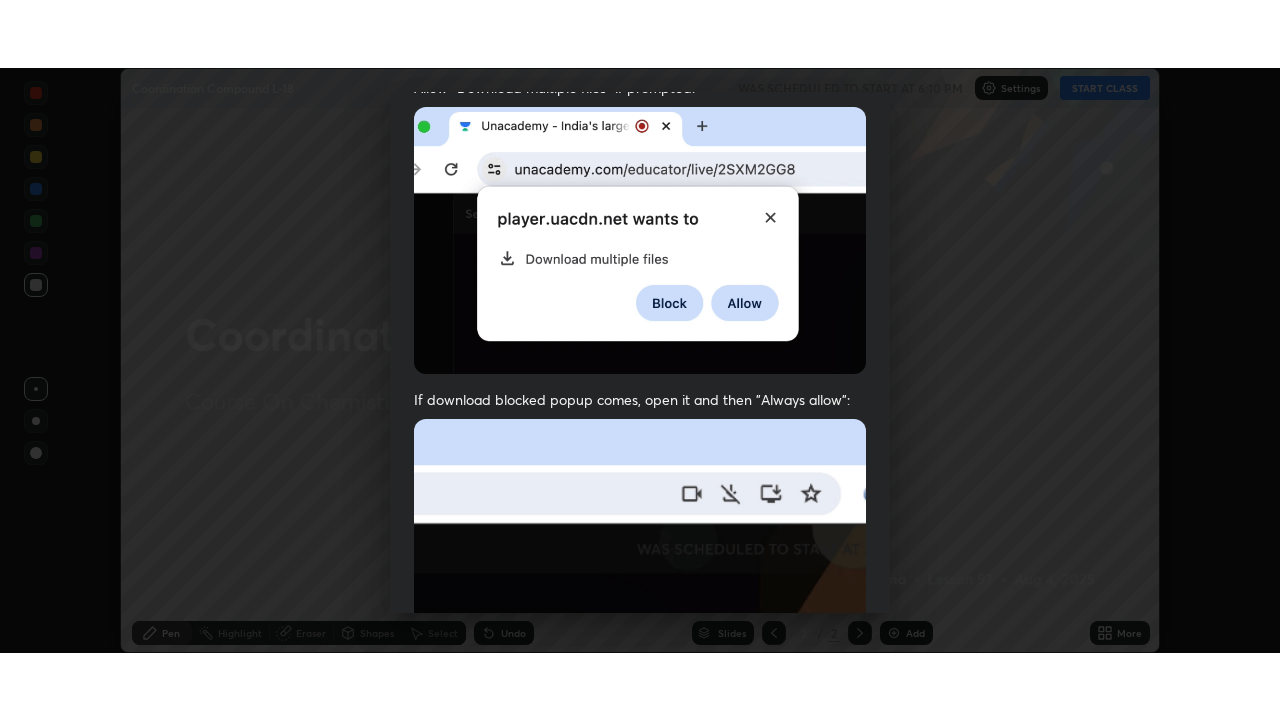 scroll, scrollTop: 479, scrollLeft: 0, axis: vertical 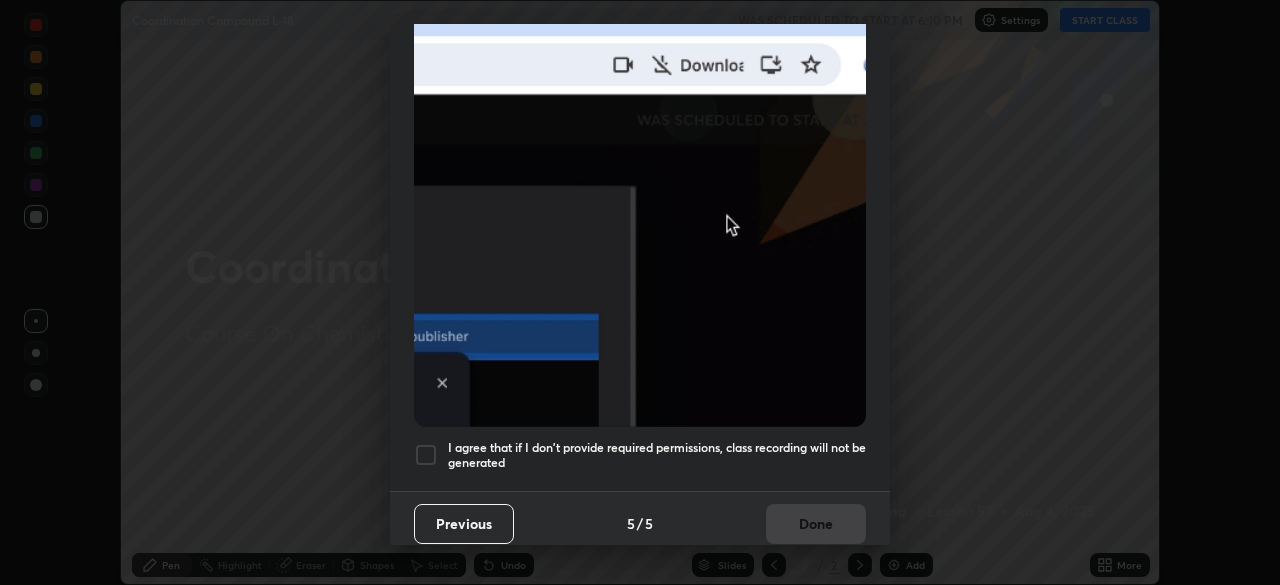 click on "I agree that if I don't provide required permissions, class recording will not be generated" at bounding box center [657, 455] 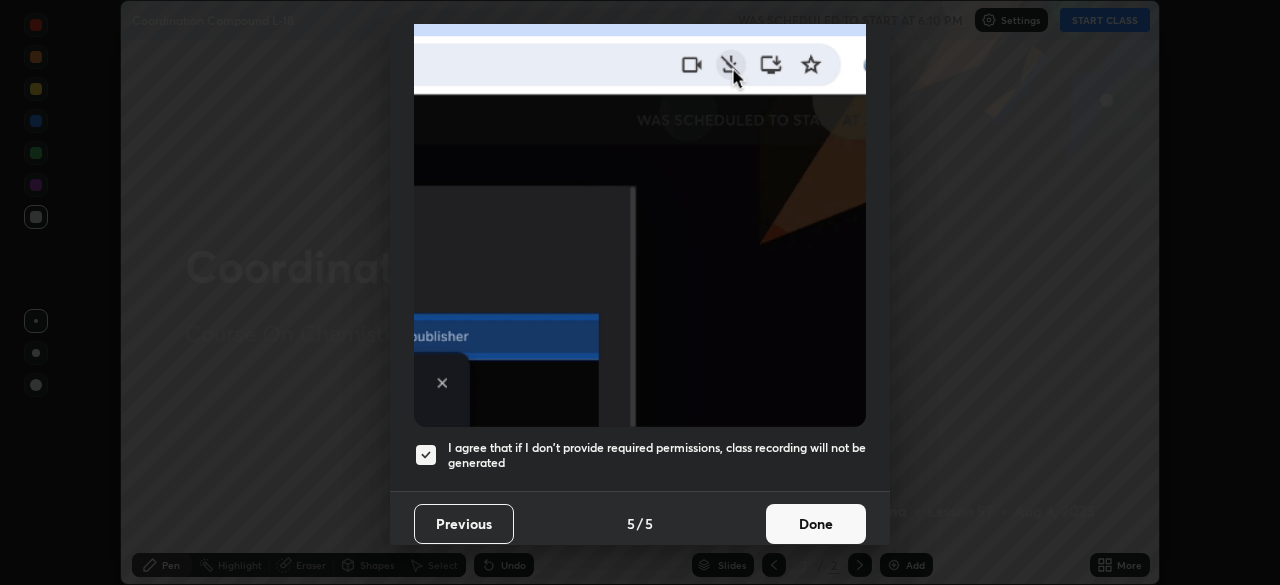 click on "Done" at bounding box center [816, 524] 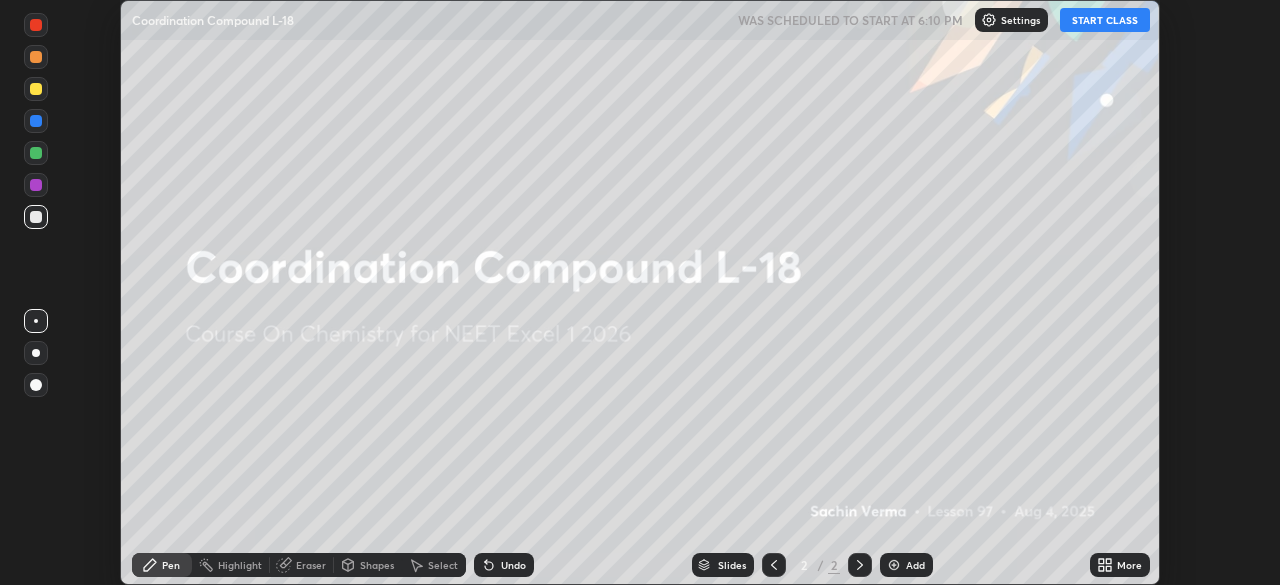 click on "Add" at bounding box center (915, 565) 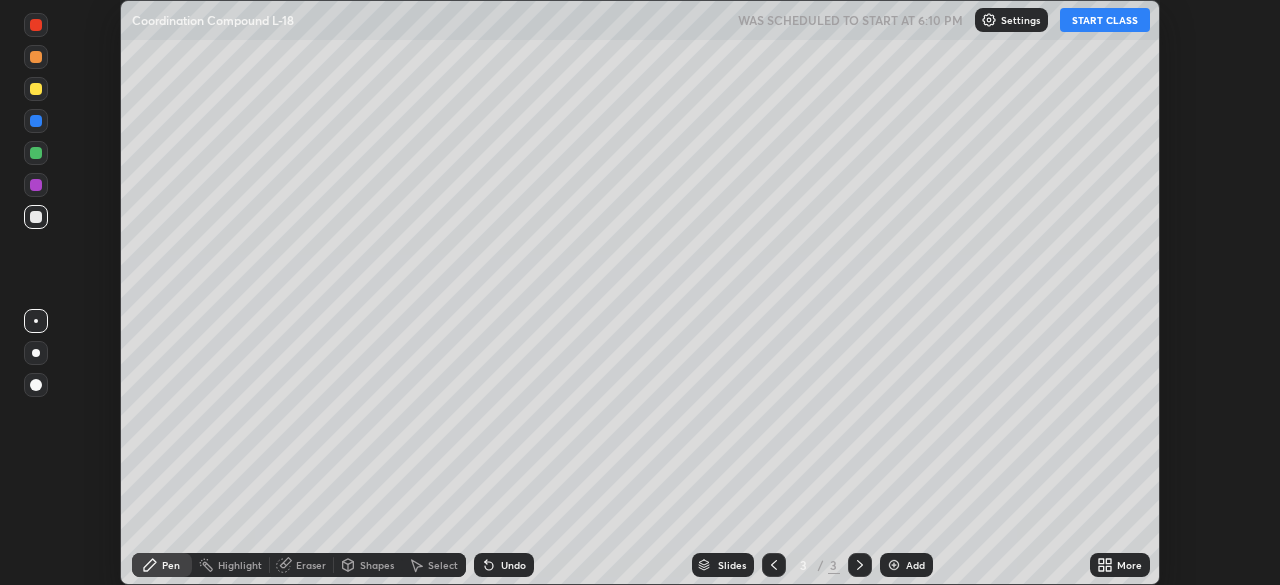 click 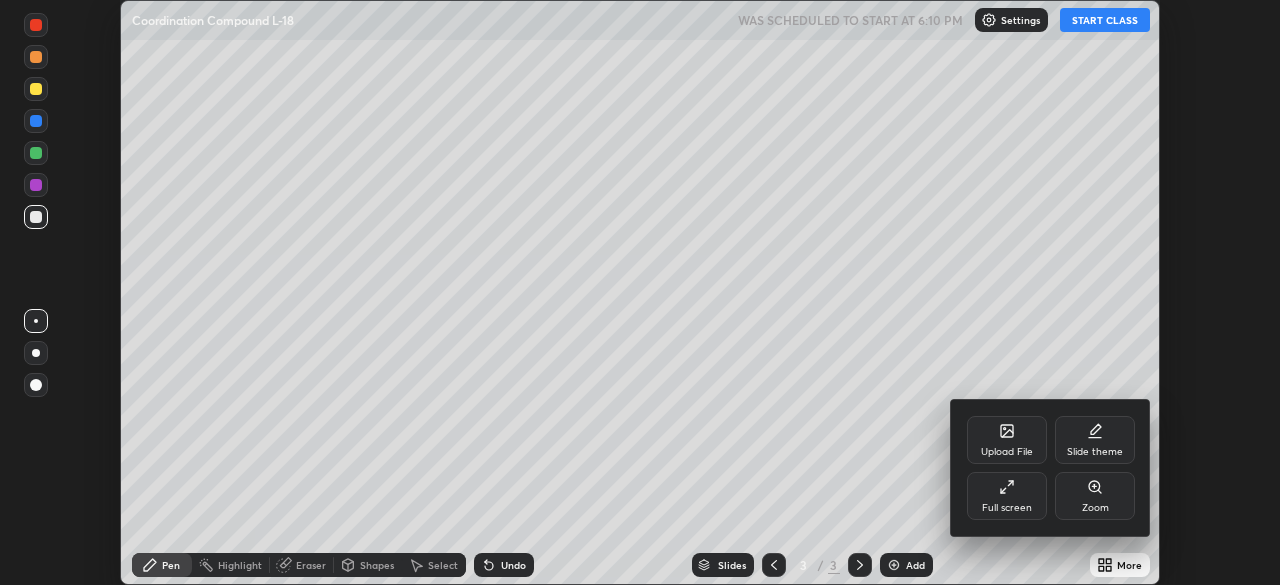 click on "Full screen" at bounding box center [1007, 496] 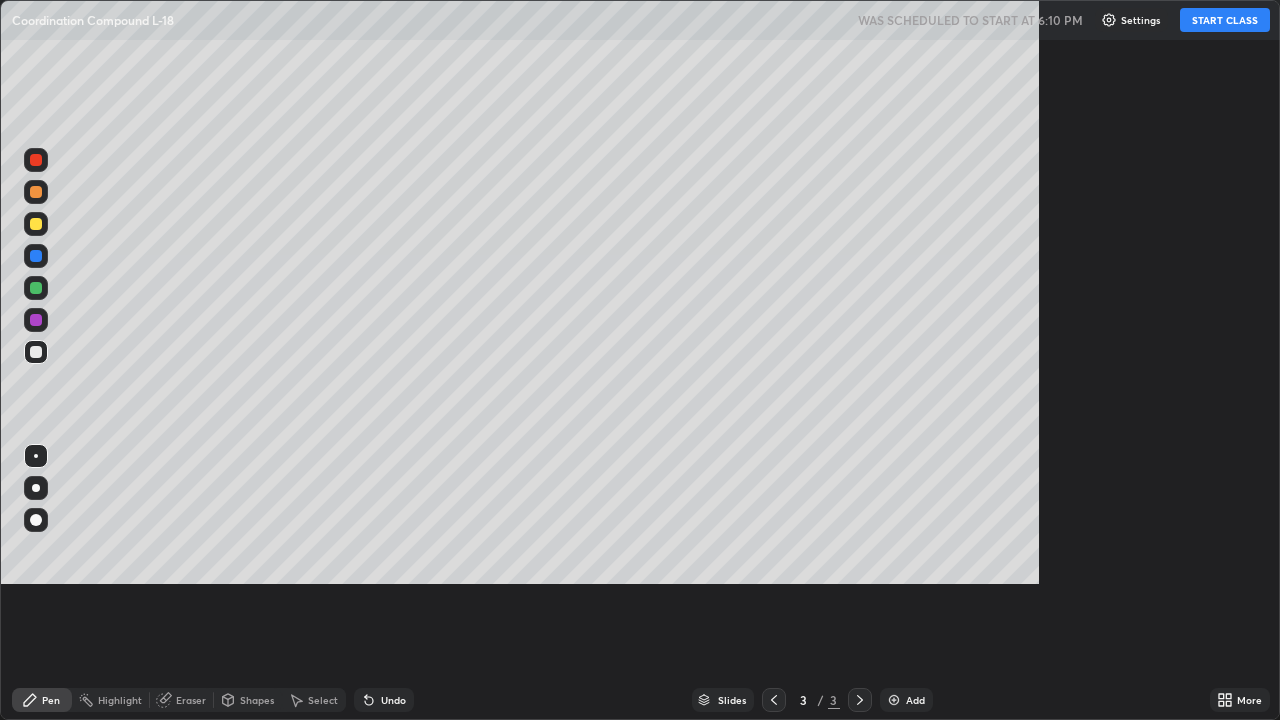 scroll, scrollTop: 99280, scrollLeft: 98720, axis: both 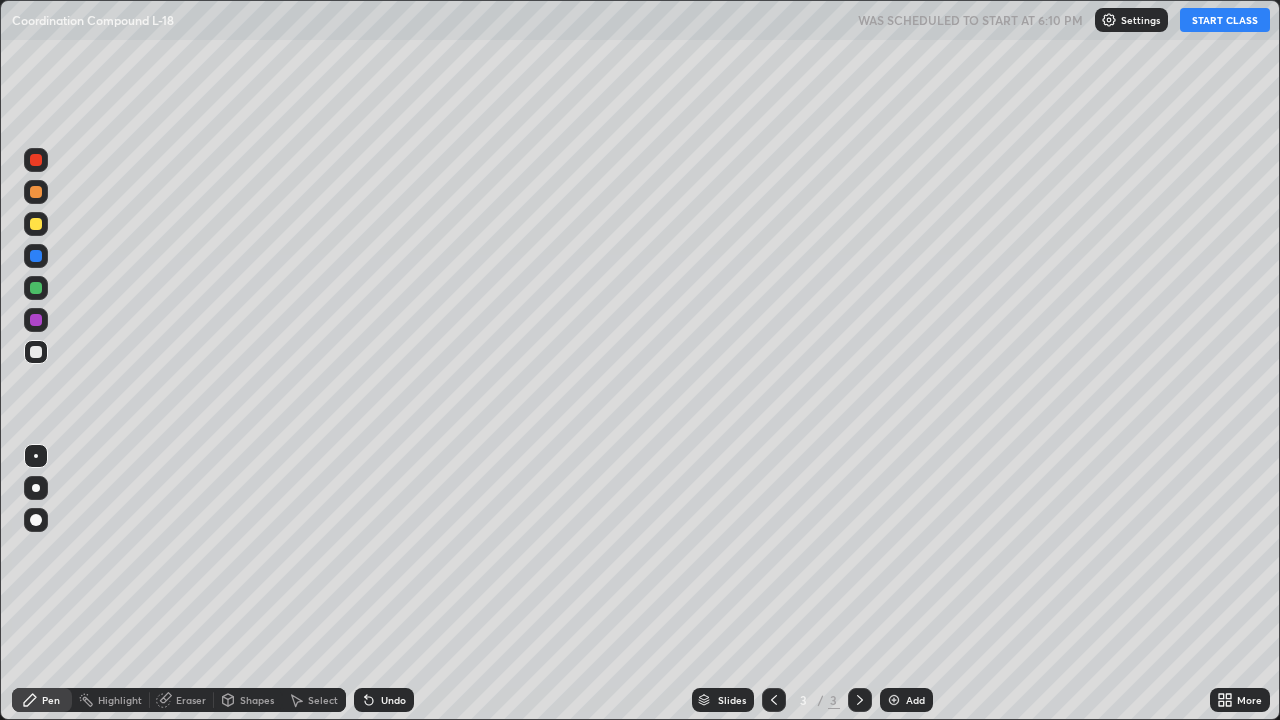 click on "START CLASS" at bounding box center (1225, 20) 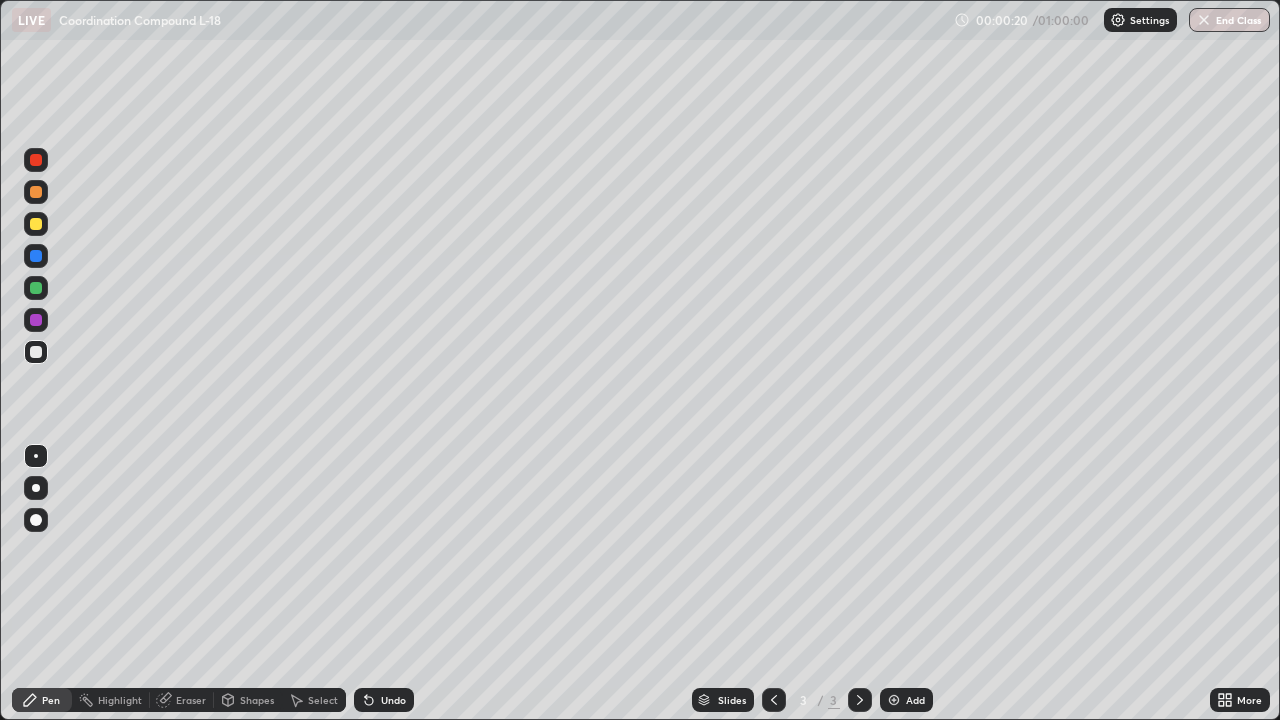 click at bounding box center (36, 488) 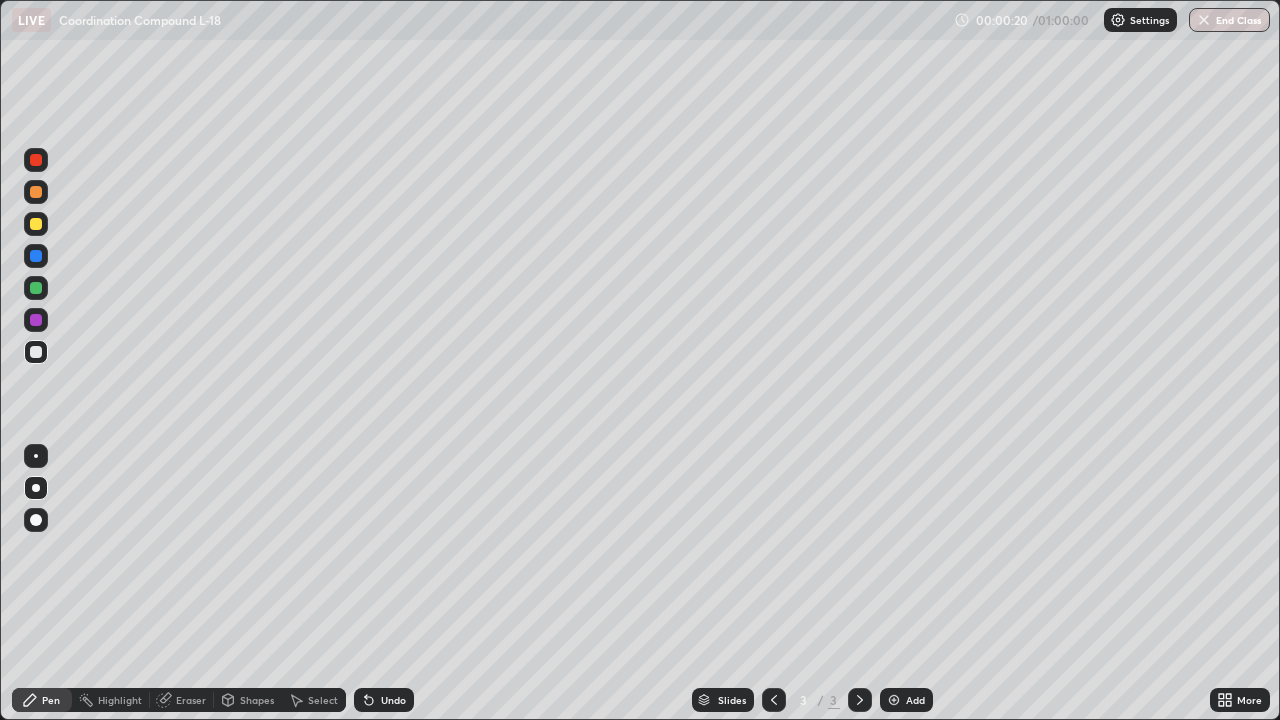 click at bounding box center [36, 224] 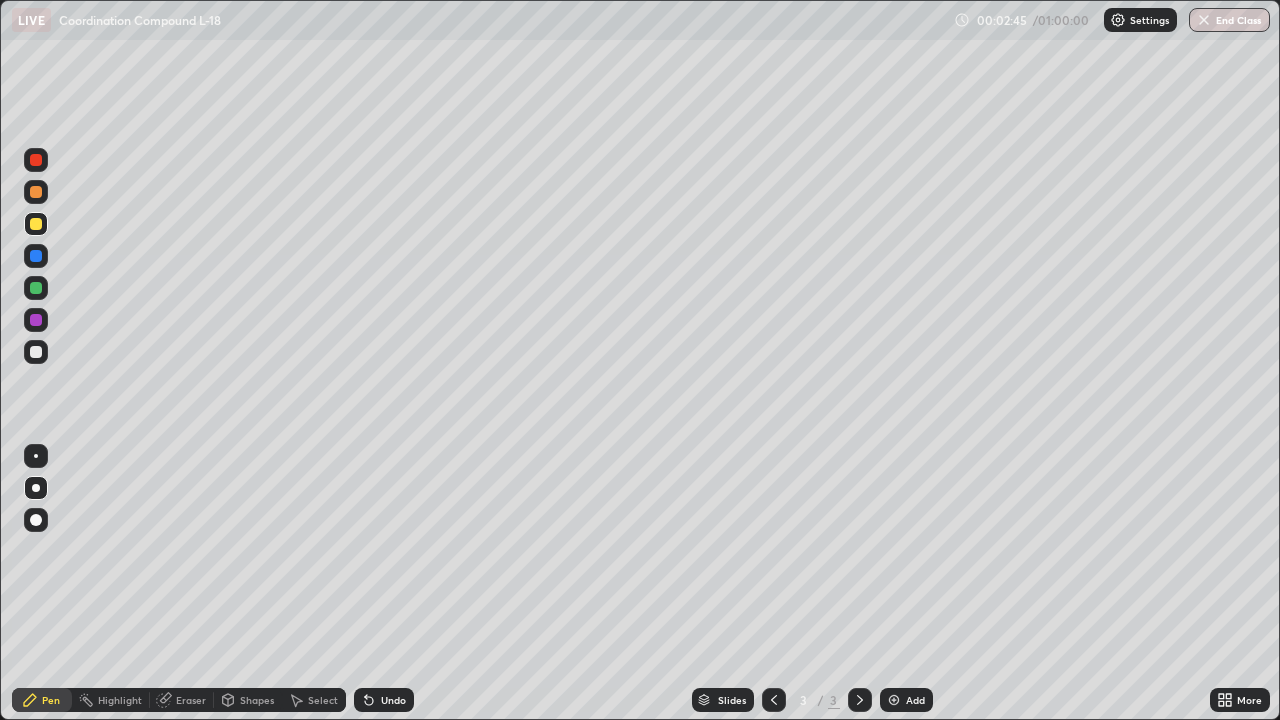 click on "Undo" at bounding box center [393, 700] 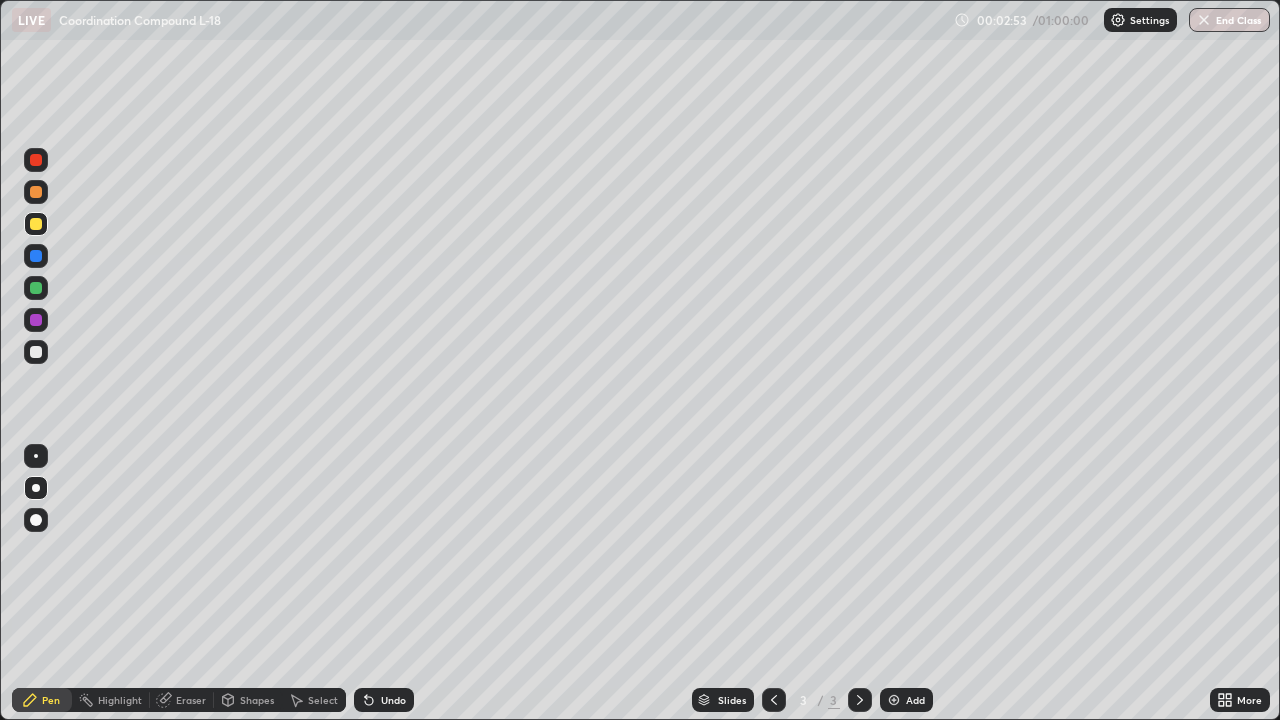 click on "Undo" at bounding box center (393, 700) 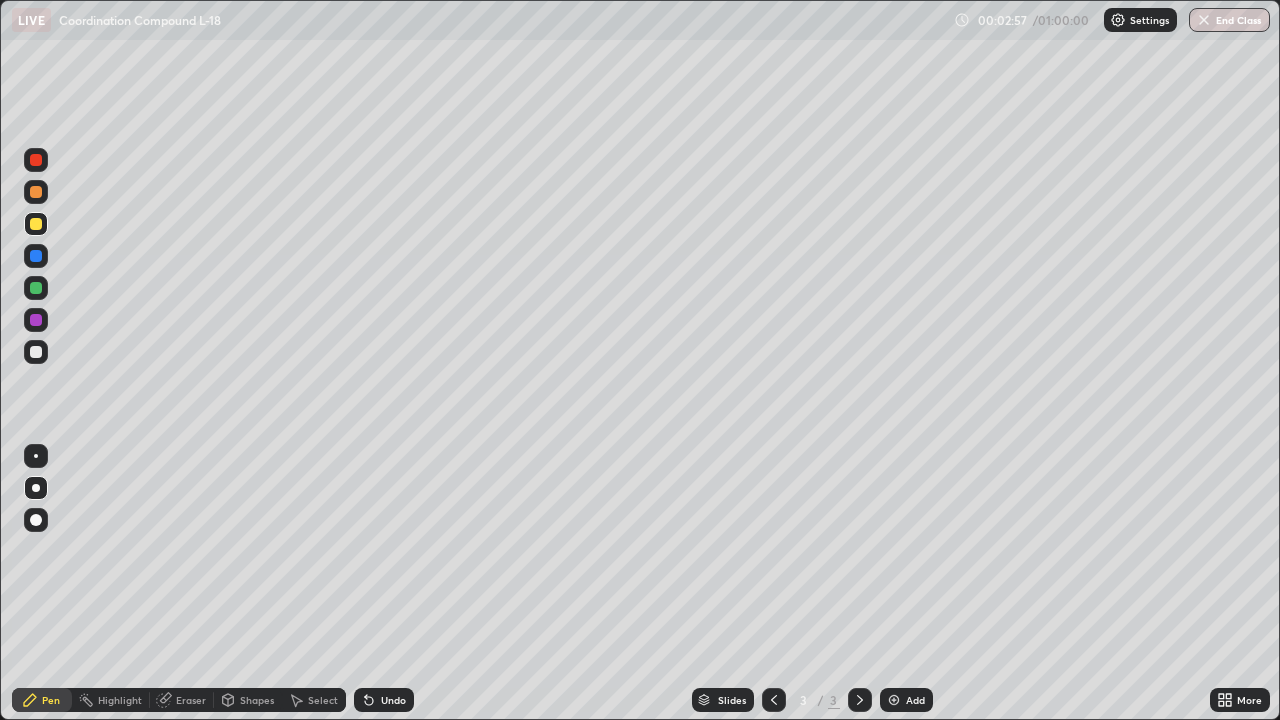 click on "Undo" at bounding box center (384, 700) 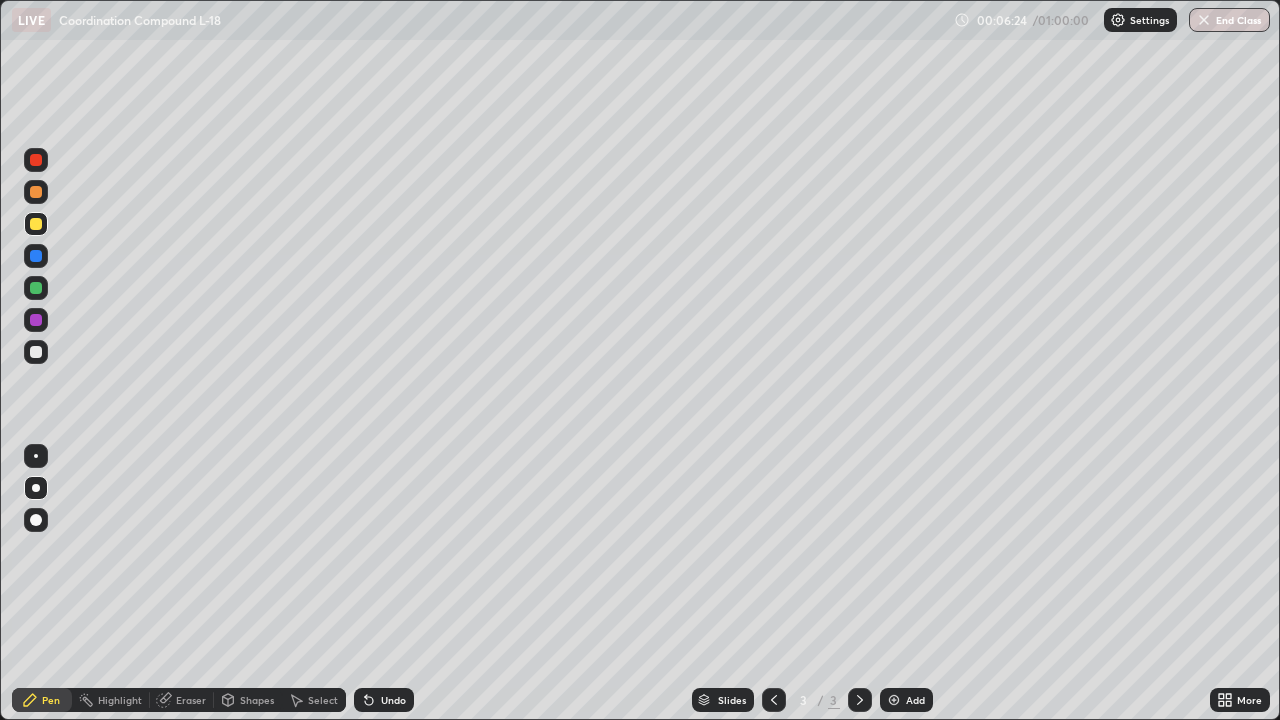 click at bounding box center [36, 352] 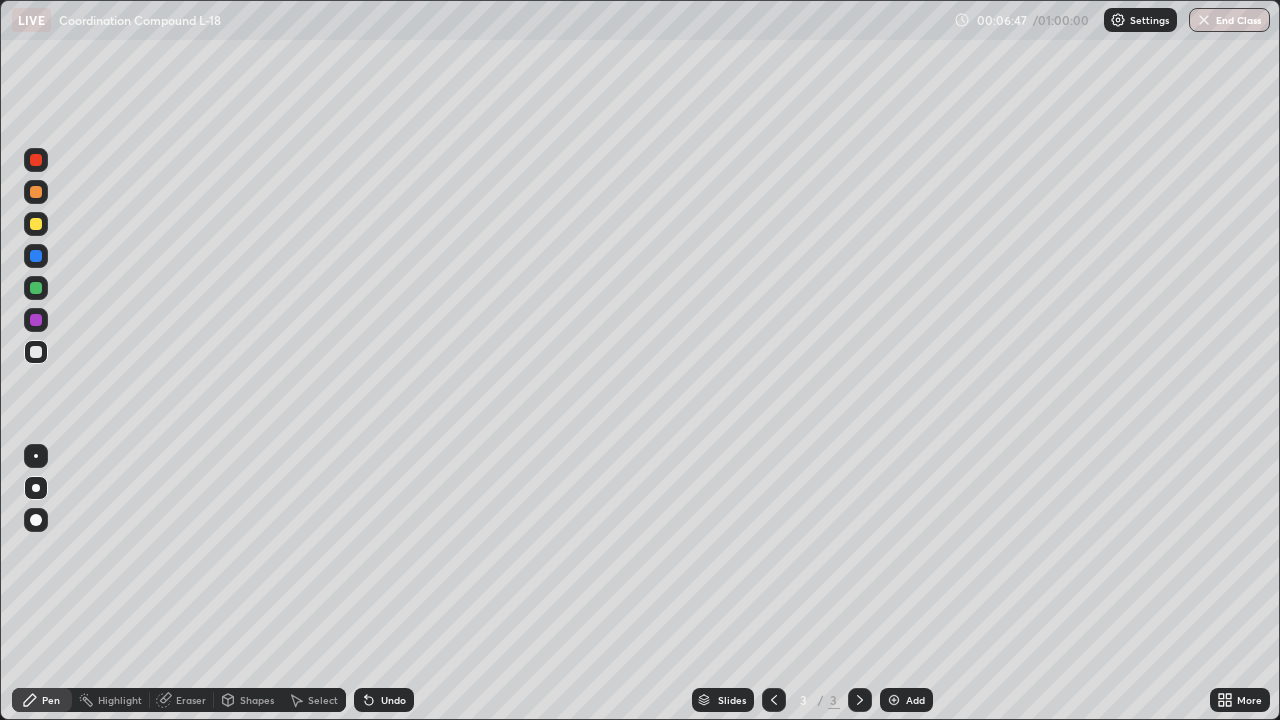 click 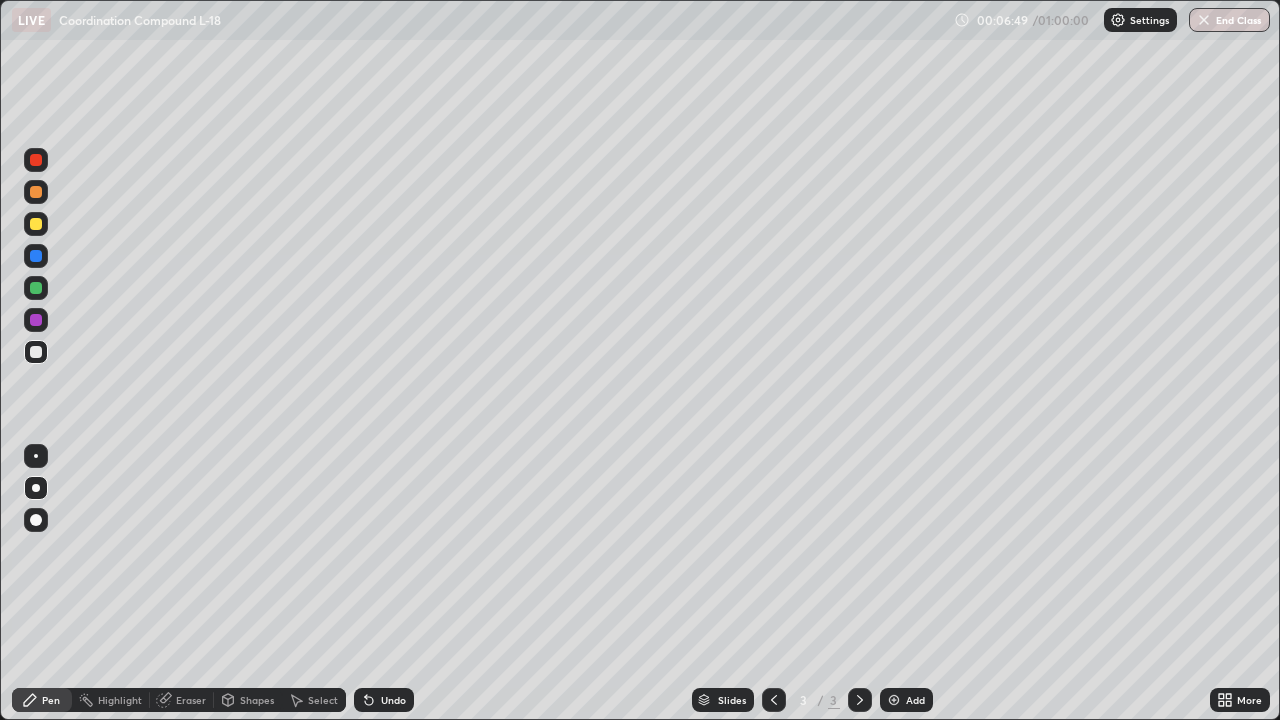 click on "Undo" at bounding box center (384, 700) 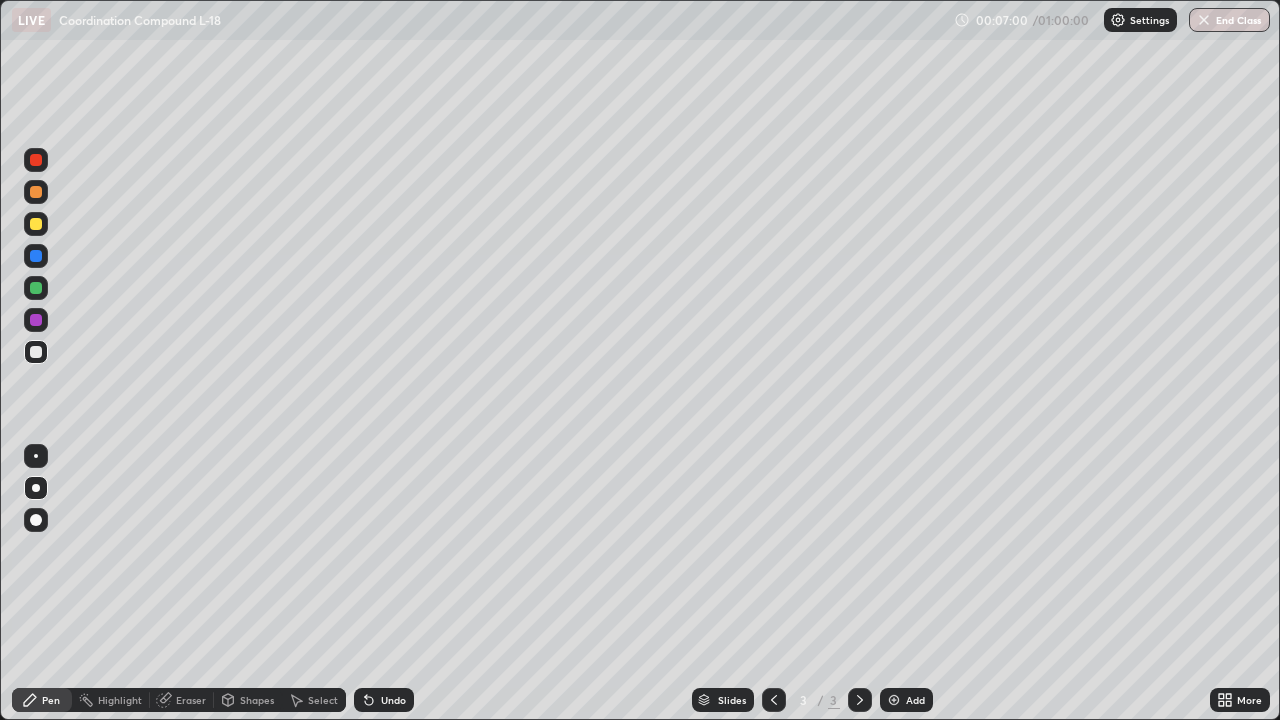 click 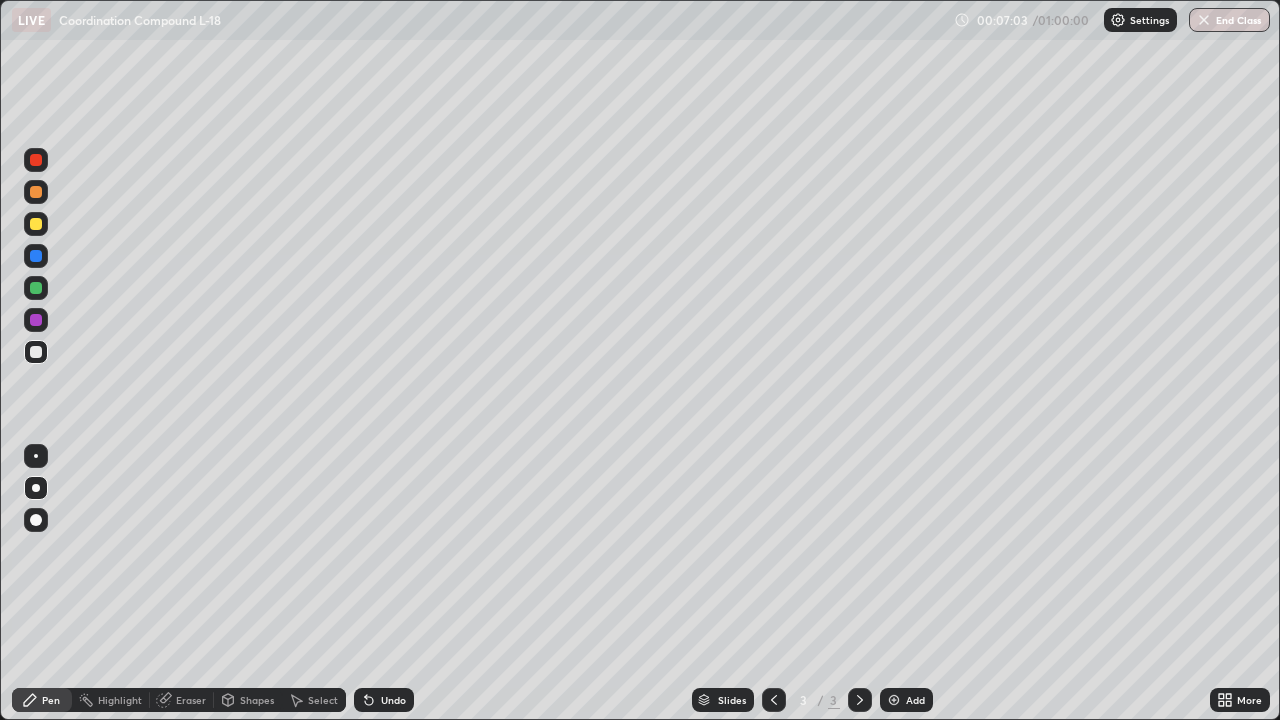 click on "Undo" at bounding box center (384, 700) 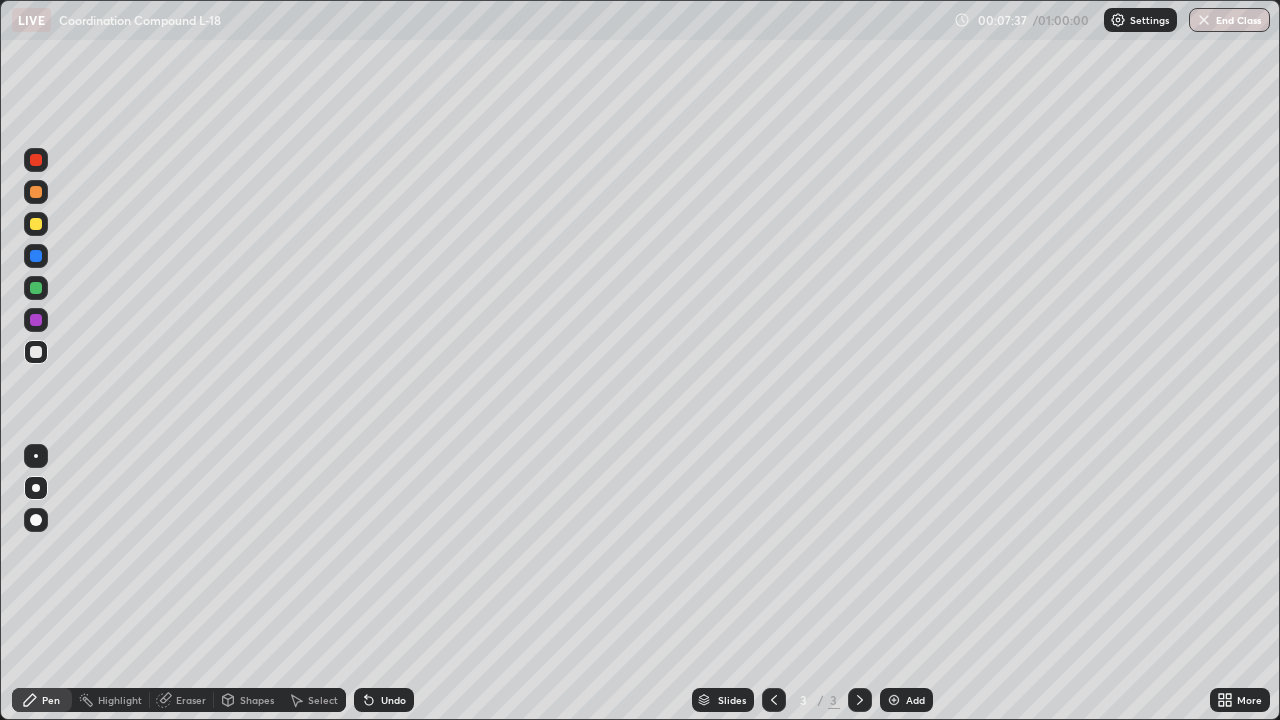click at bounding box center (36, 288) 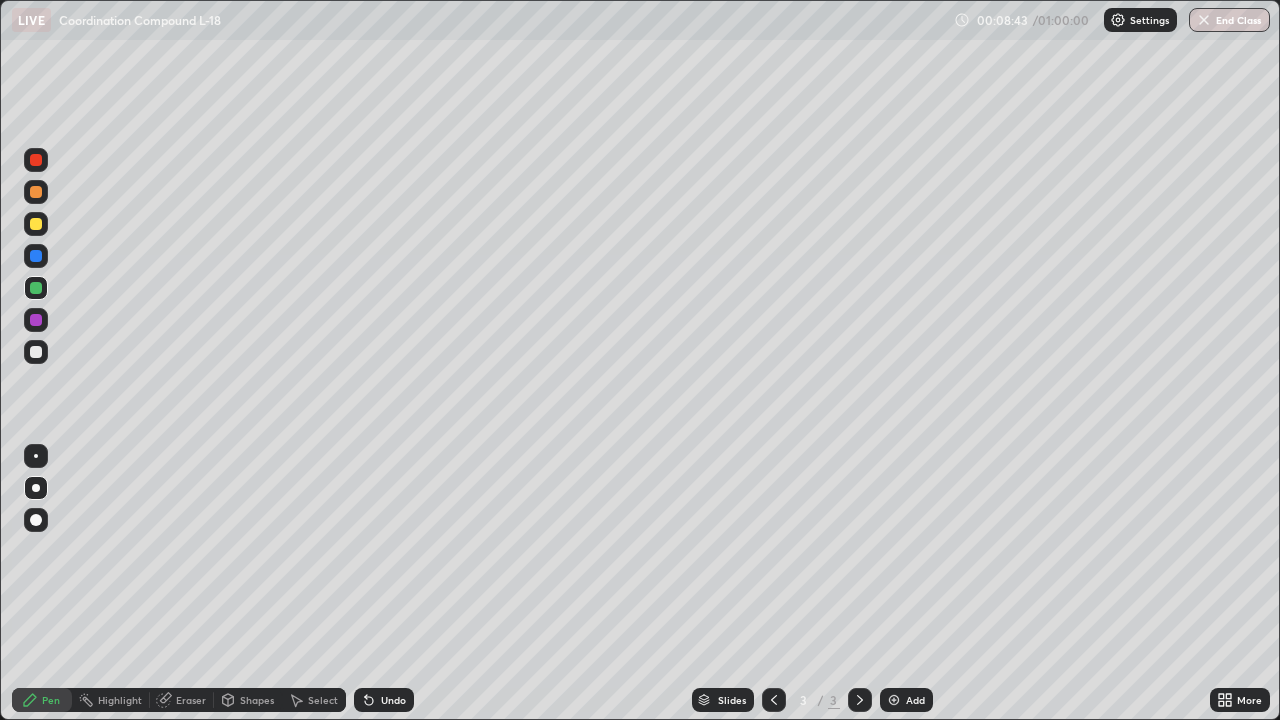 click on "Eraser" at bounding box center (191, 700) 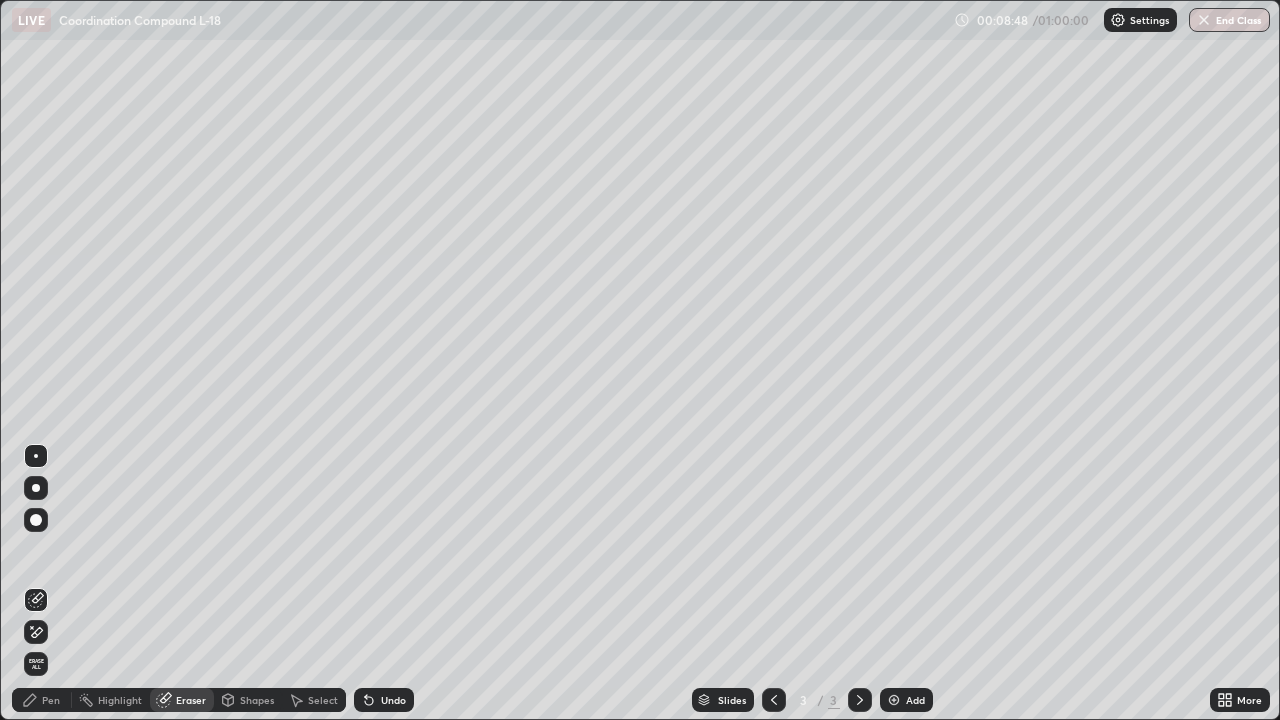 click on "Pen" at bounding box center [51, 700] 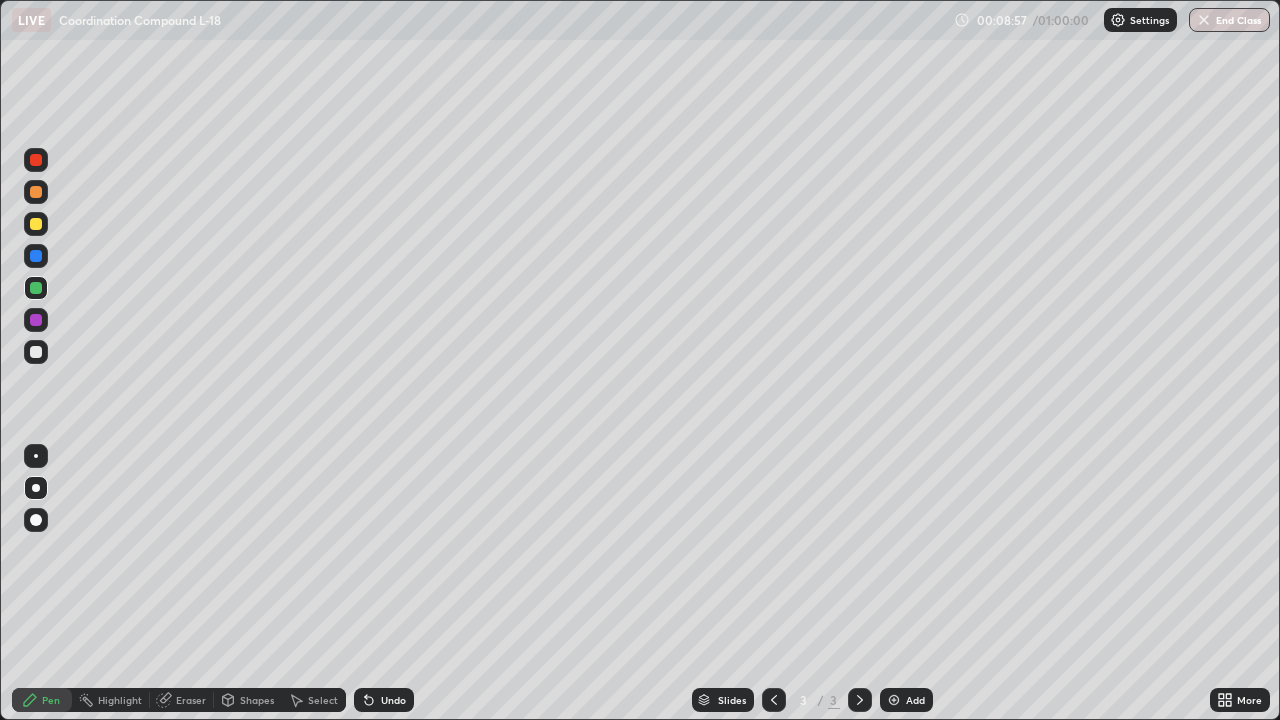 click at bounding box center (894, 700) 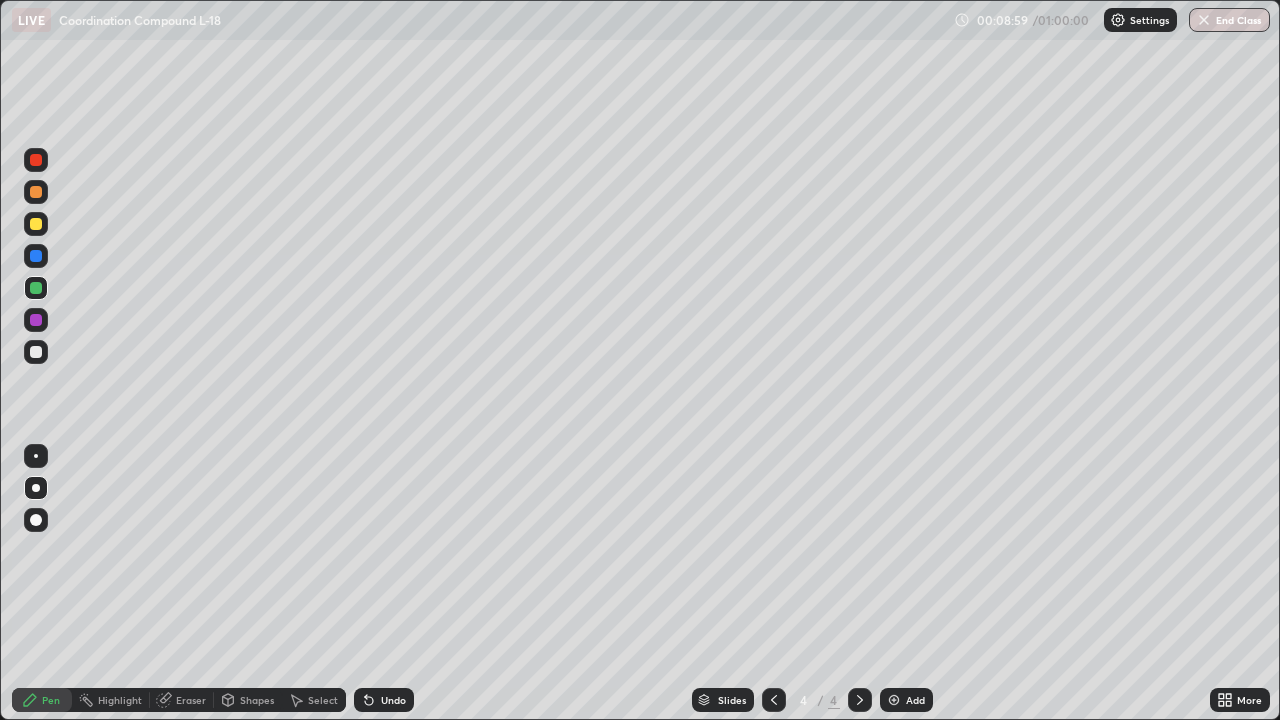 click at bounding box center (36, 224) 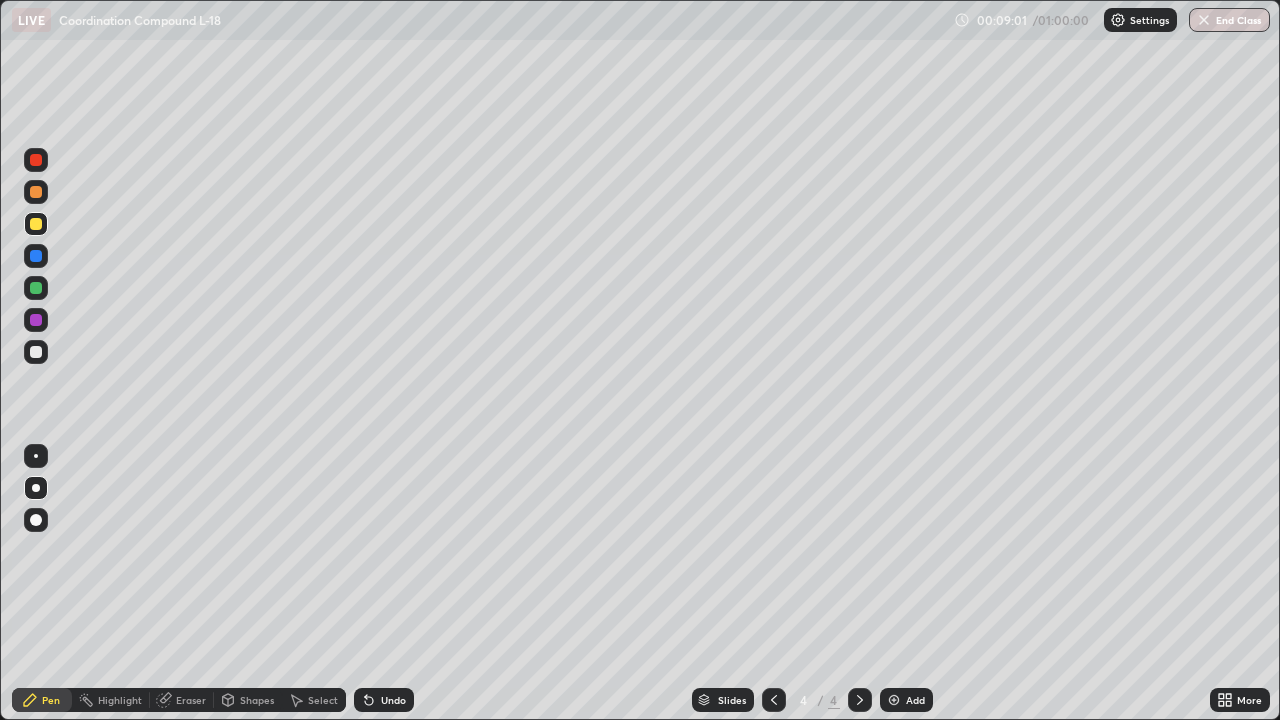 click on "Undo" at bounding box center [393, 700] 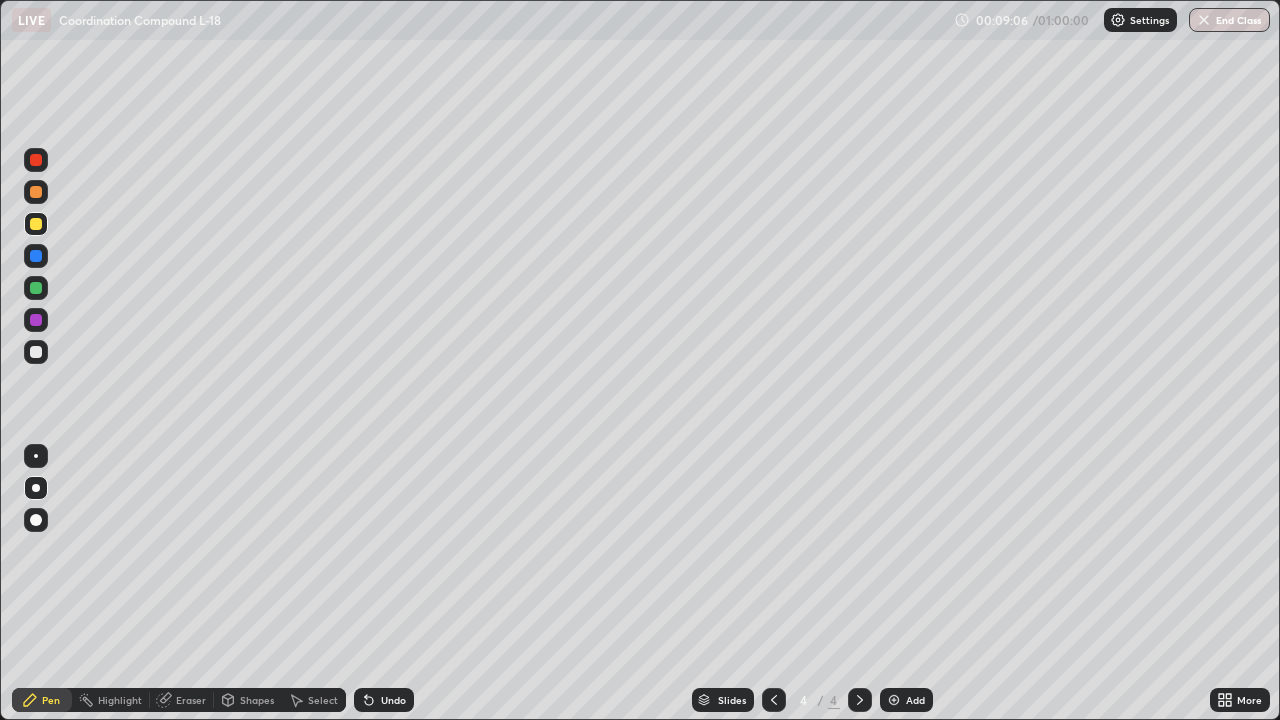 click 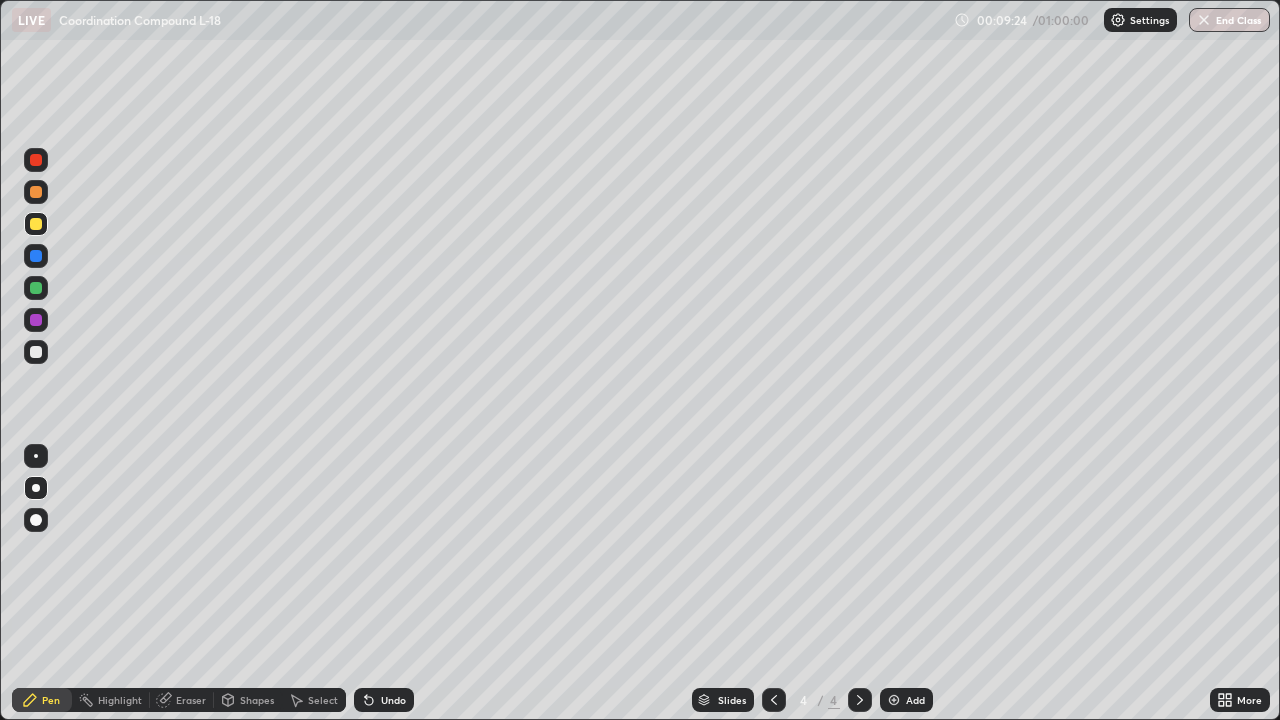 click at bounding box center (36, 288) 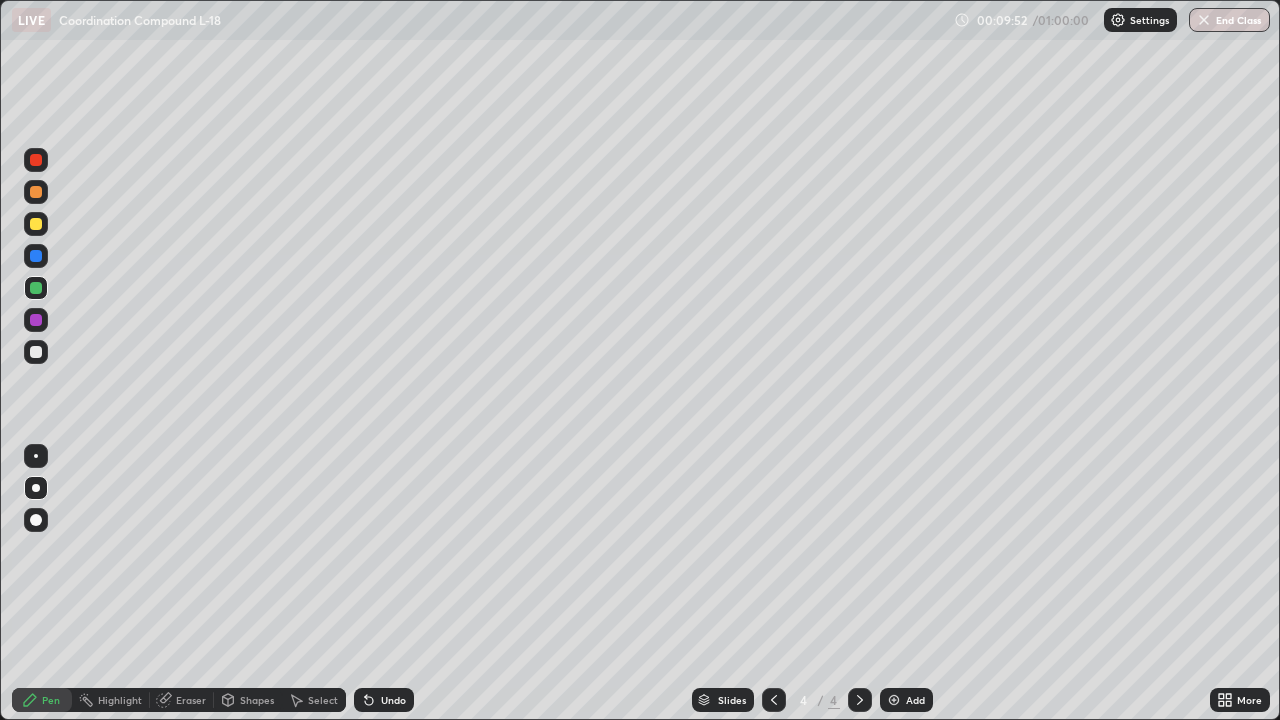 click at bounding box center [36, 192] 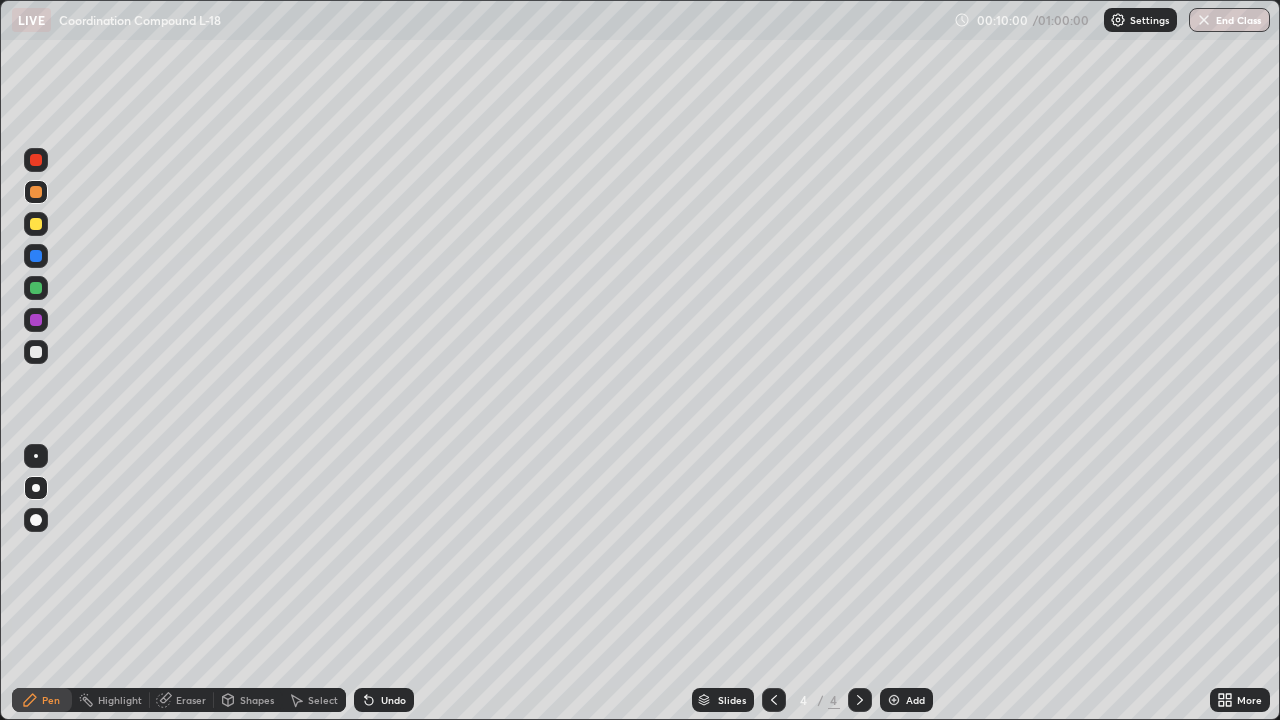 click at bounding box center [36, 288] 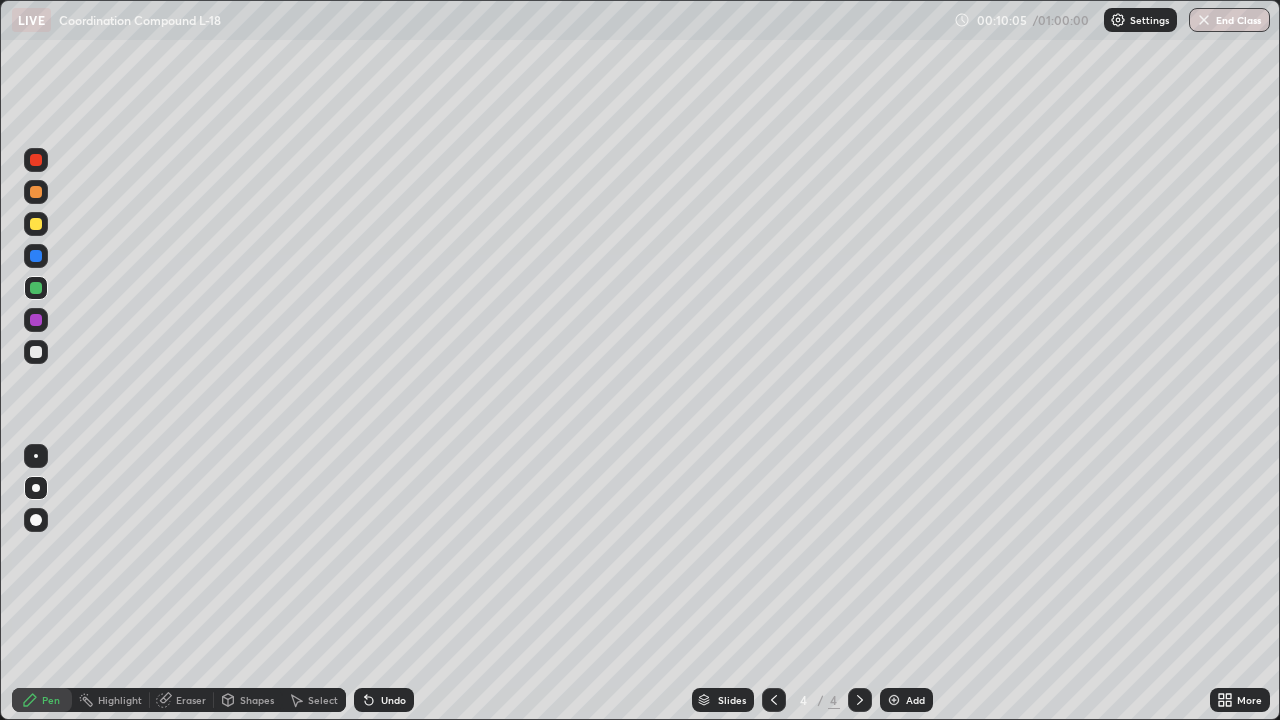 click on "Undo" at bounding box center [384, 700] 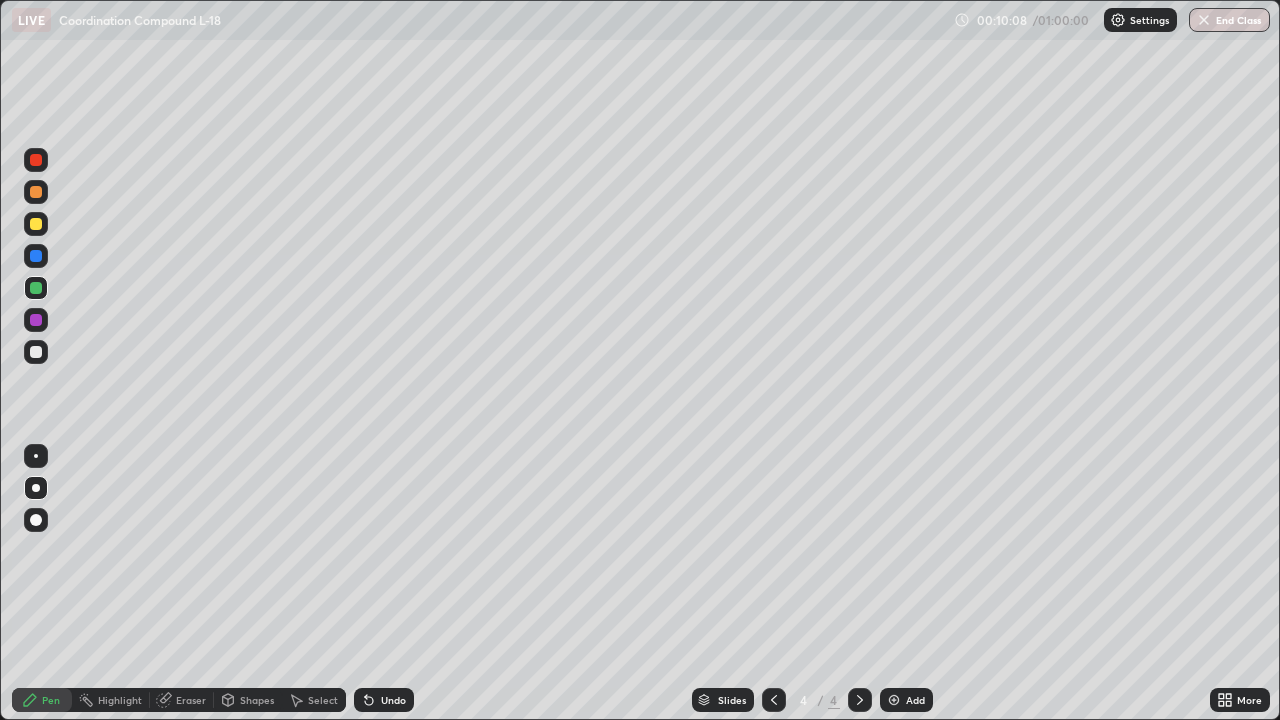 click on "Eraser" at bounding box center [191, 700] 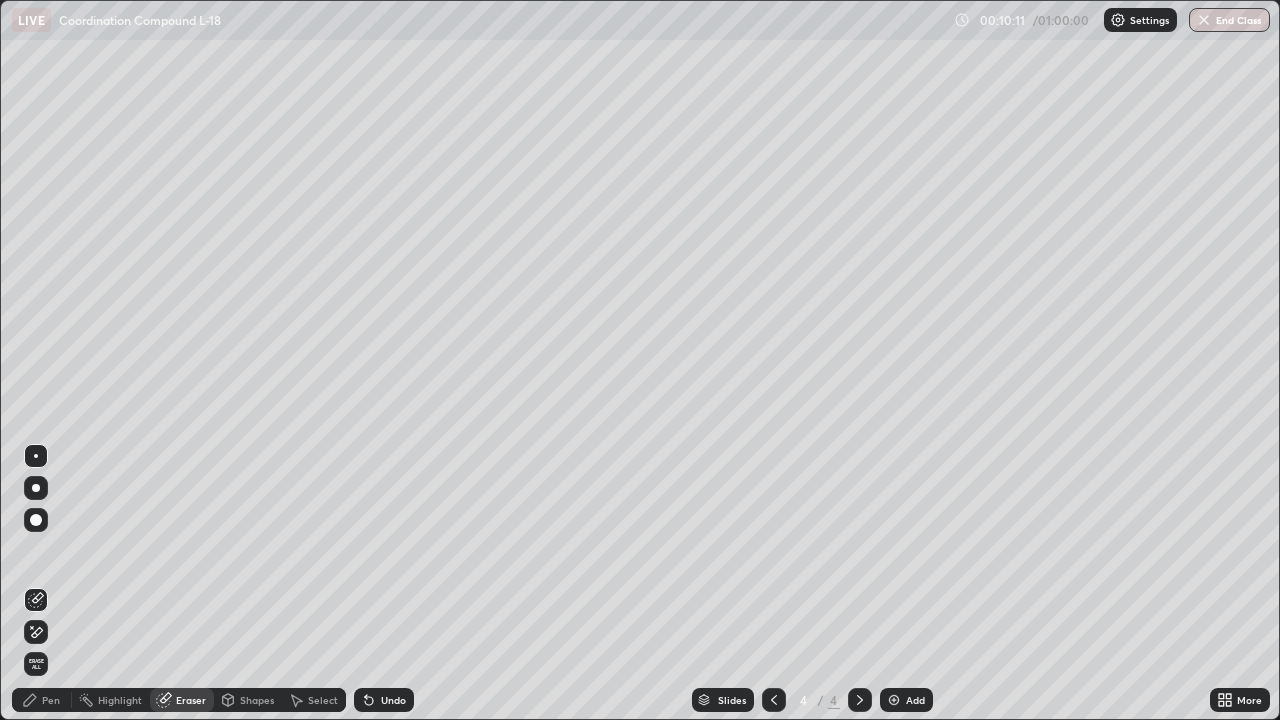 click on "Pen" at bounding box center [51, 700] 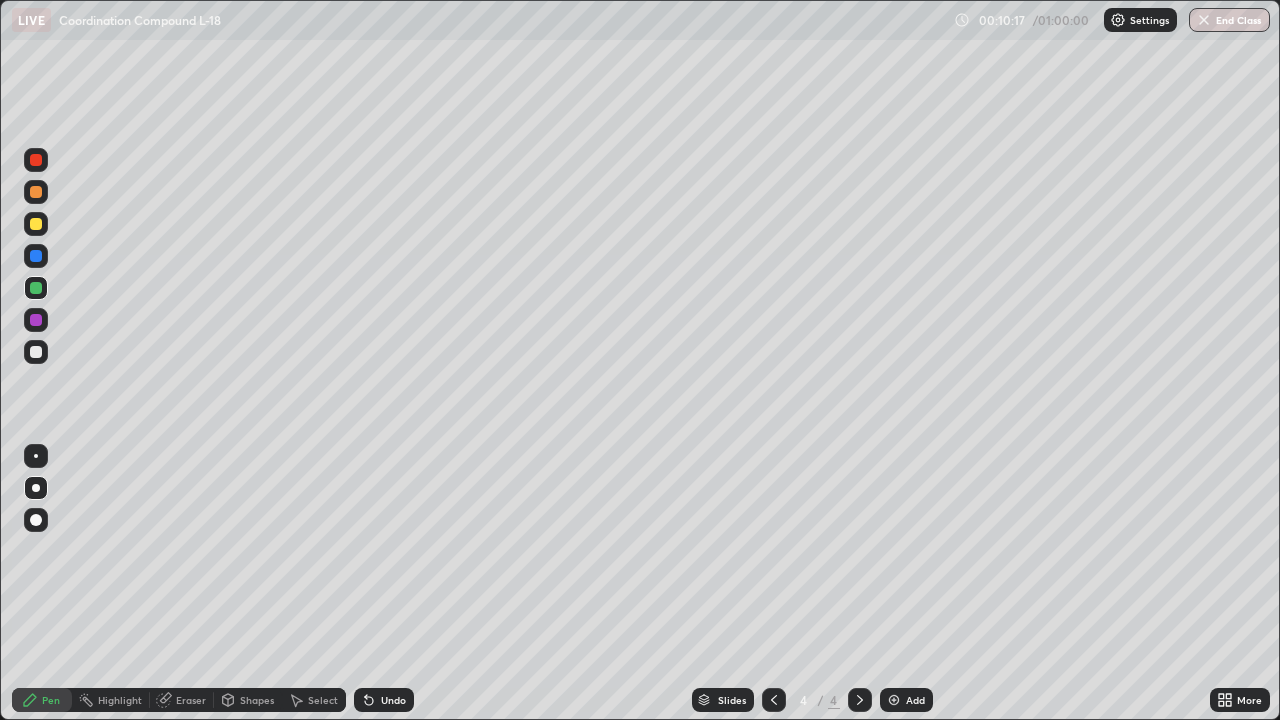 click at bounding box center (36, 224) 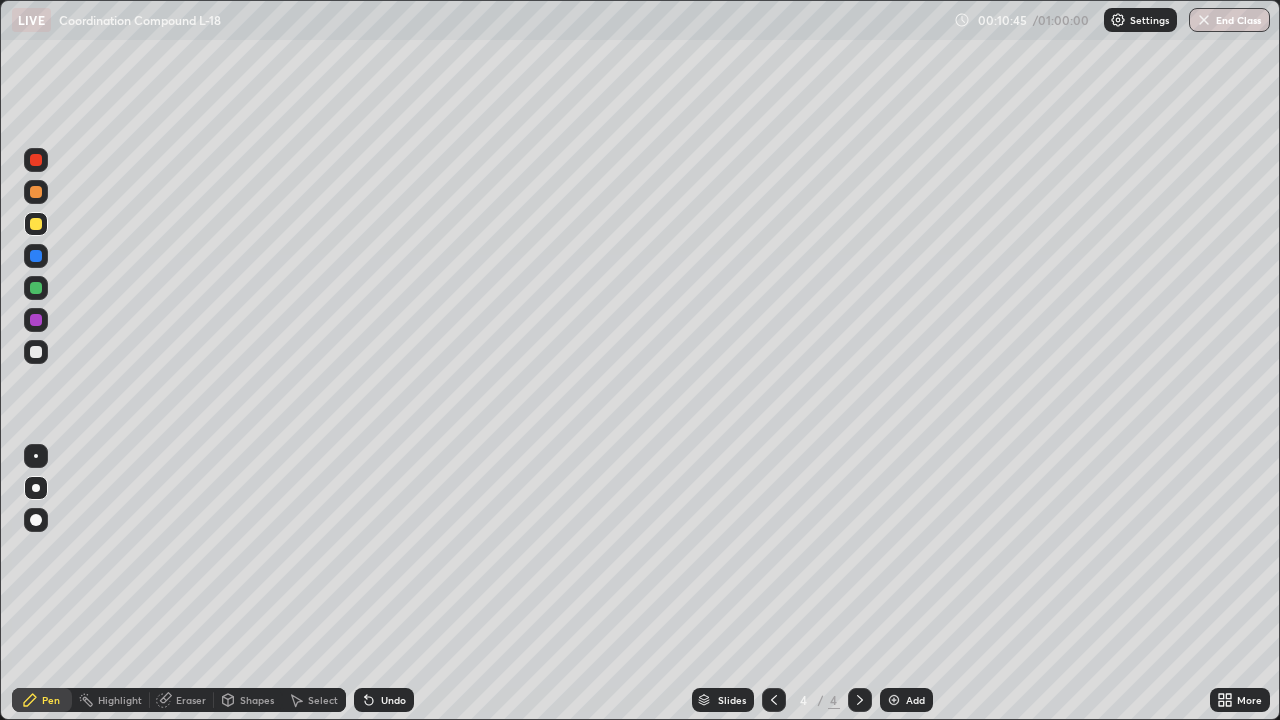 click at bounding box center (36, 352) 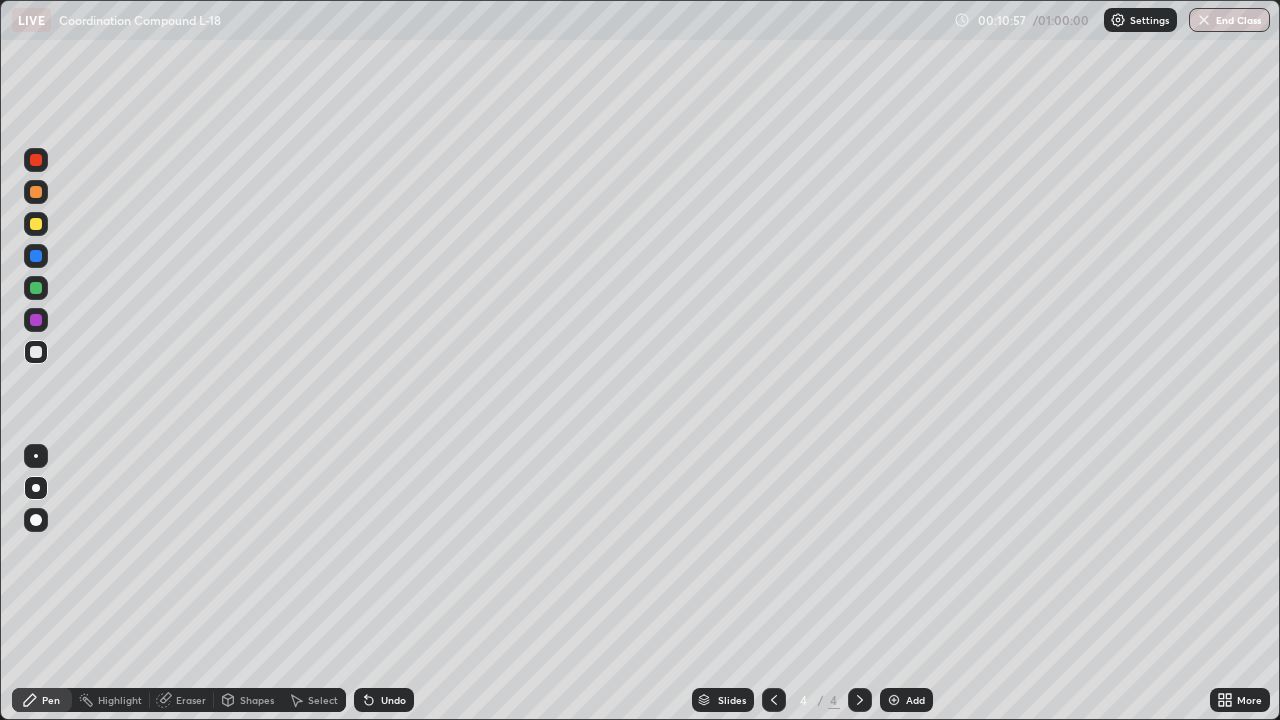 click at bounding box center [36, 320] 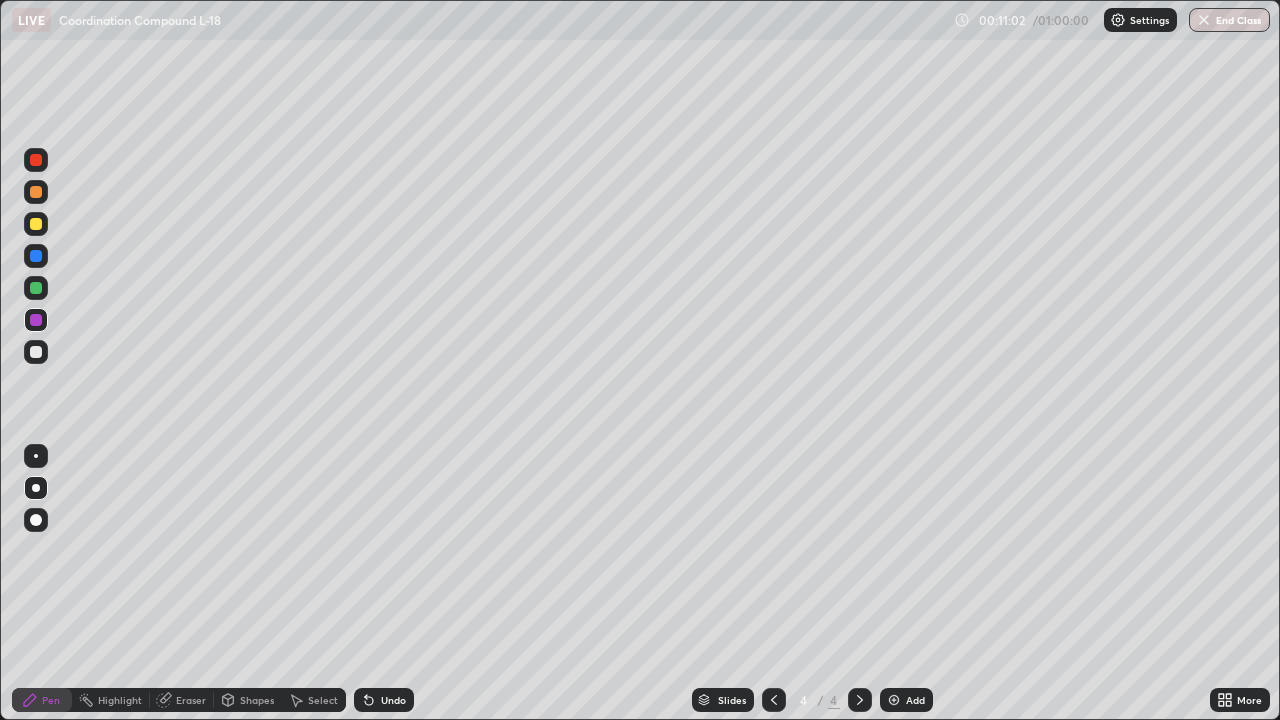 click on "Undo" at bounding box center [384, 700] 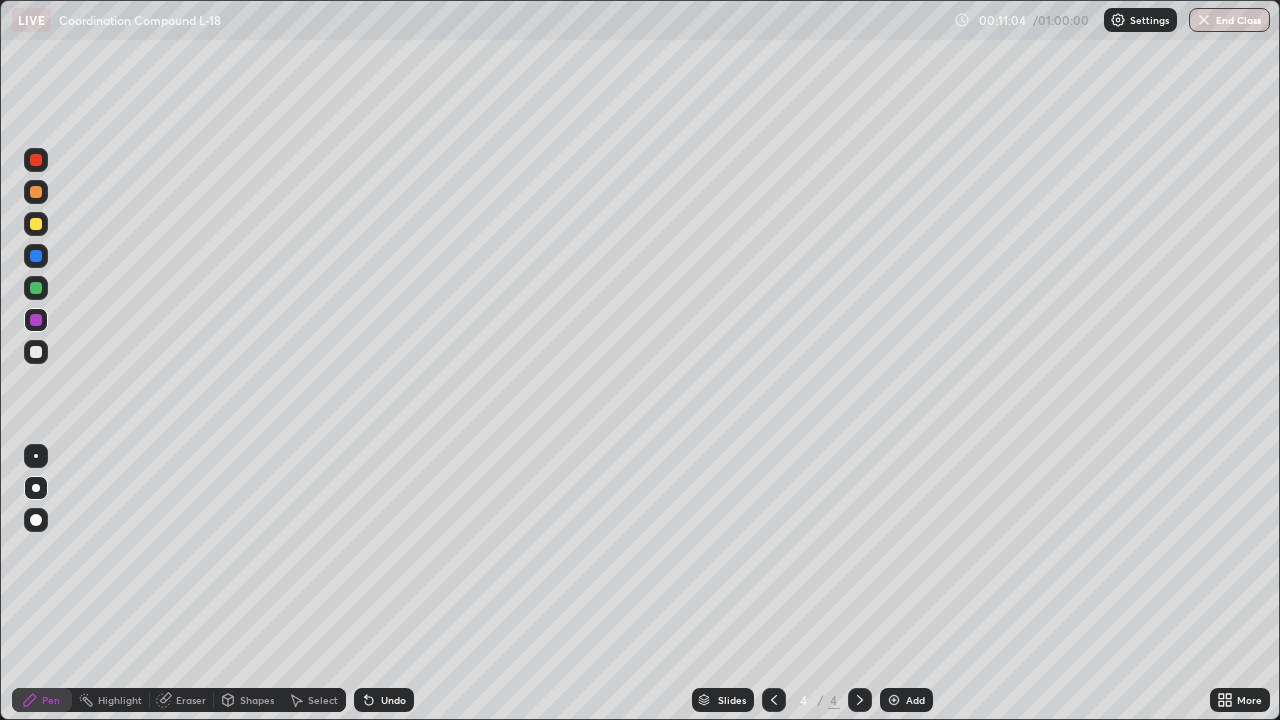 click 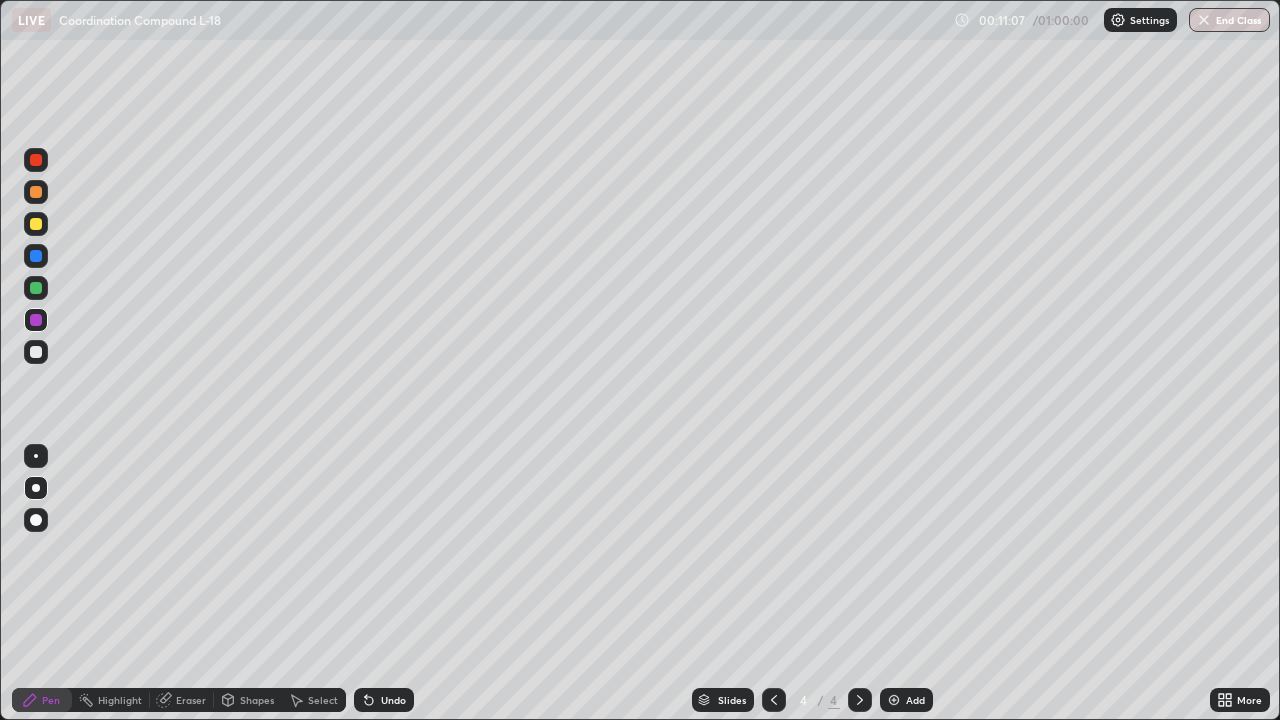 click on "Undo" at bounding box center (393, 700) 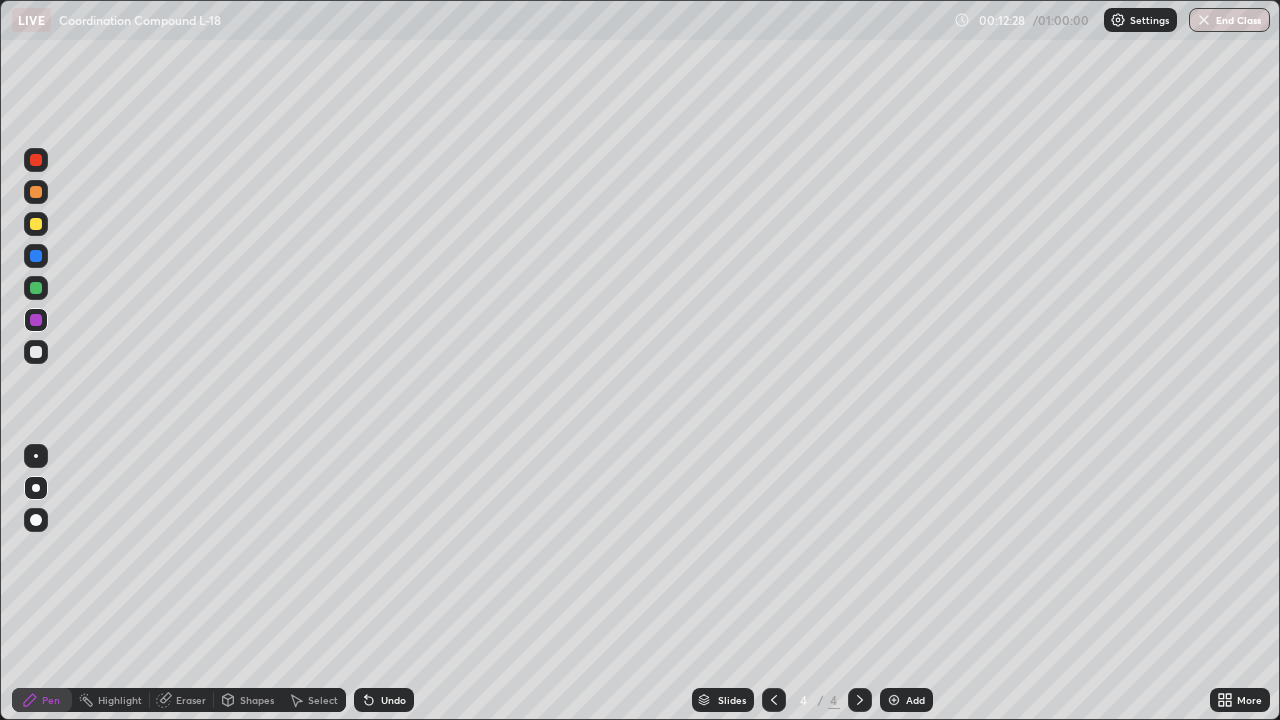 click at bounding box center (36, 352) 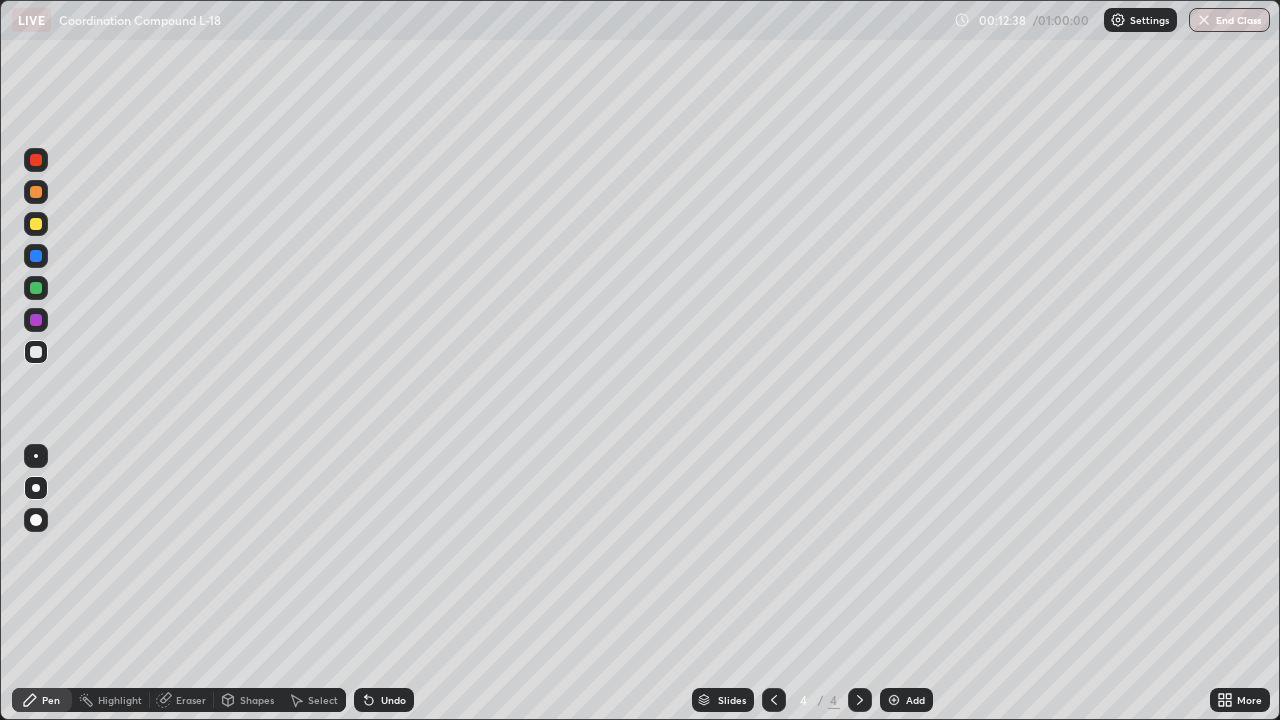 click at bounding box center [36, 256] 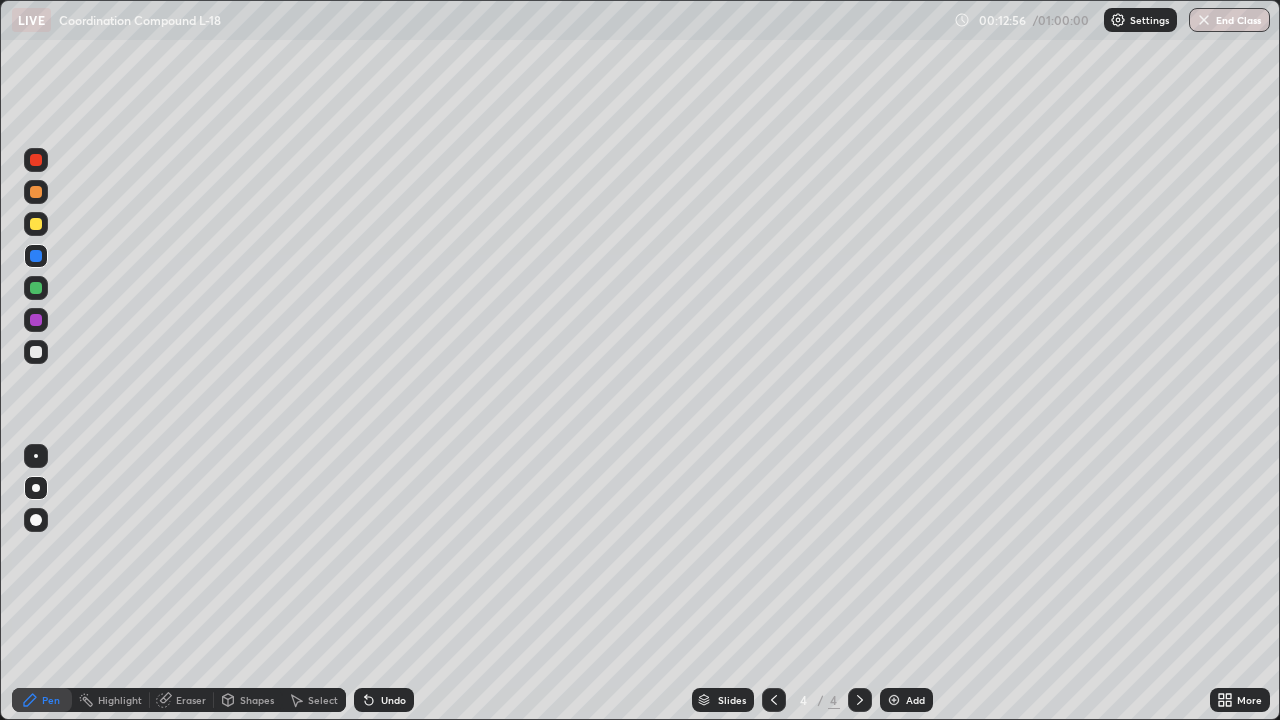 click 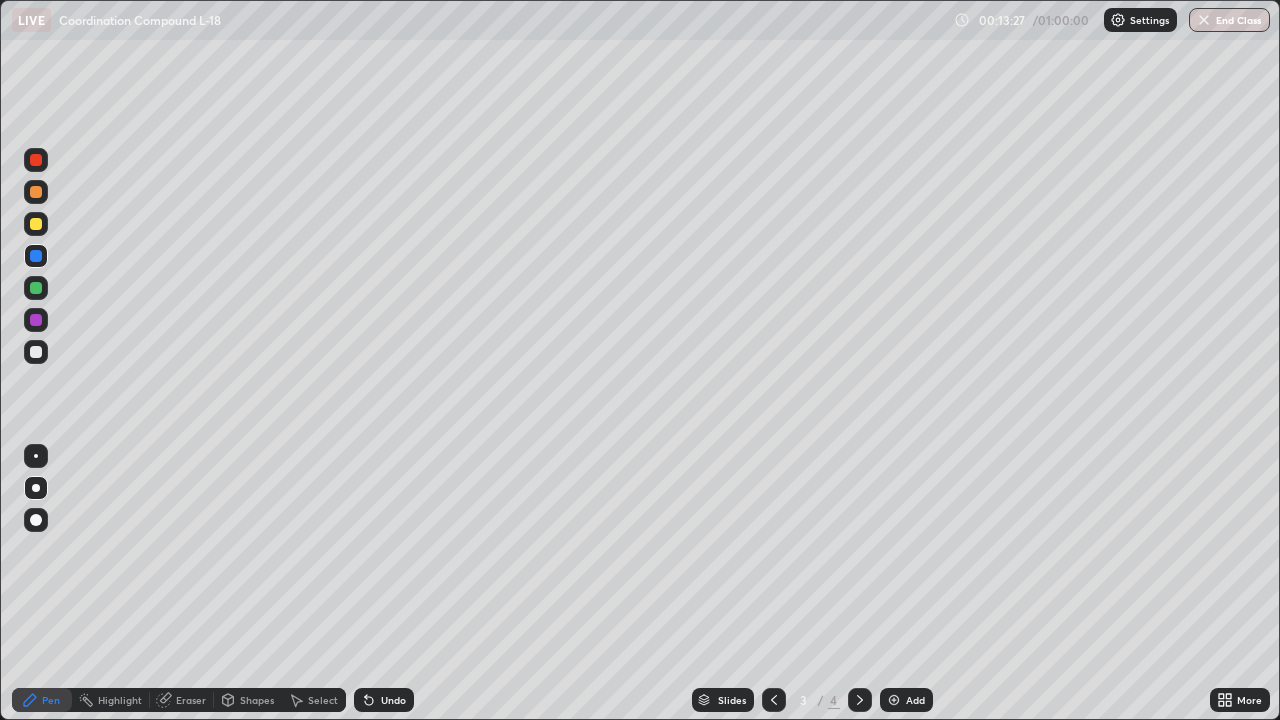 click 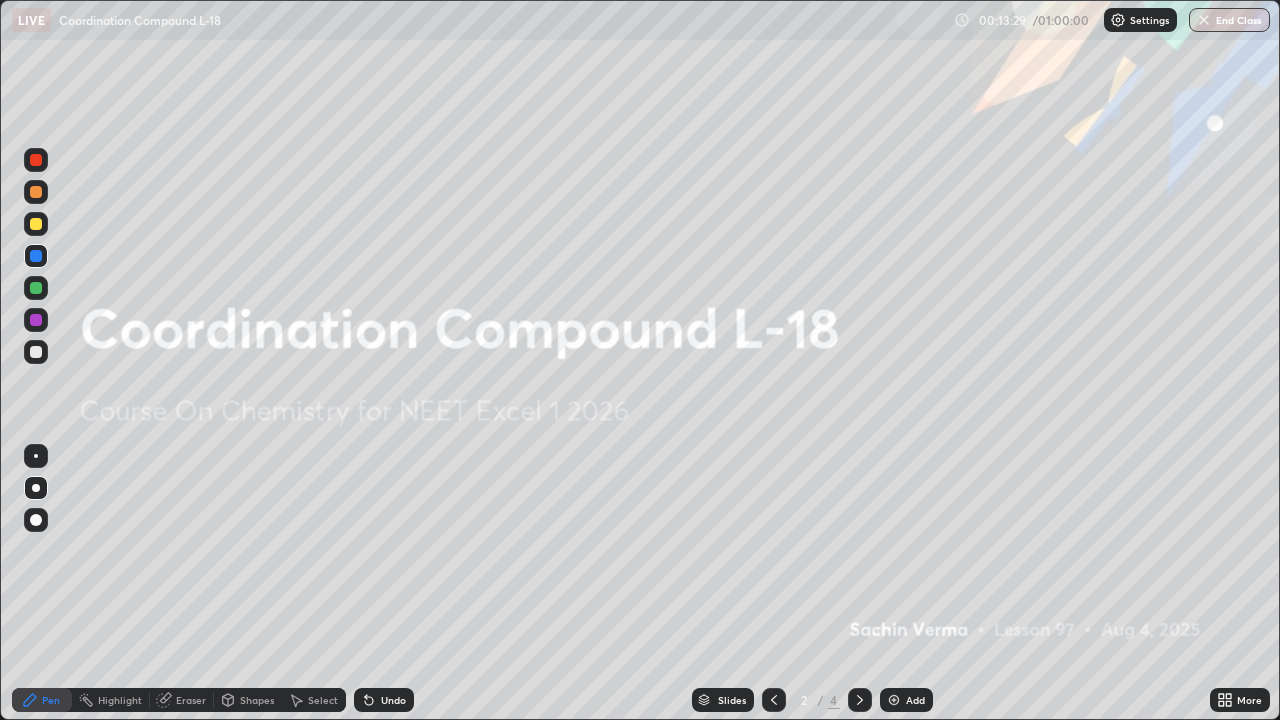 click 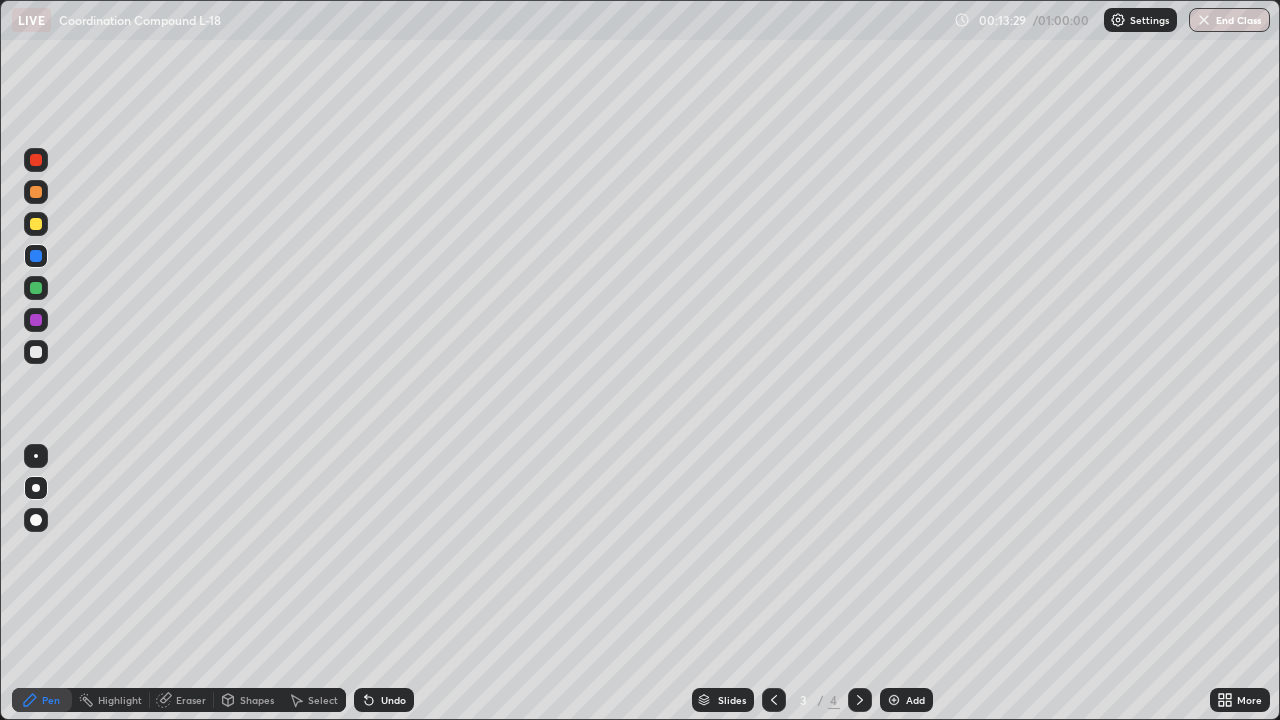 click 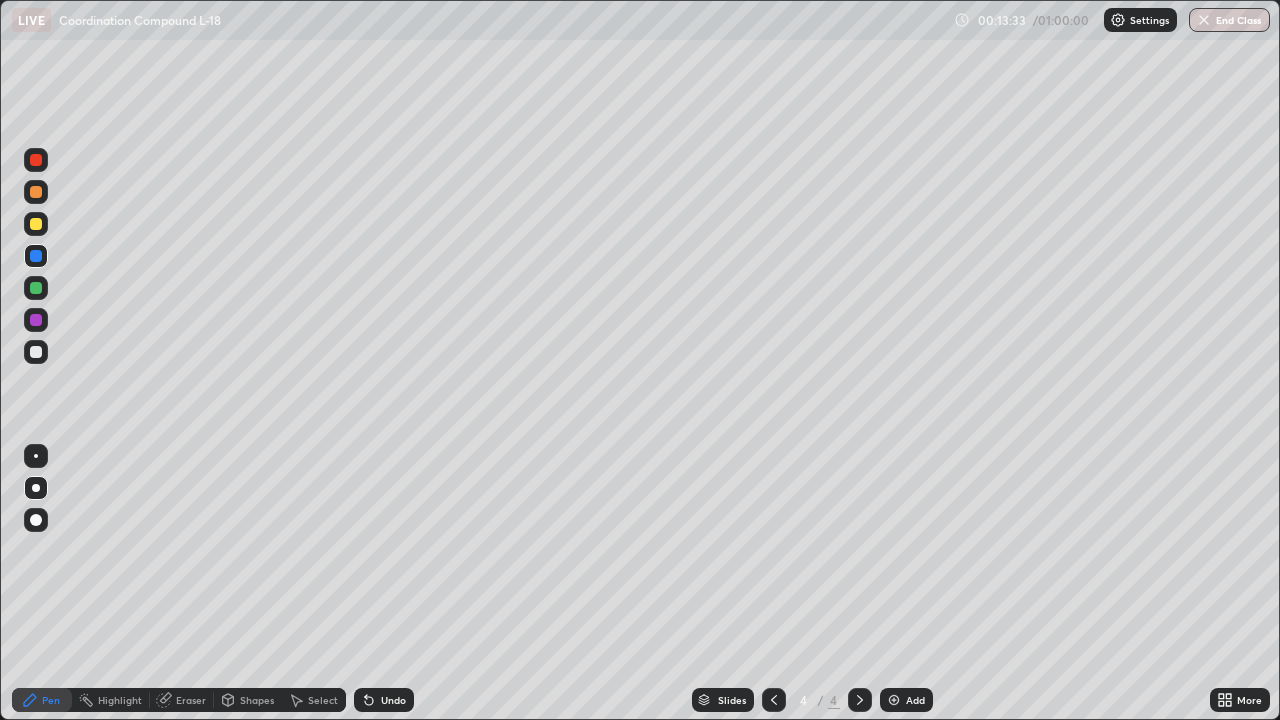 click 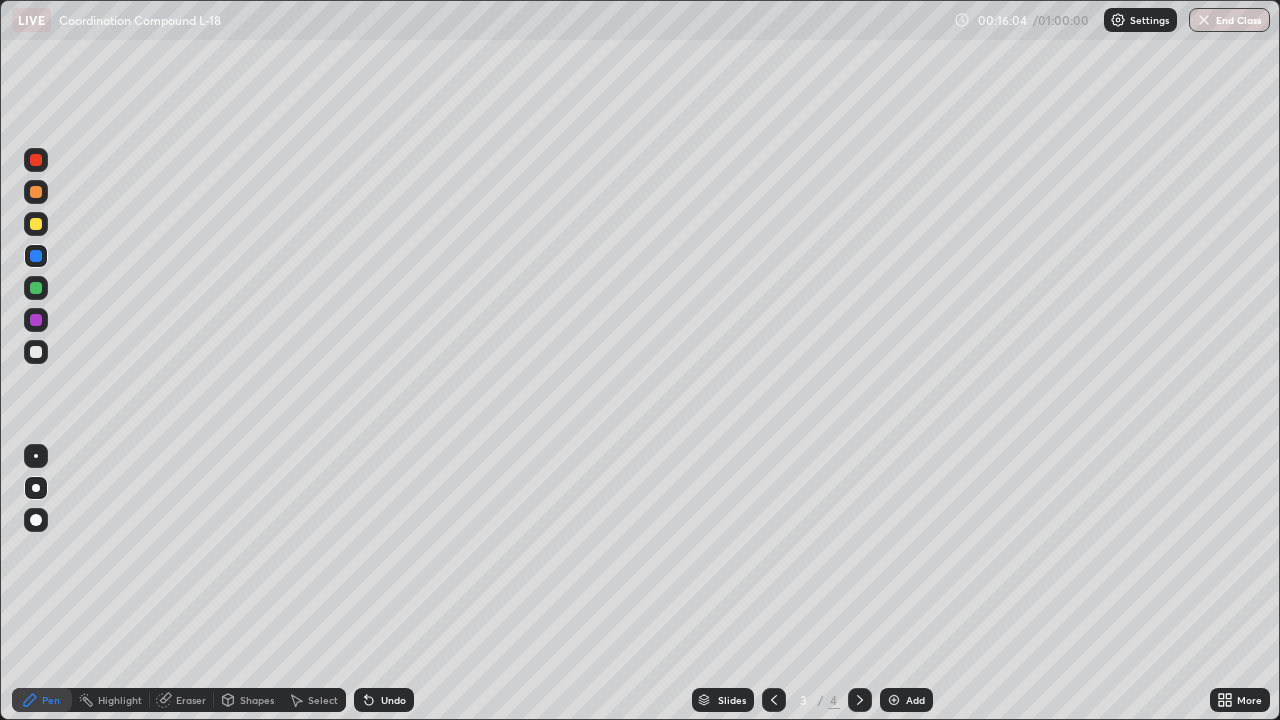 click on "Undo" at bounding box center [384, 700] 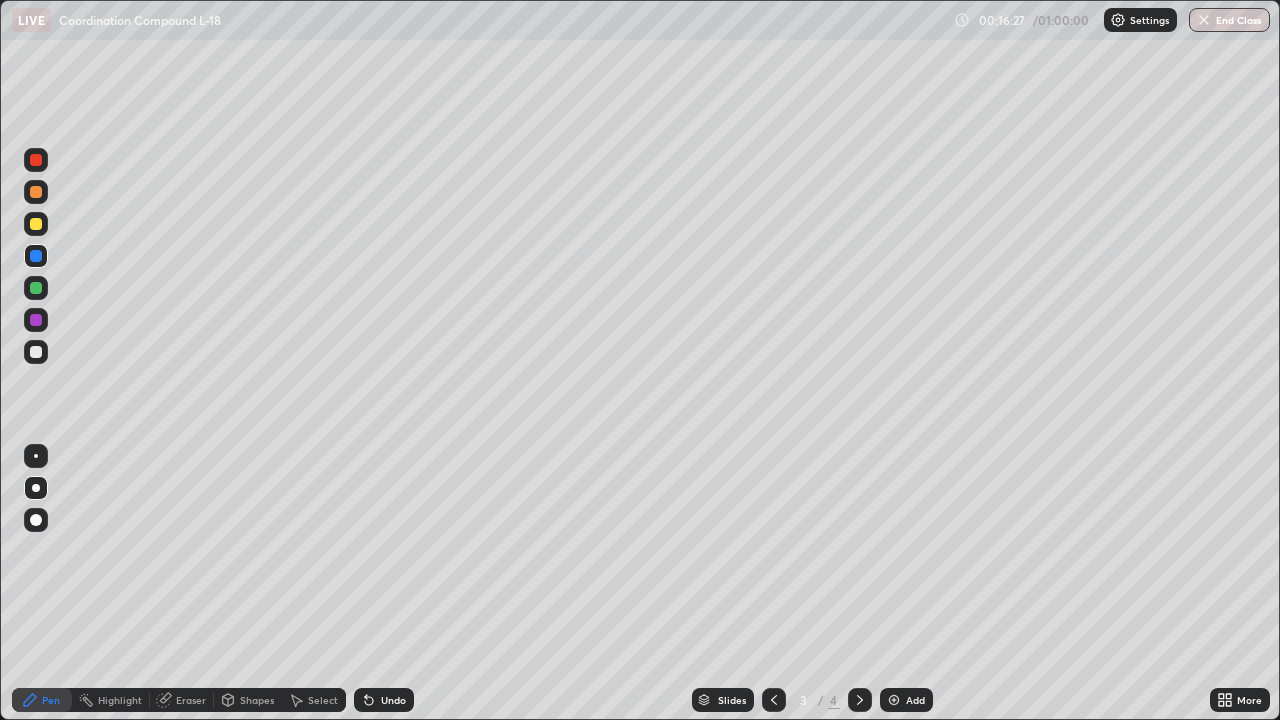 click 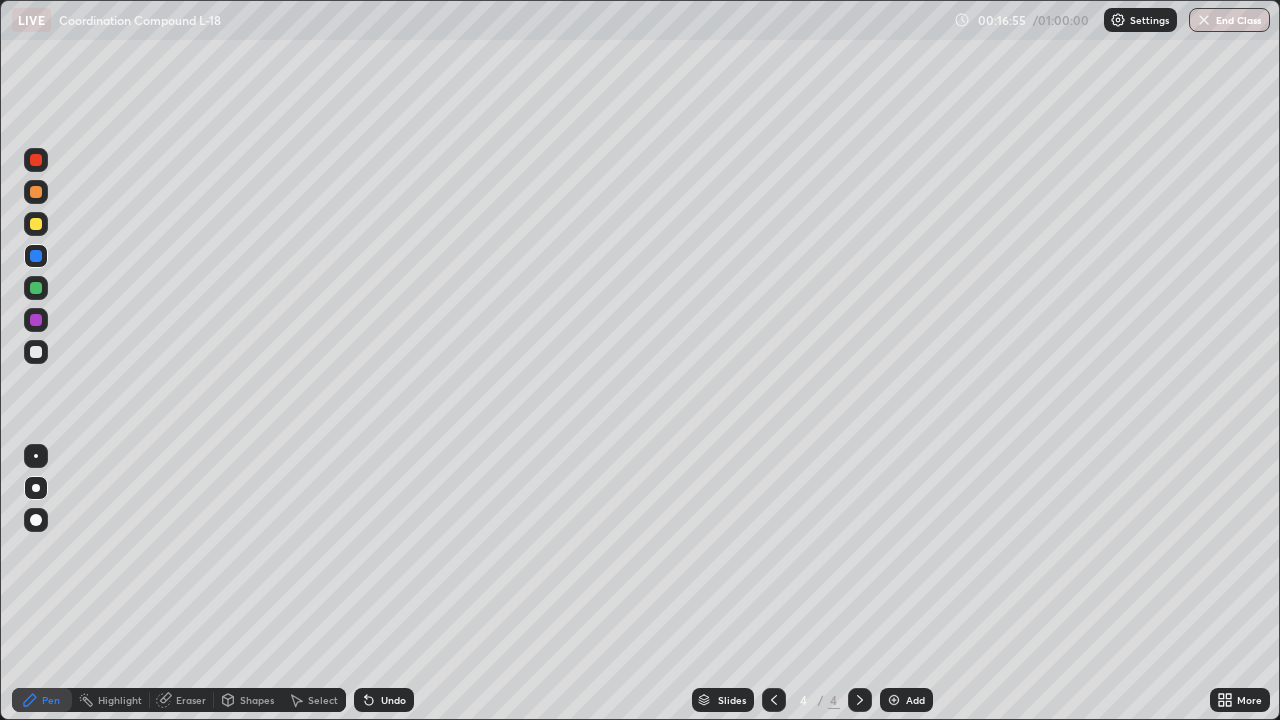 click at bounding box center (36, 352) 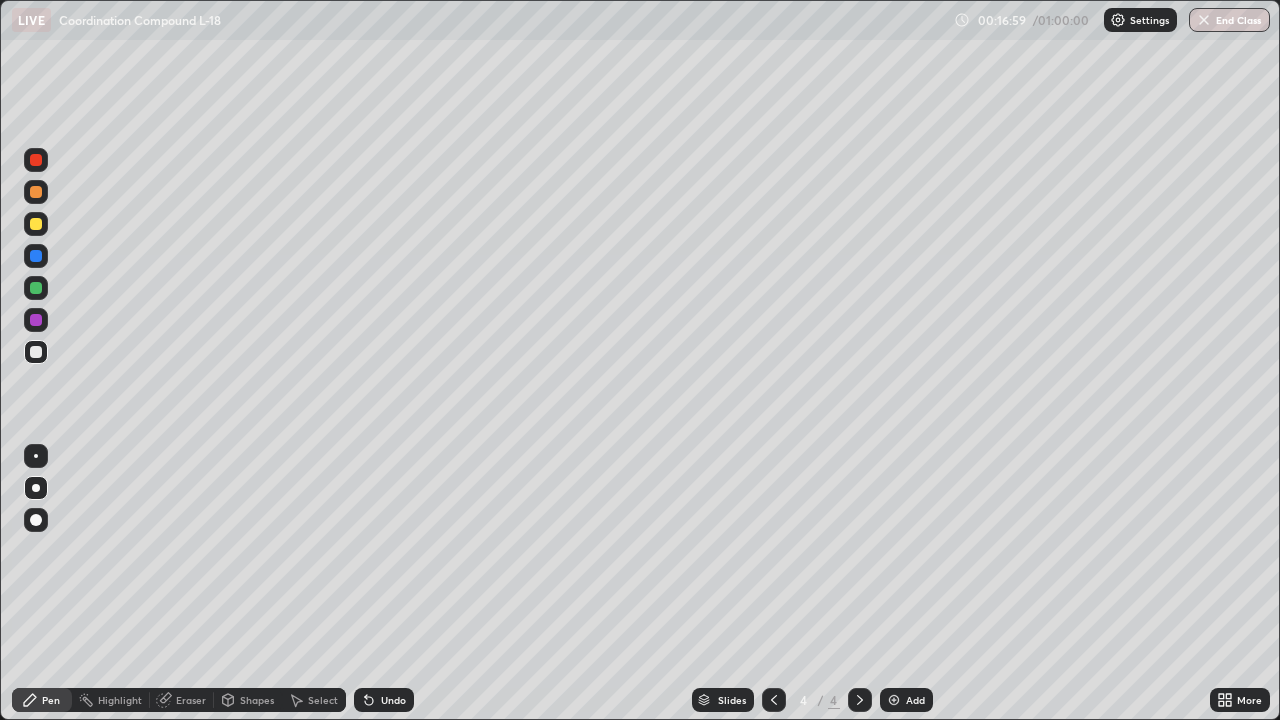 click 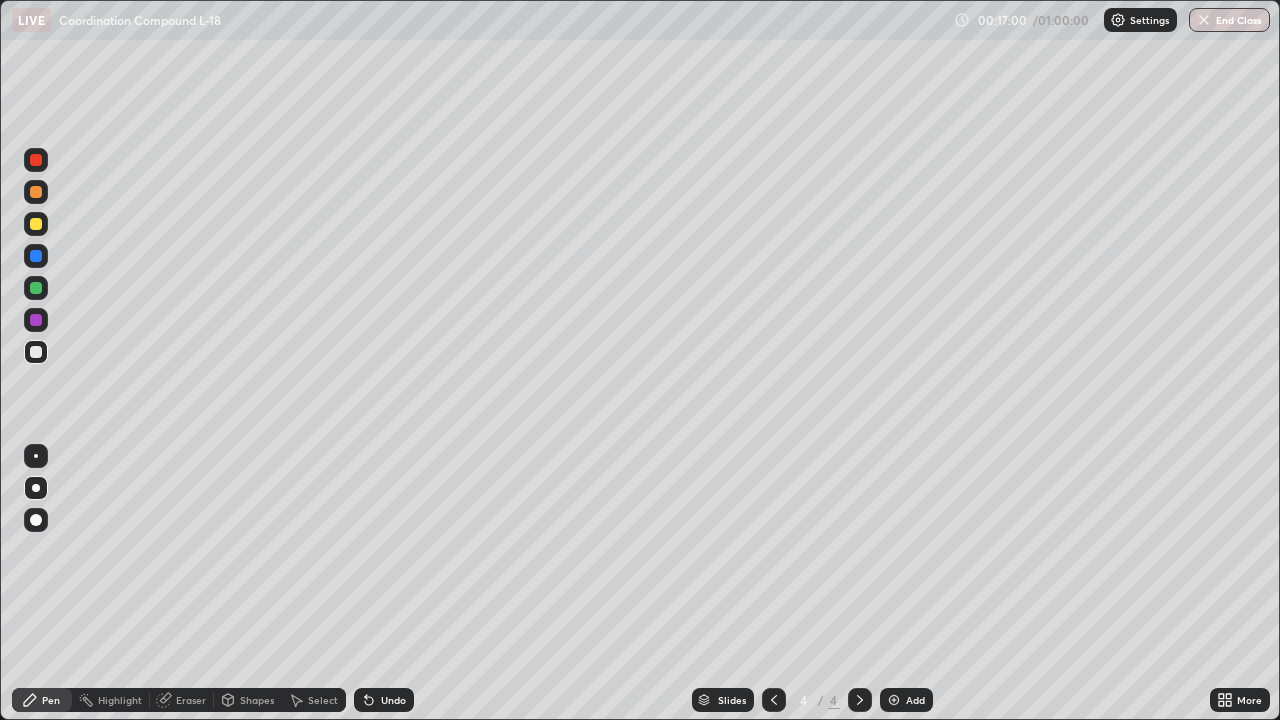 click 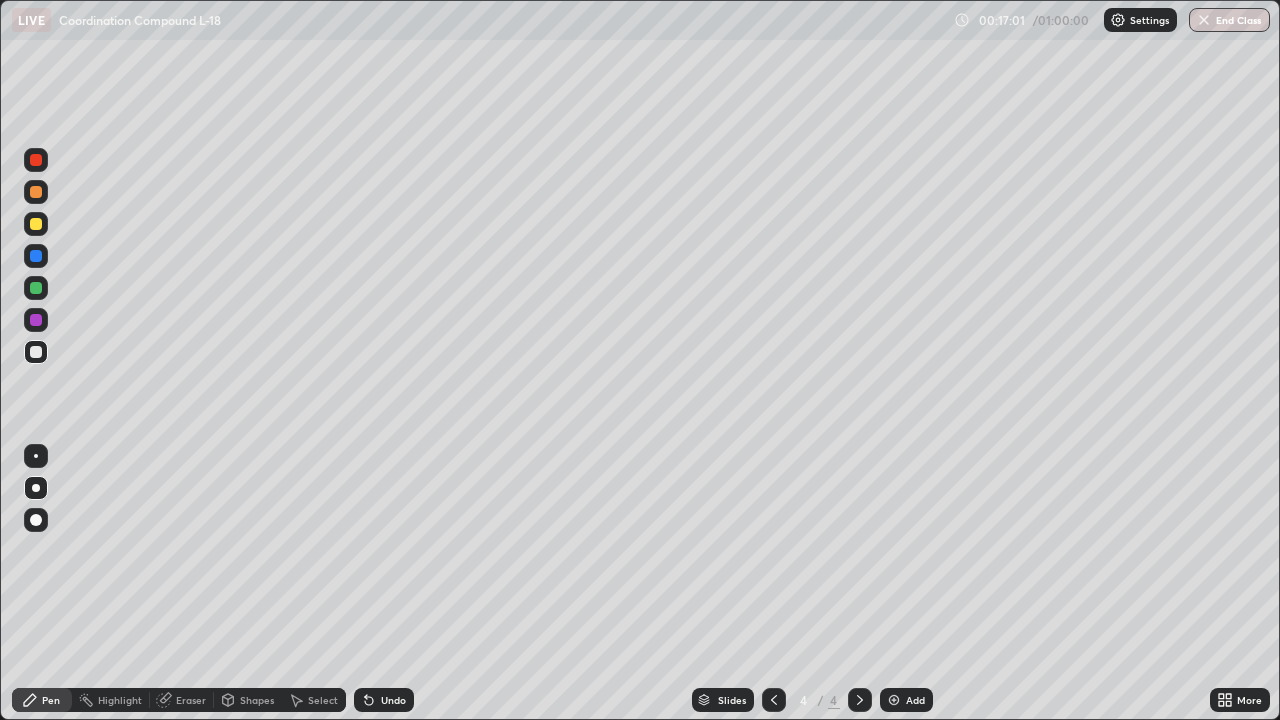 click 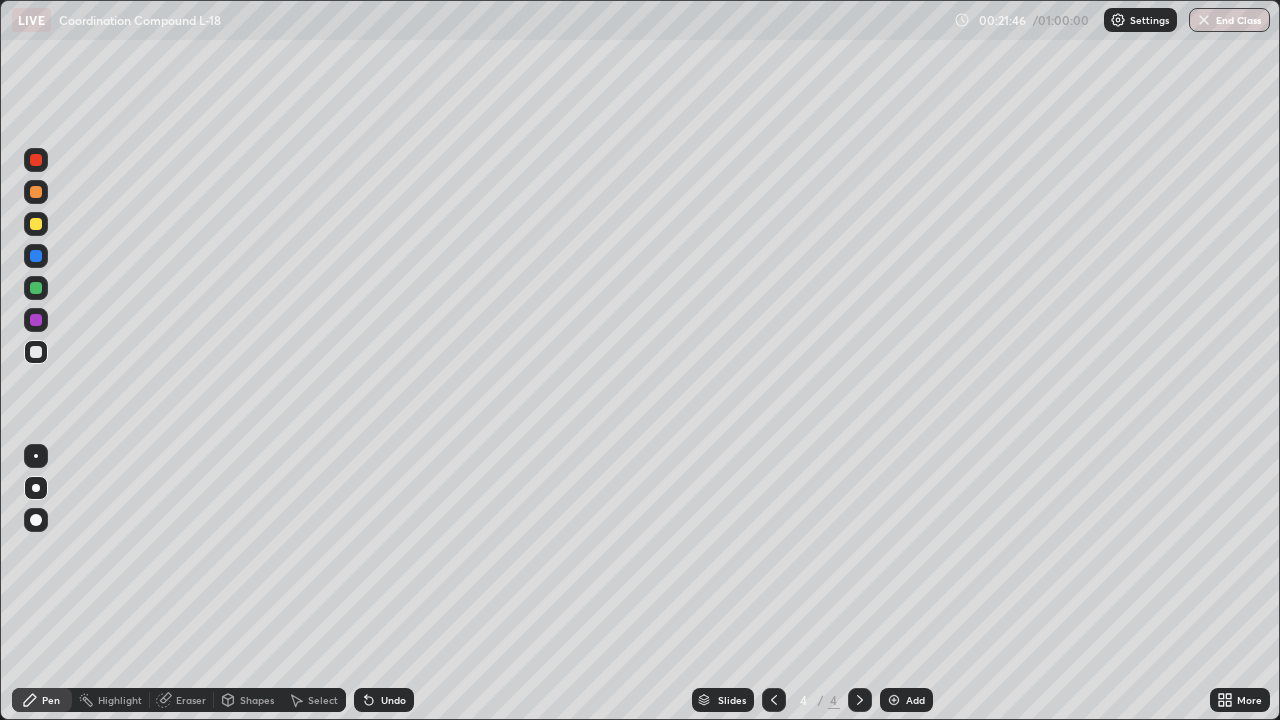 click 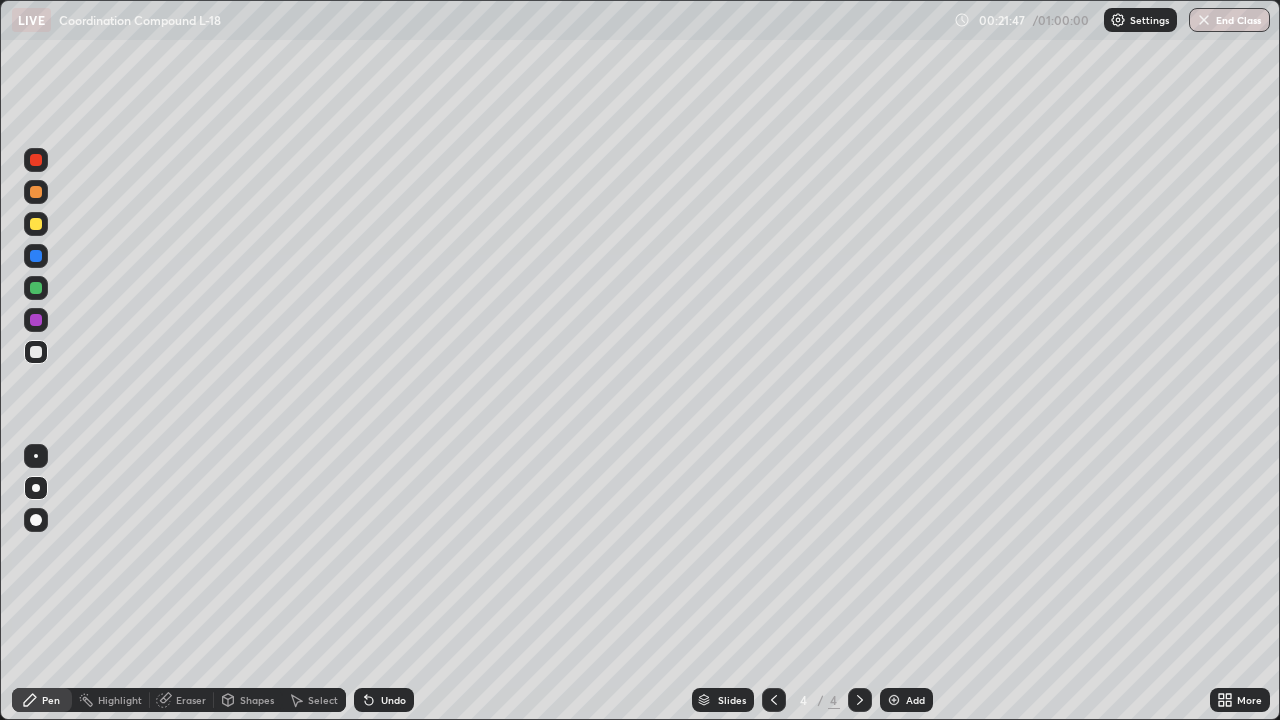 click at bounding box center (894, 700) 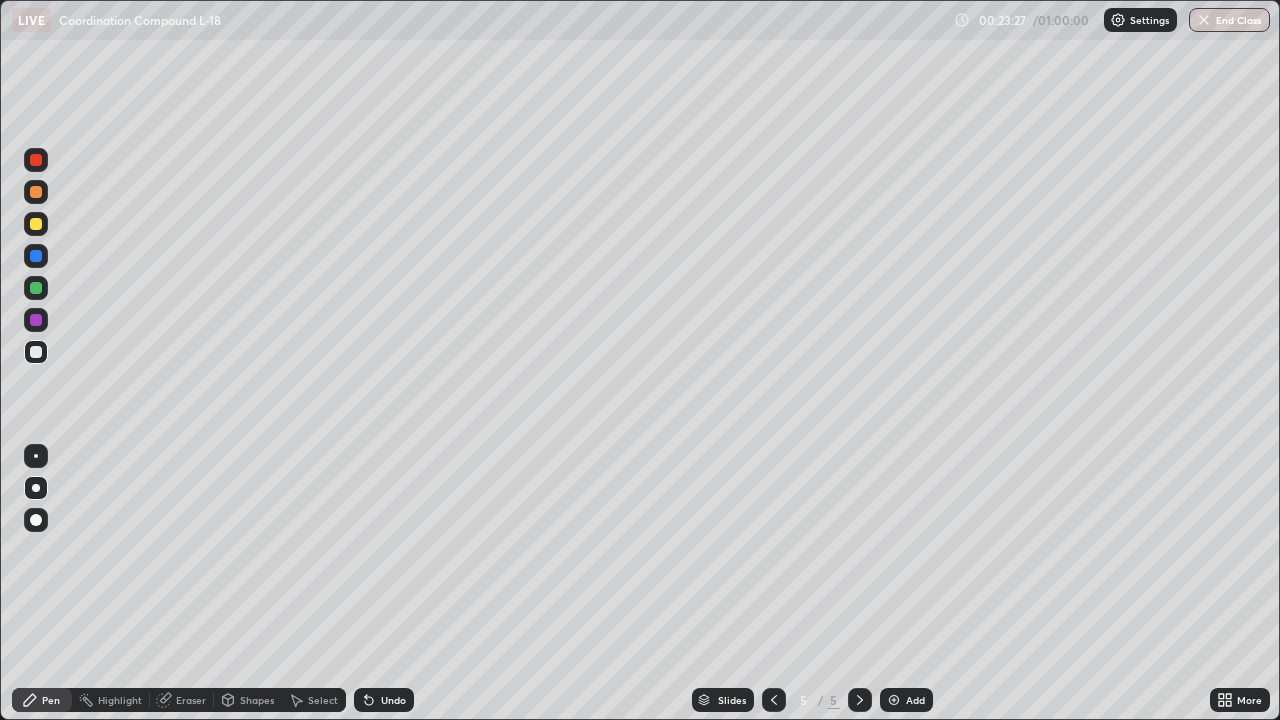 click on "Eraser" at bounding box center (191, 700) 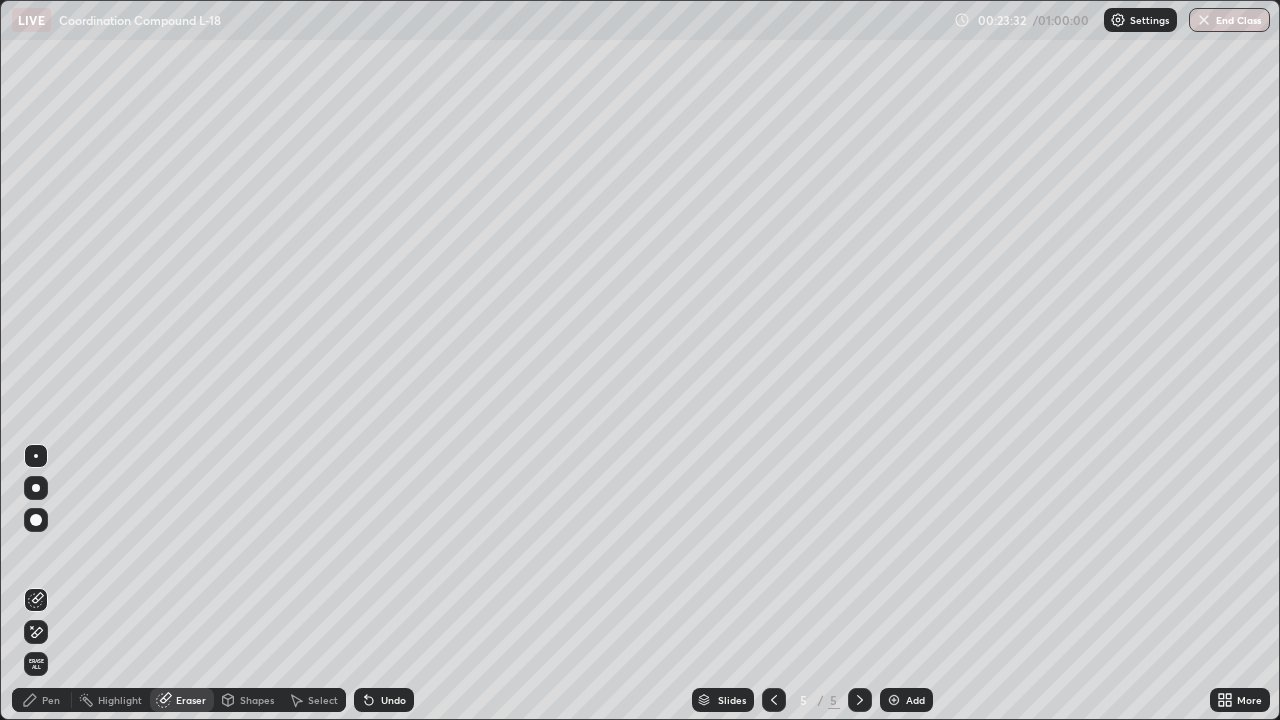 click on "Pen" at bounding box center [51, 700] 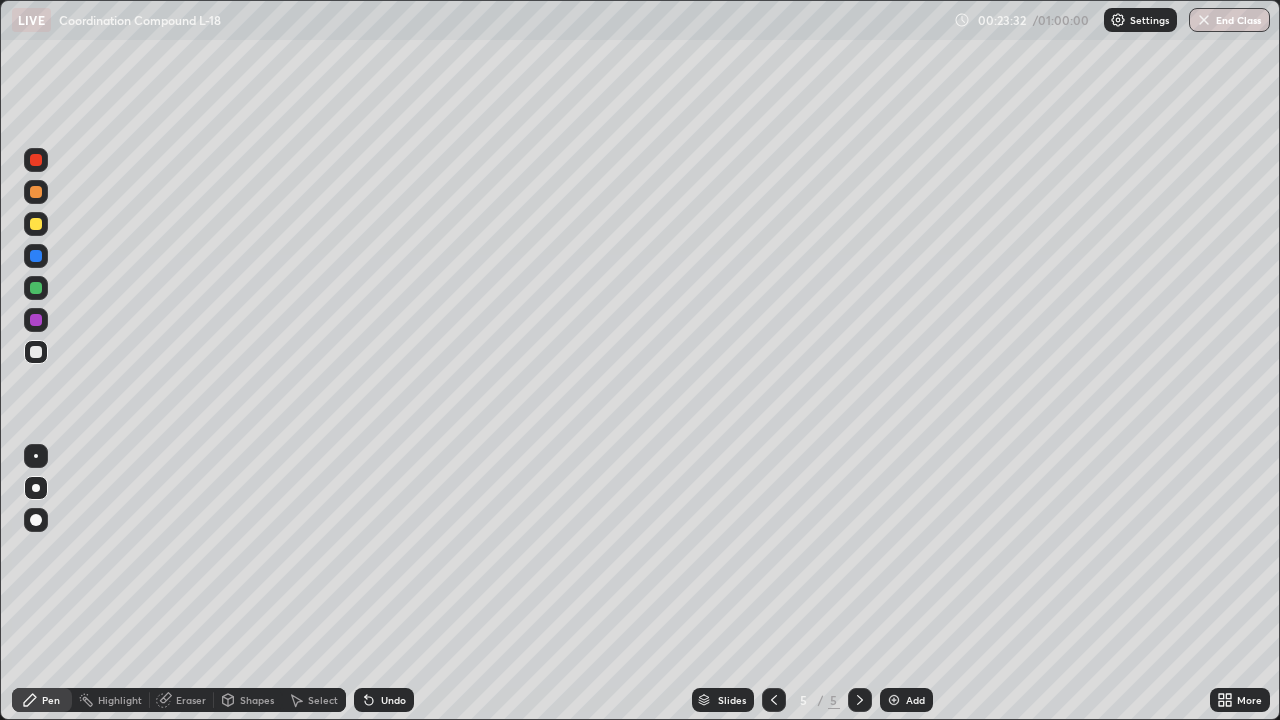 click at bounding box center (36, 224) 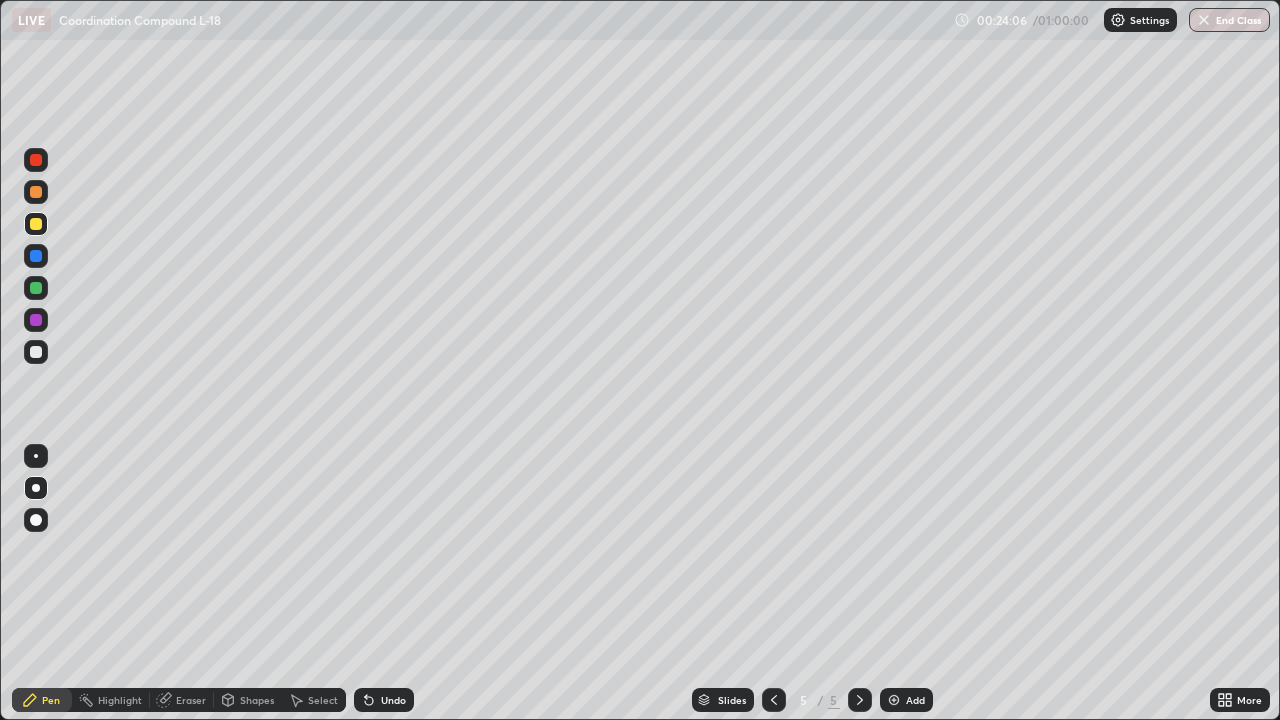 click at bounding box center (36, 288) 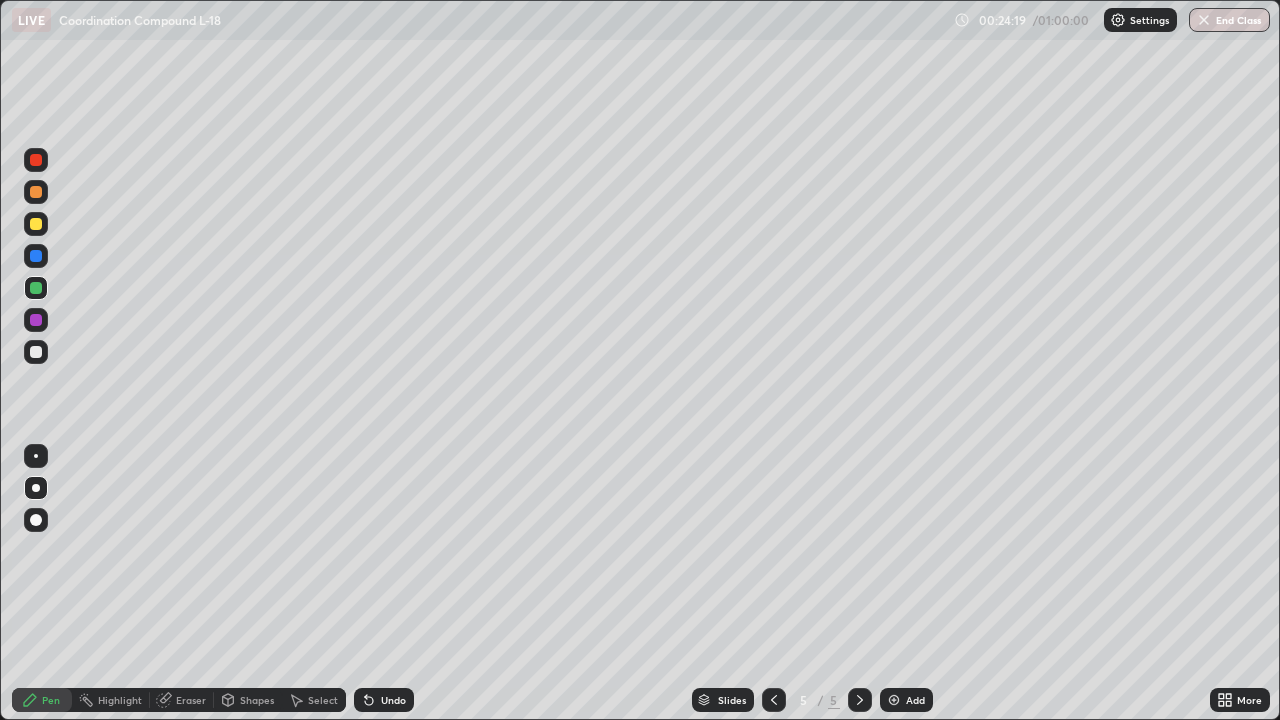click at bounding box center [36, 224] 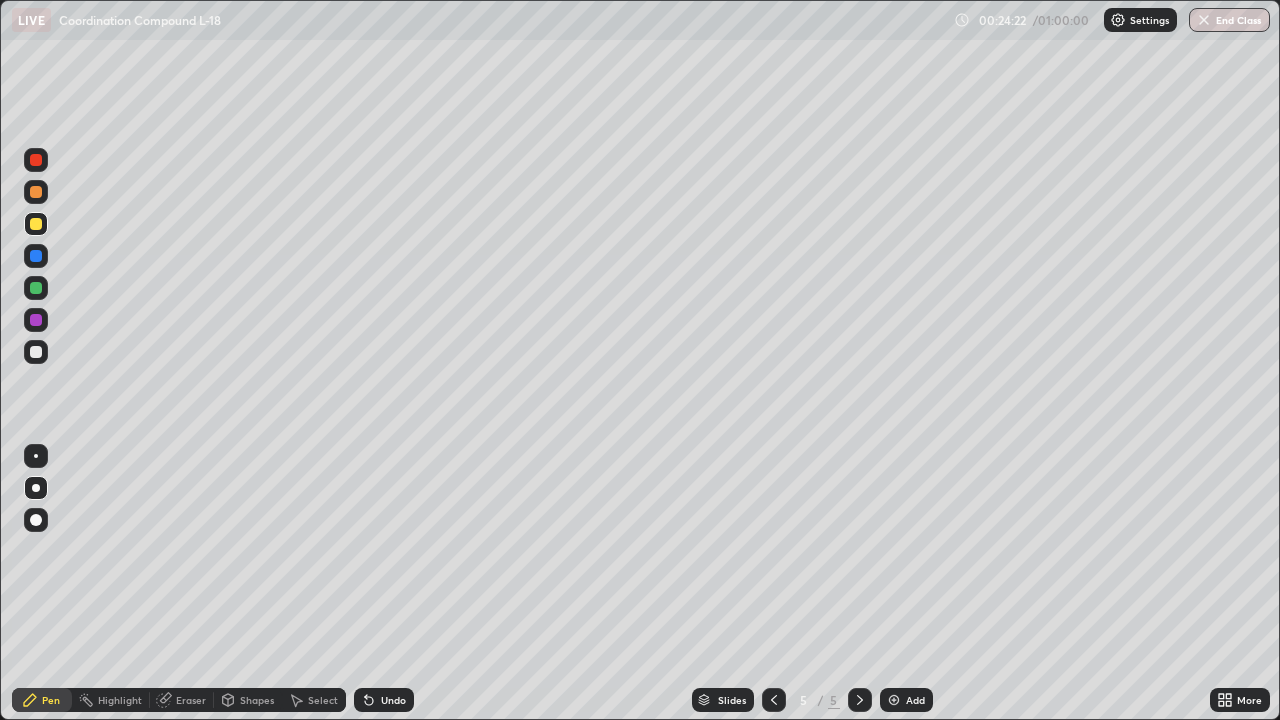 click at bounding box center [36, 352] 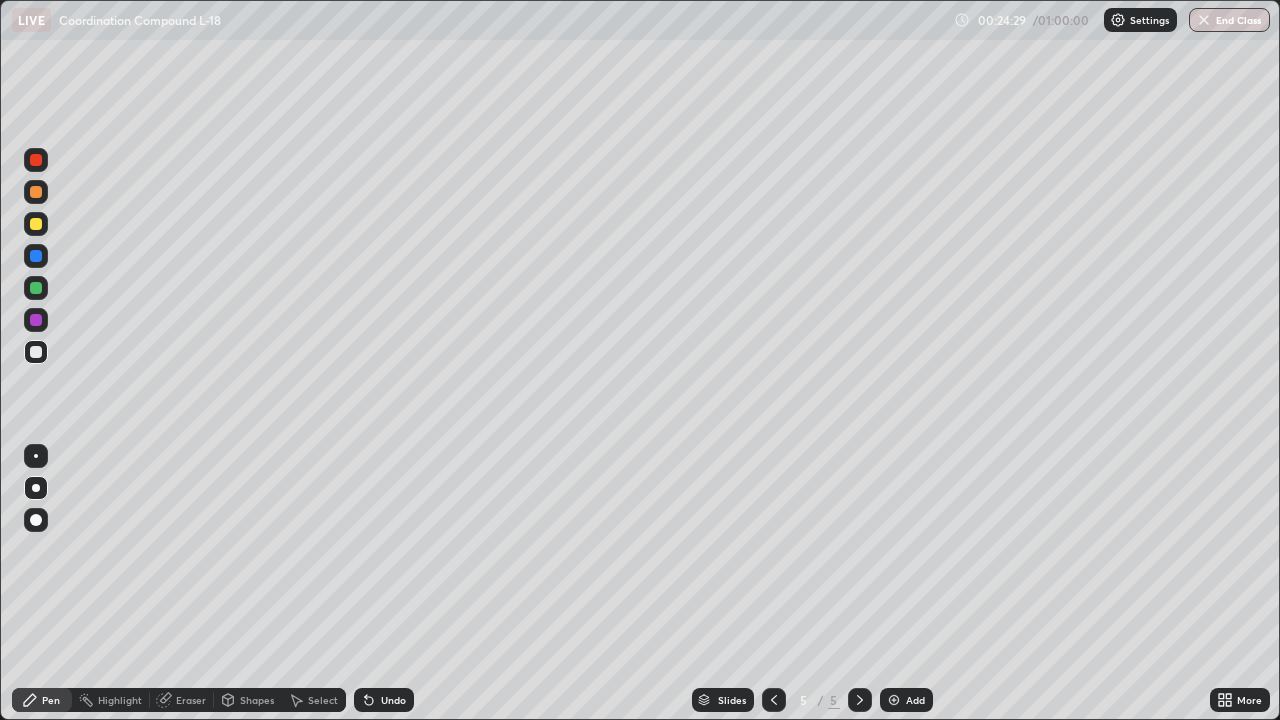 click at bounding box center (36, 256) 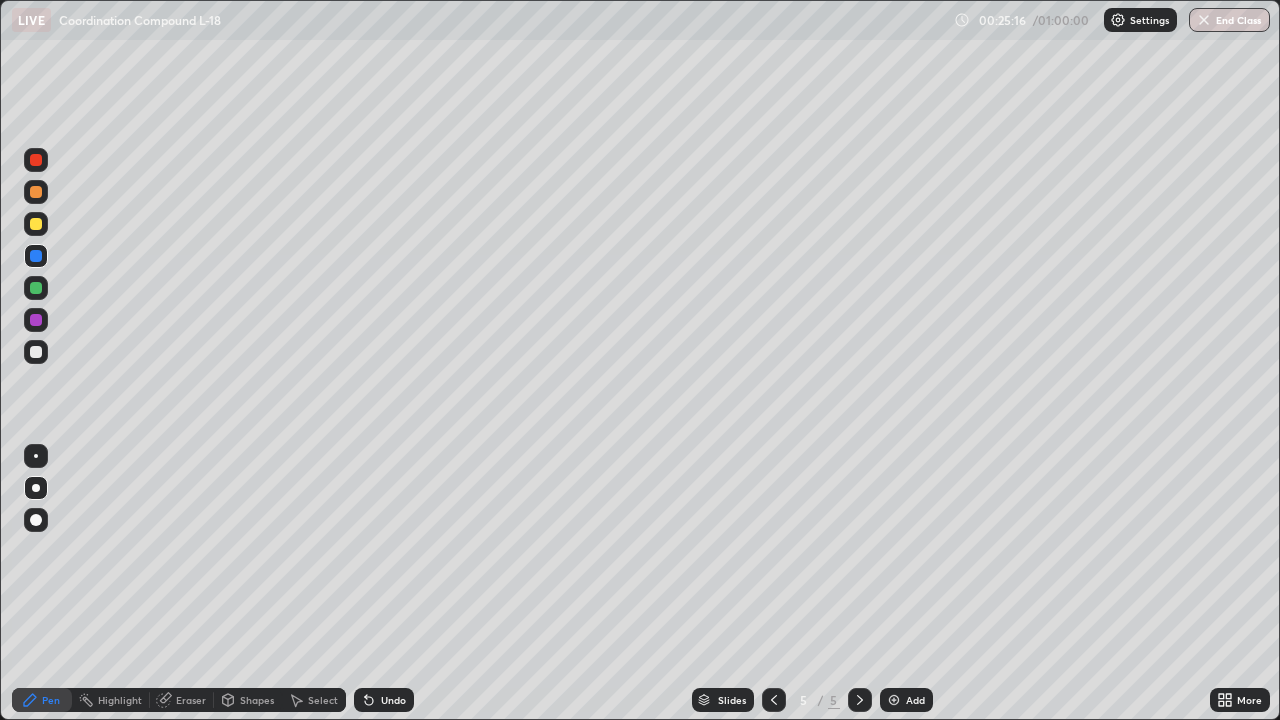 click at bounding box center [36, 352] 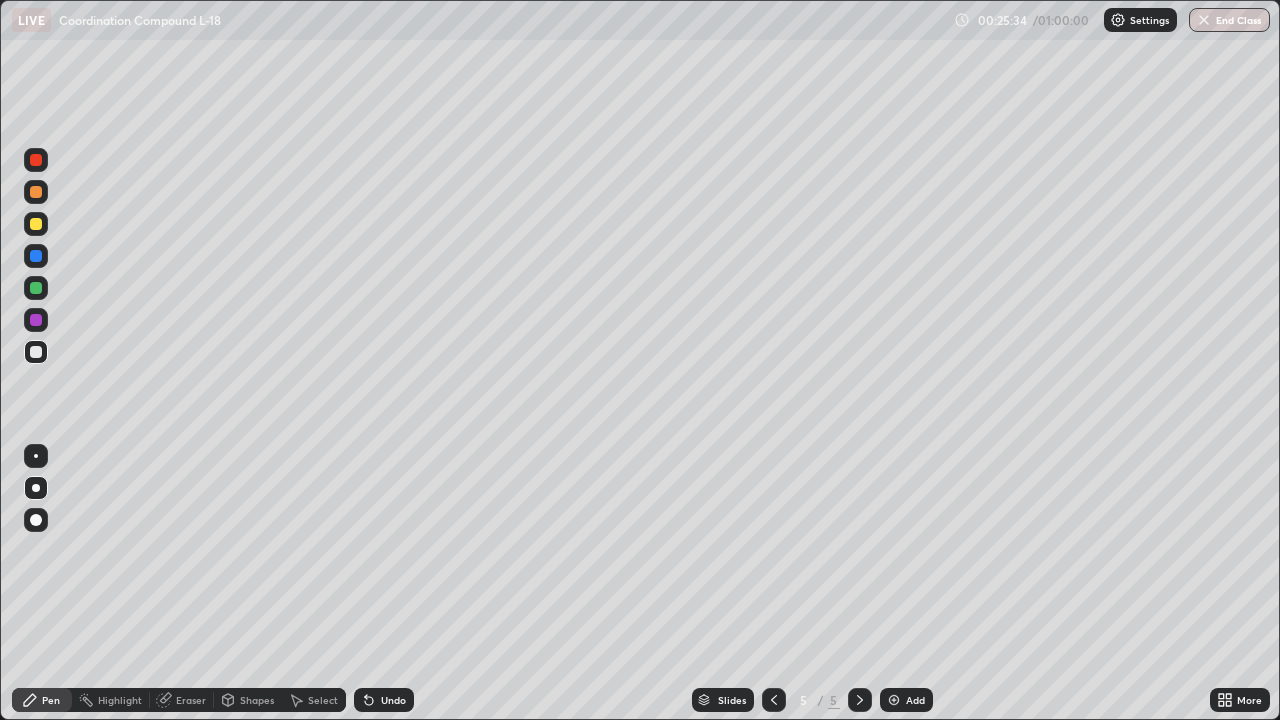 click at bounding box center [36, 288] 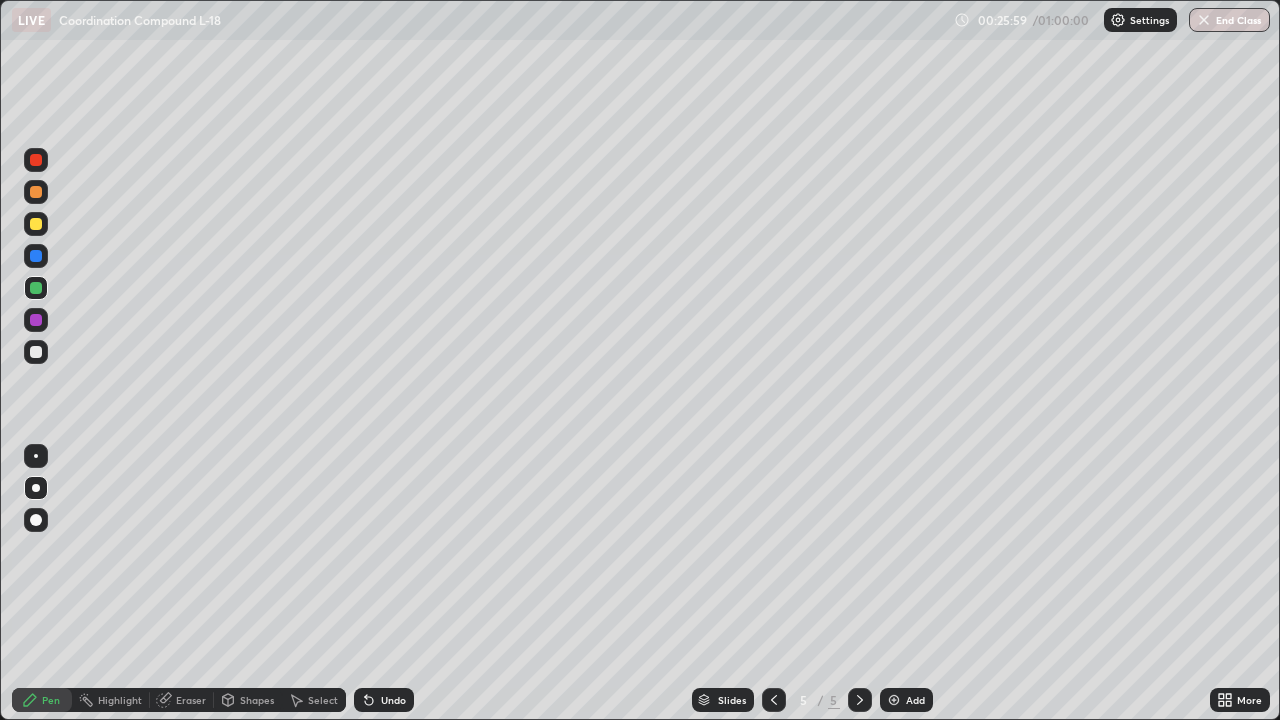 click at bounding box center [36, 352] 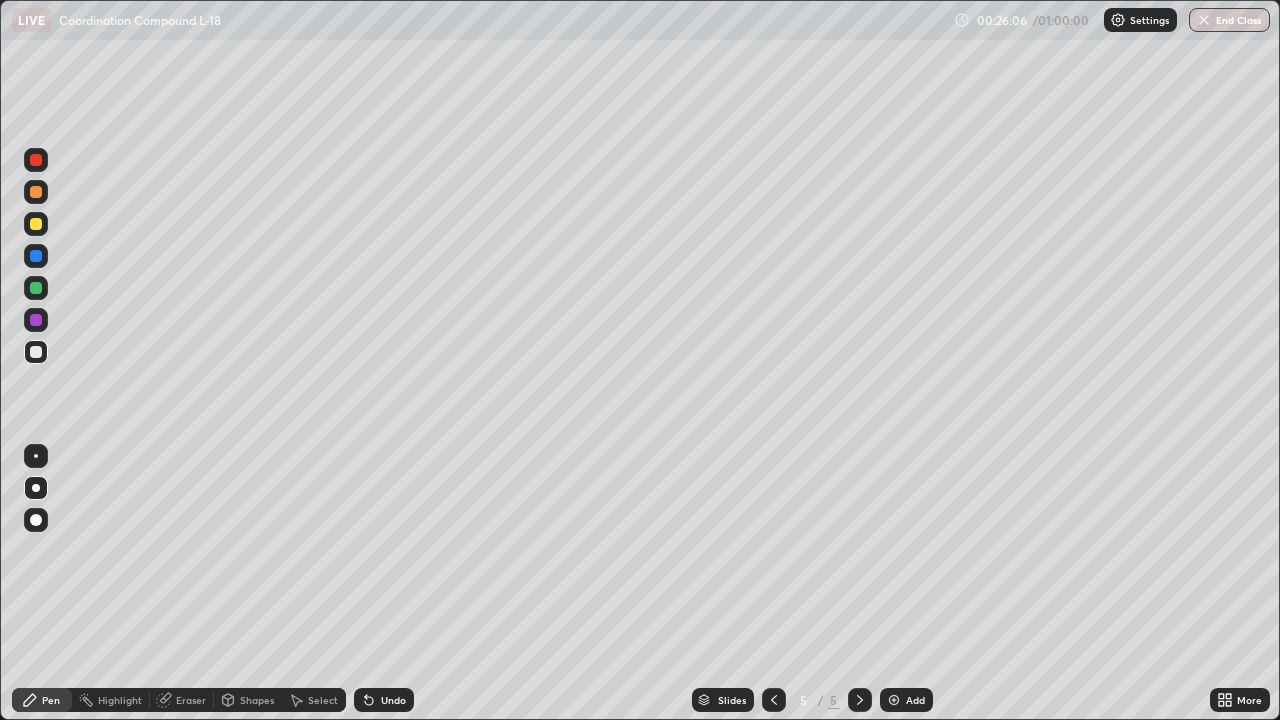 click at bounding box center (36, 288) 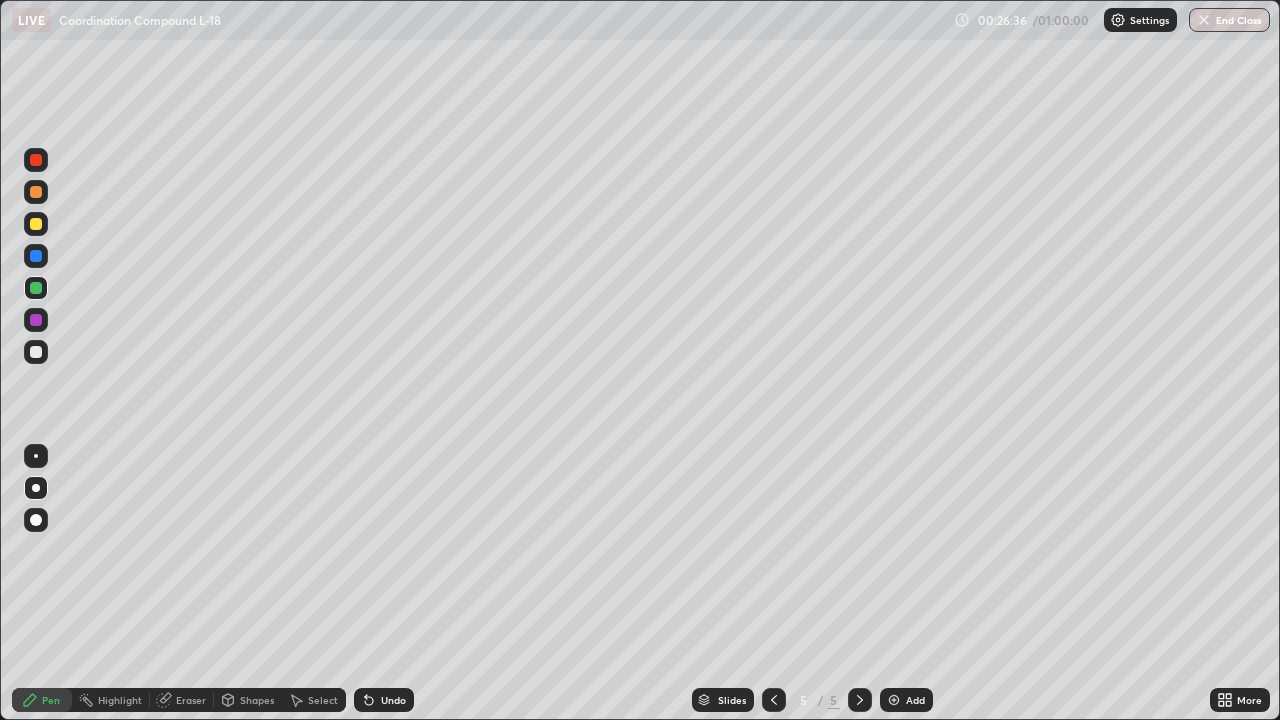 click 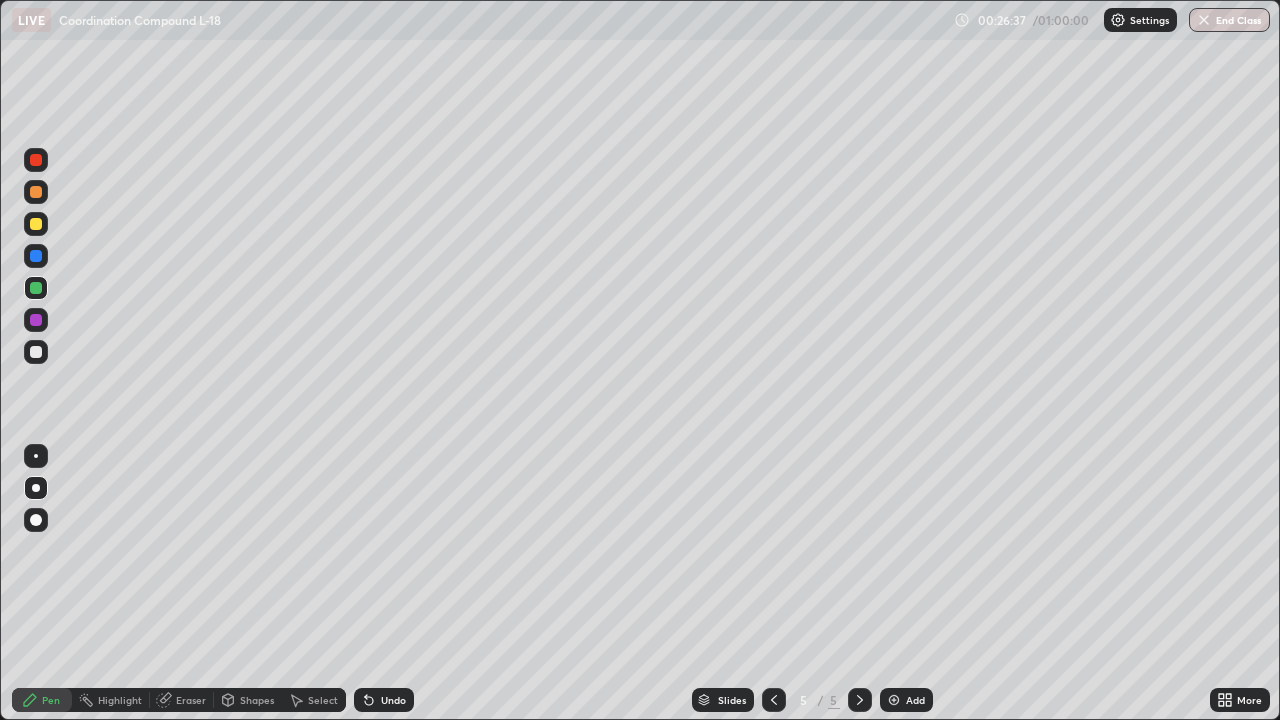 click 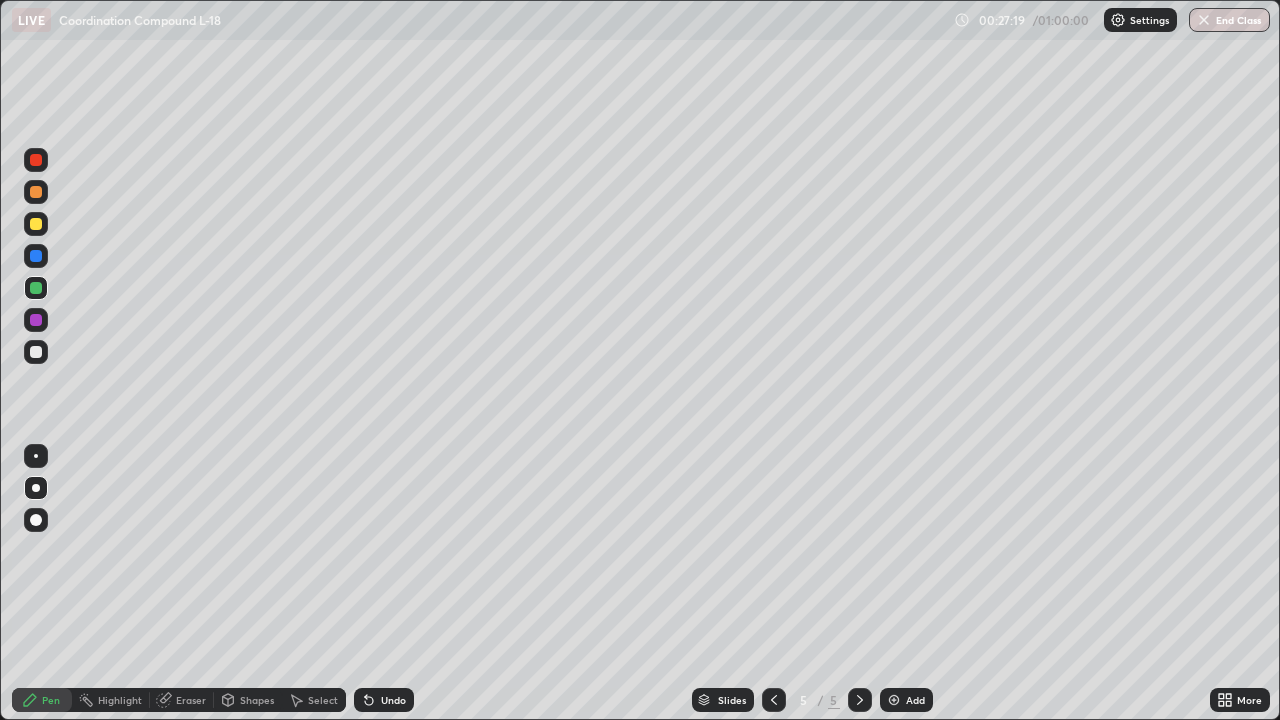 click at bounding box center (36, 352) 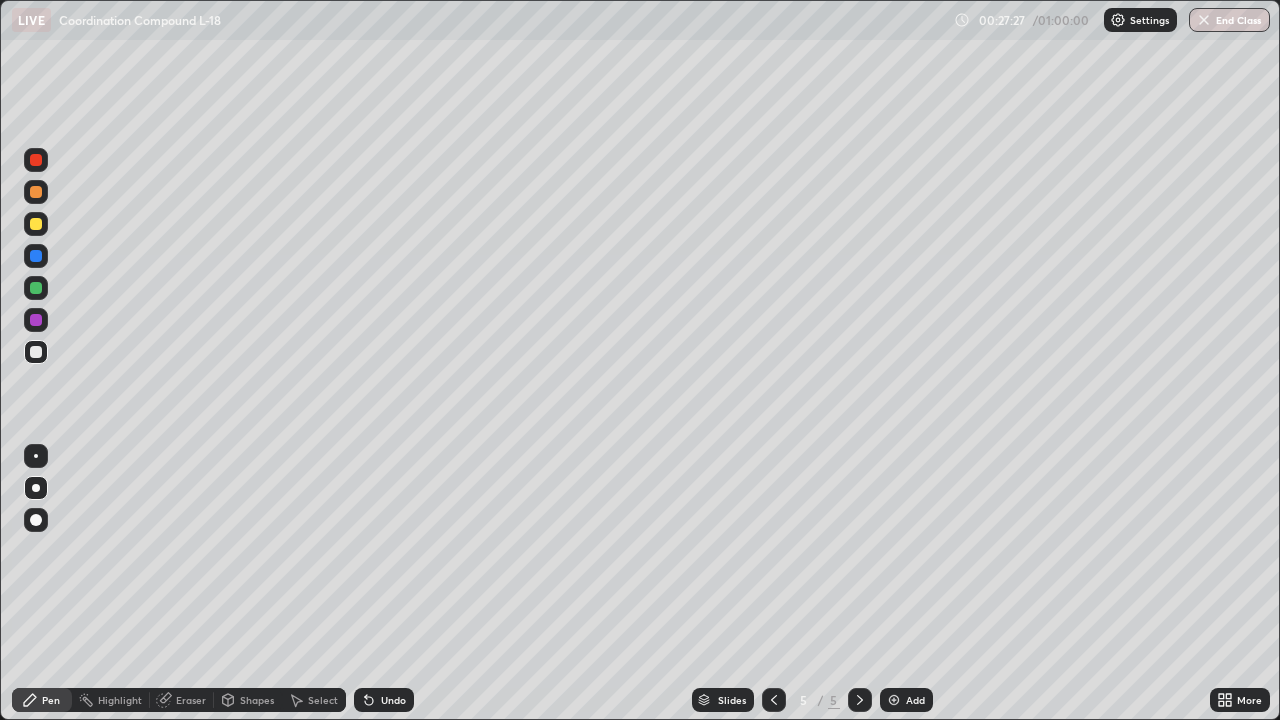 click on "Undo" at bounding box center (384, 700) 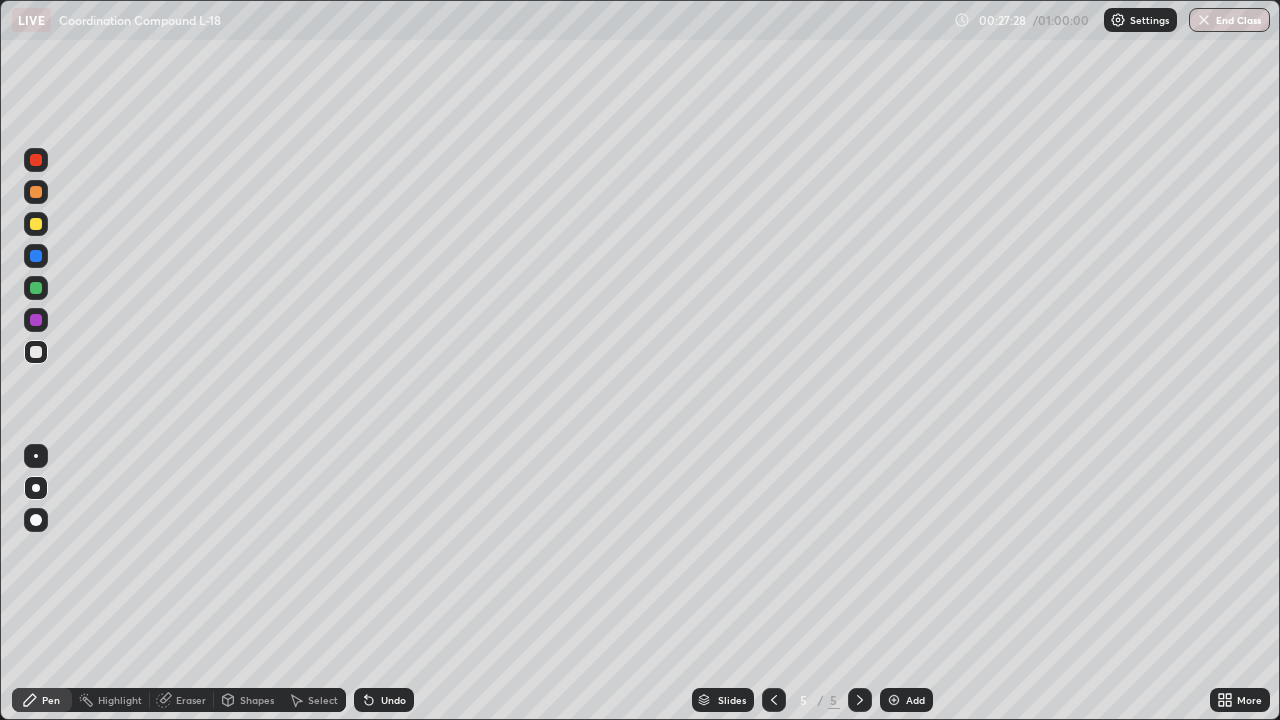 click on "Undo" at bounding box center (393, 700) 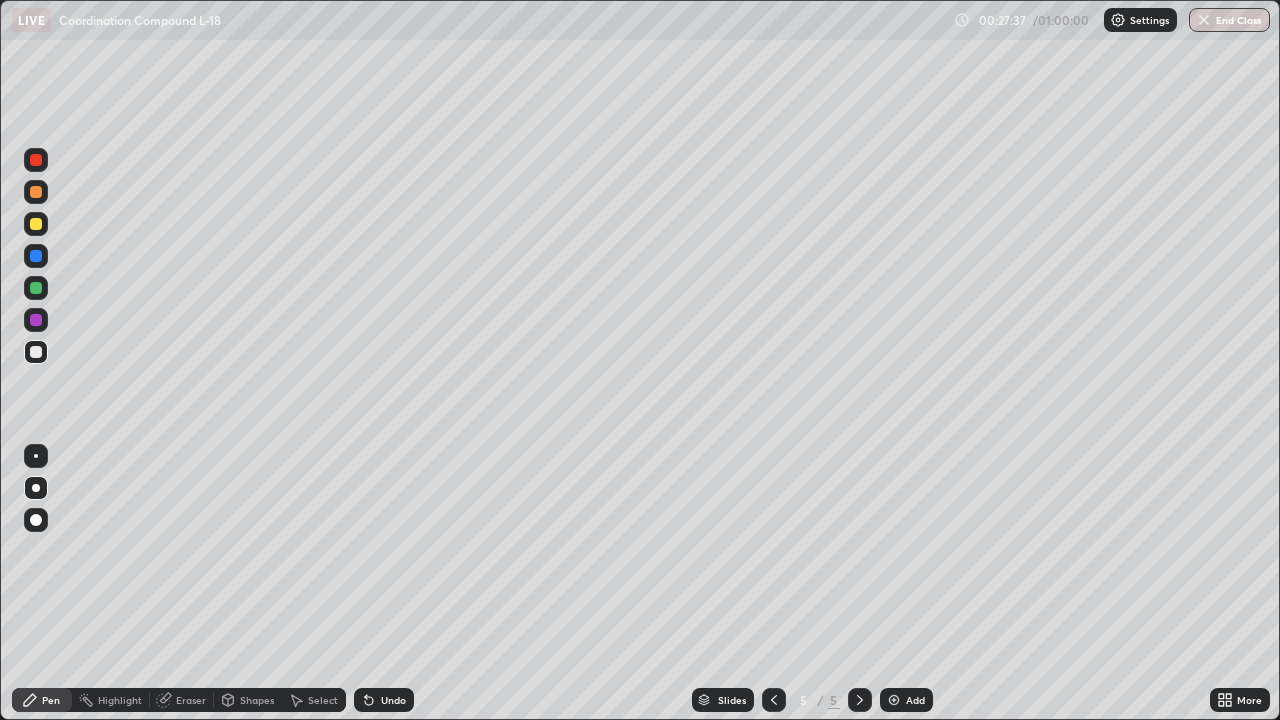 click at bounding box center [36, 320] 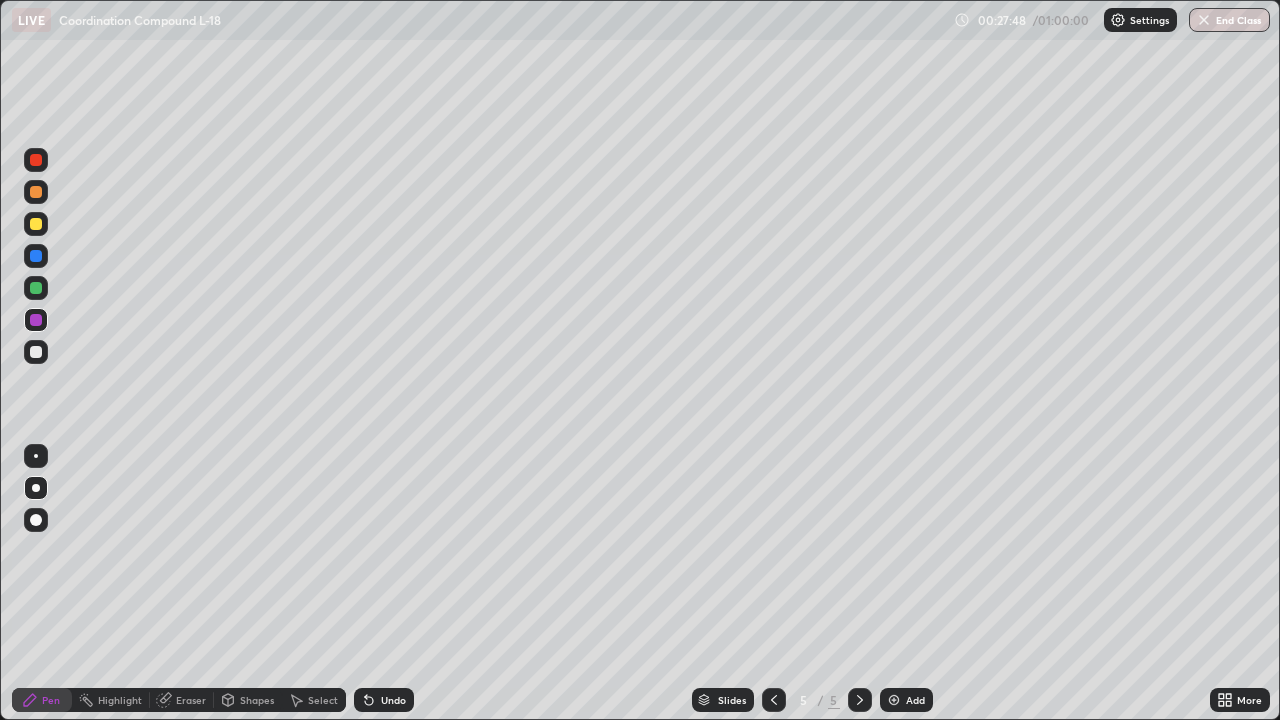 click at bounding box center [36, 224] 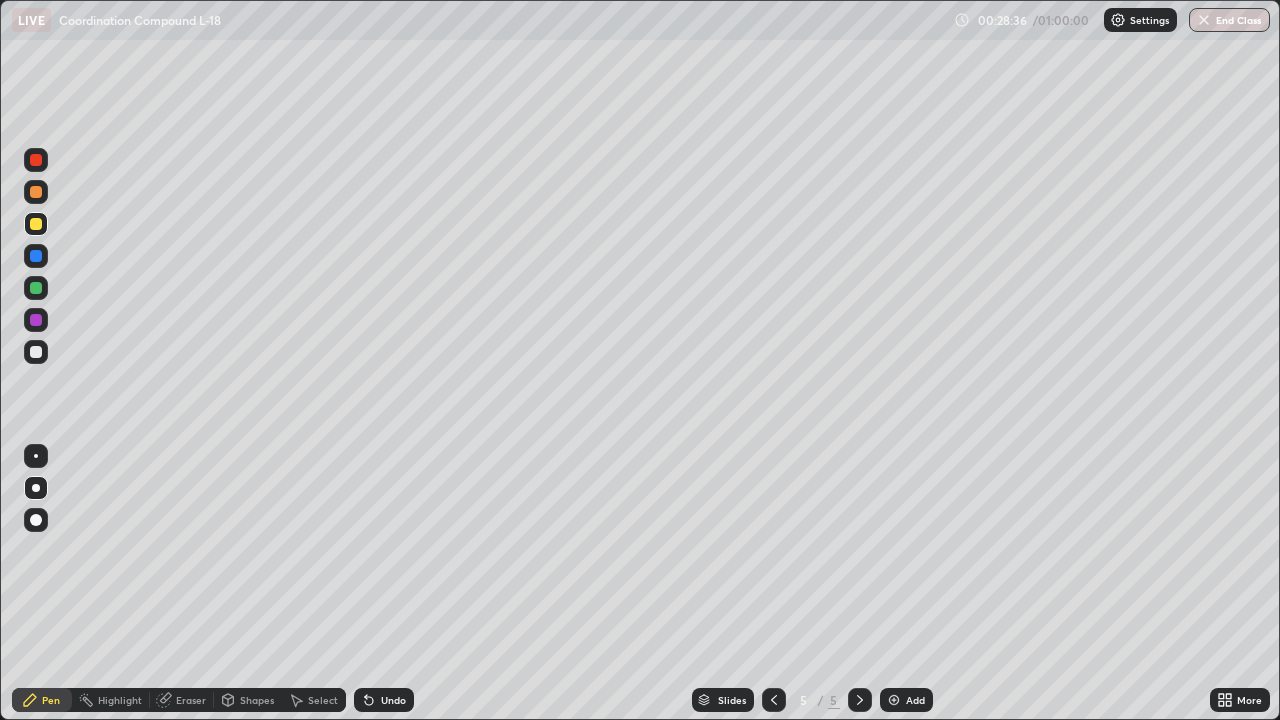click on "Undo" at bounding box center (393, 700) 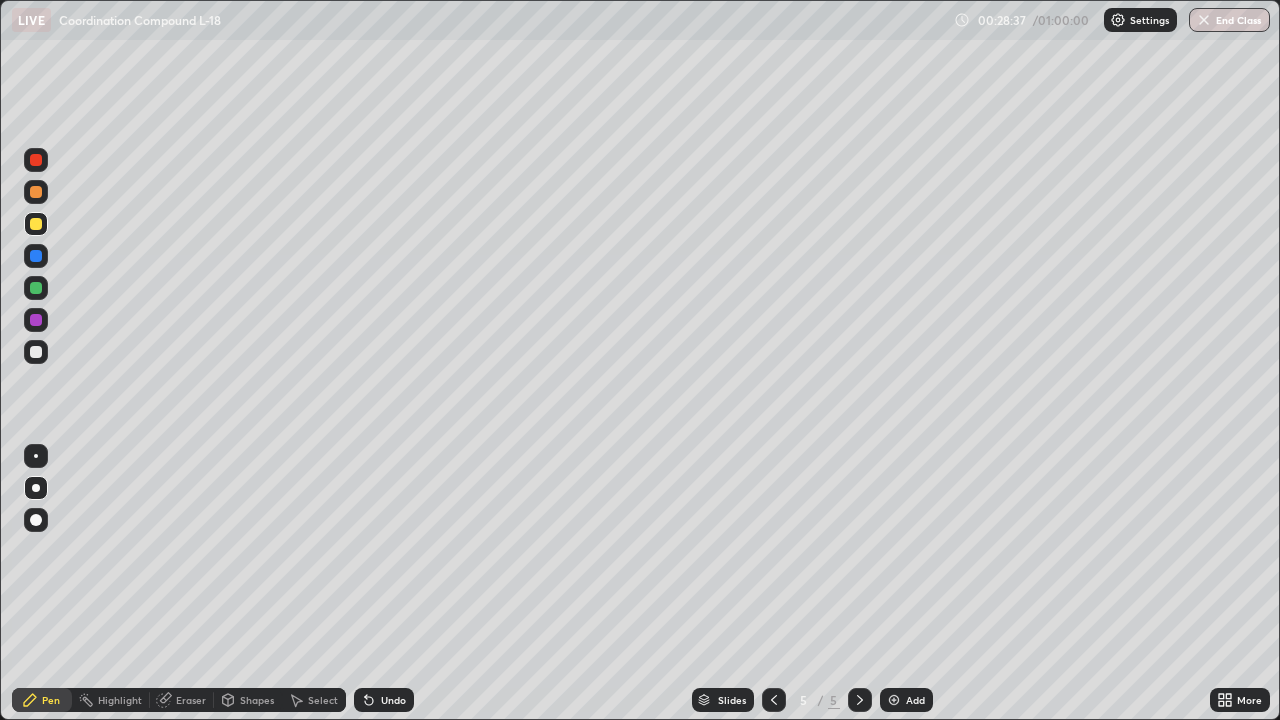 click on "Undo" at bounding box center (393, 700) 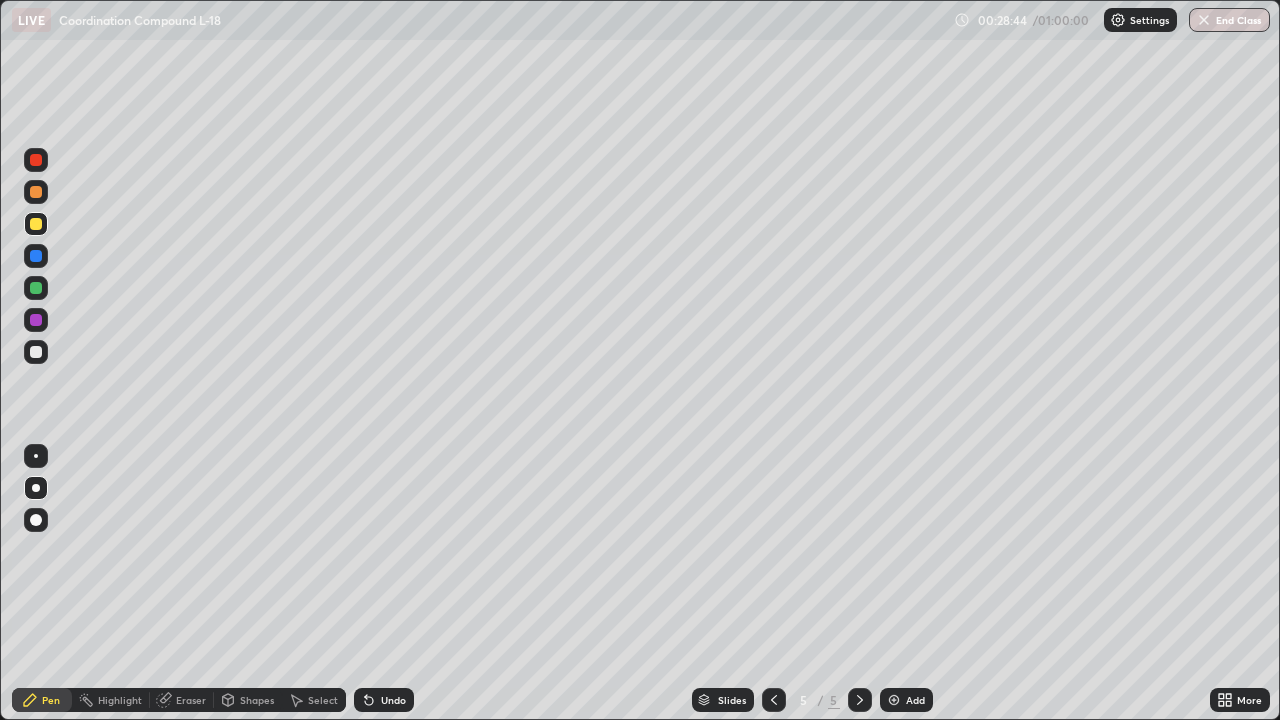 click at bounding box center [36, 288] 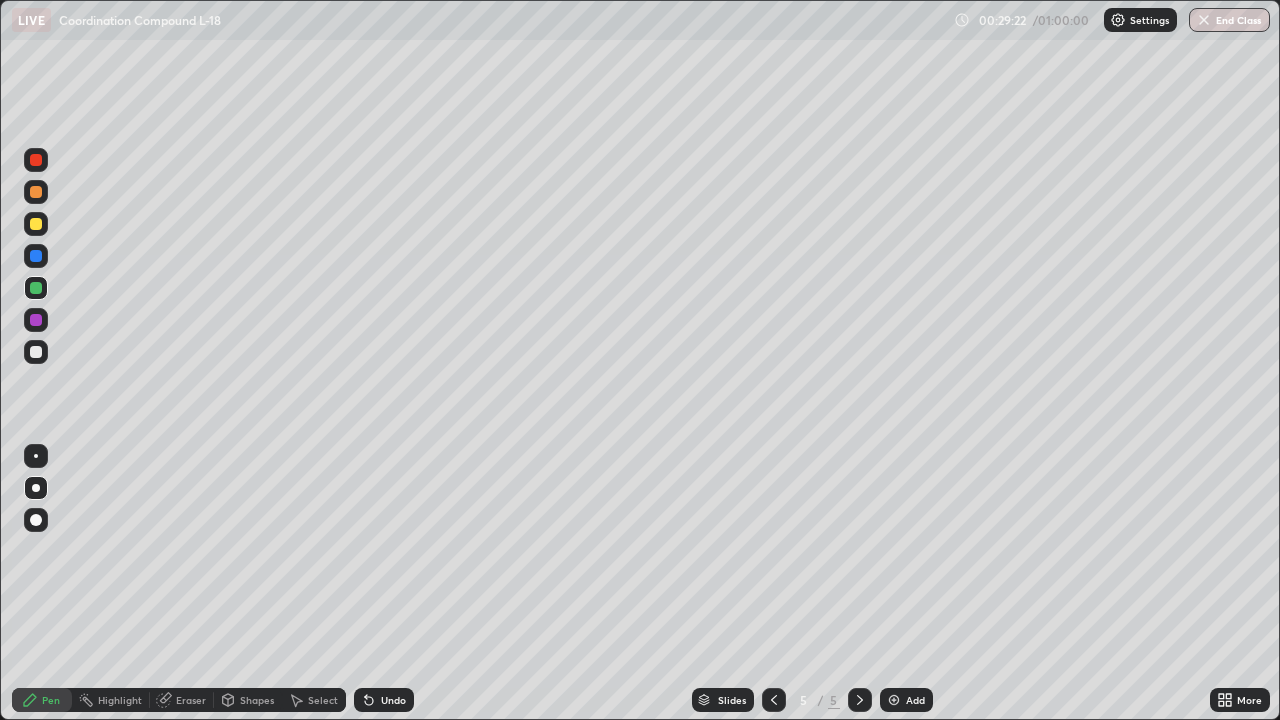 click at bounding box center (36, 352) 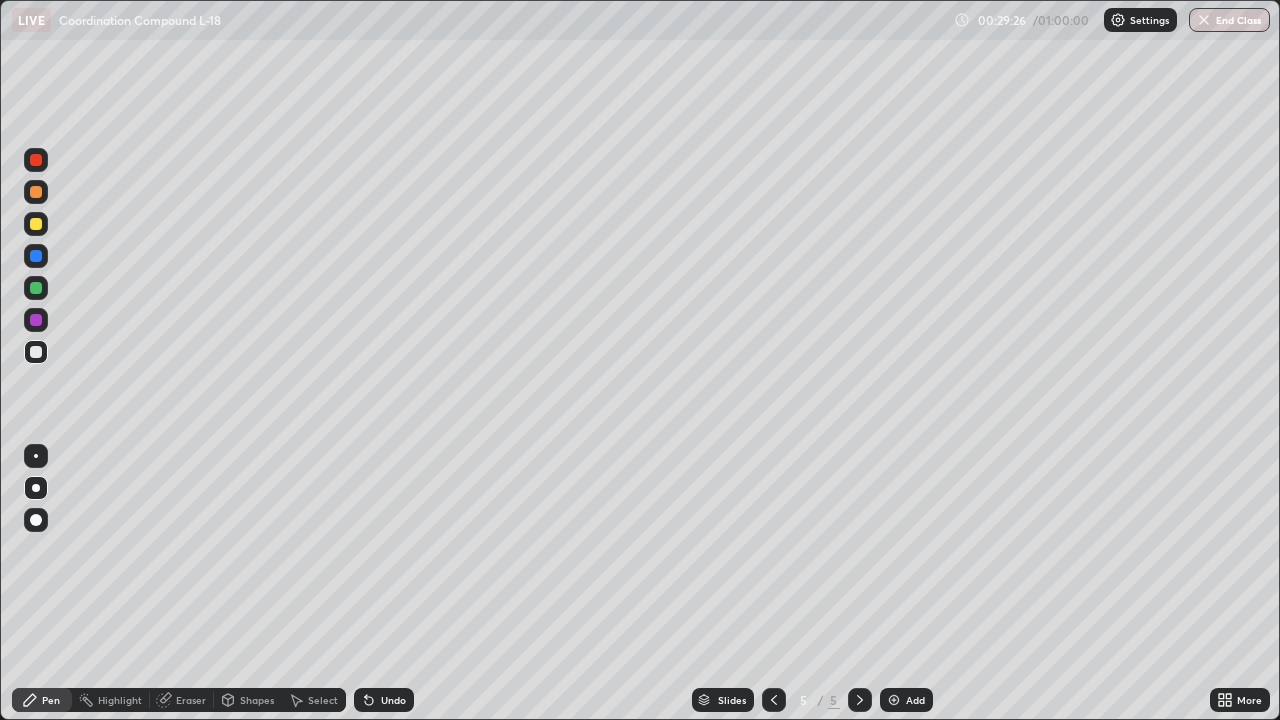 click 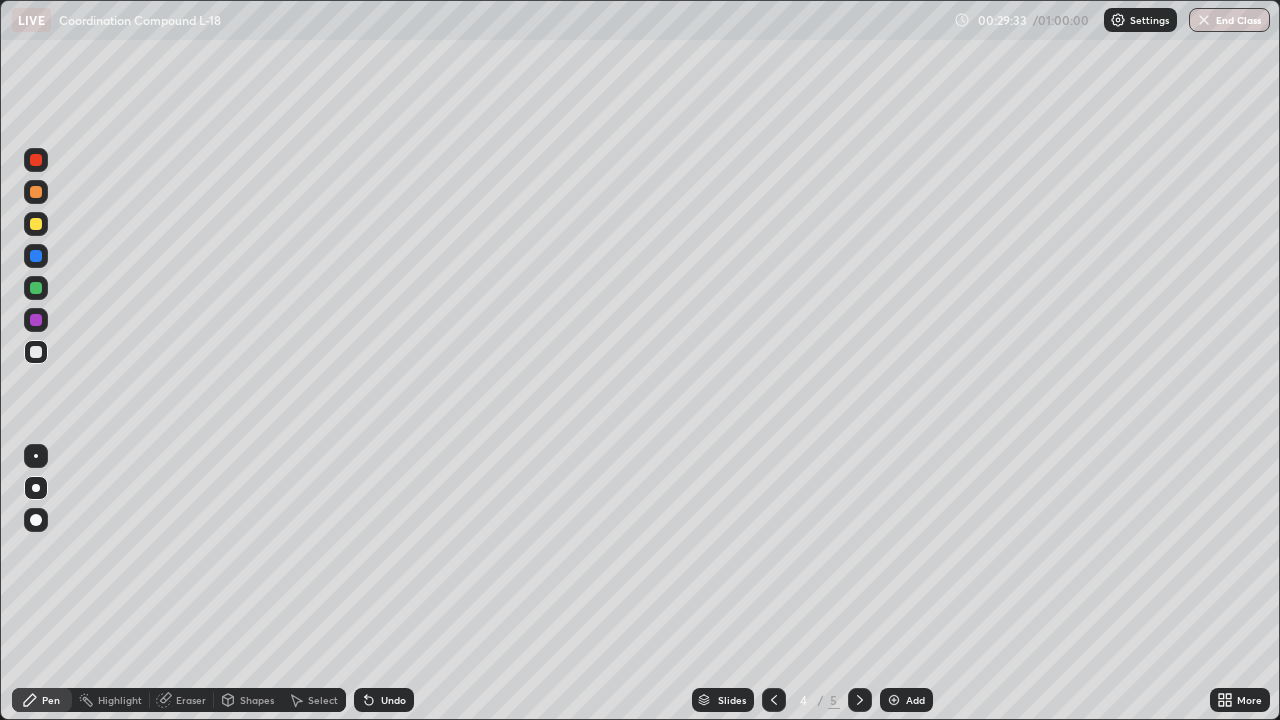 click at bounding box center (774, 700) 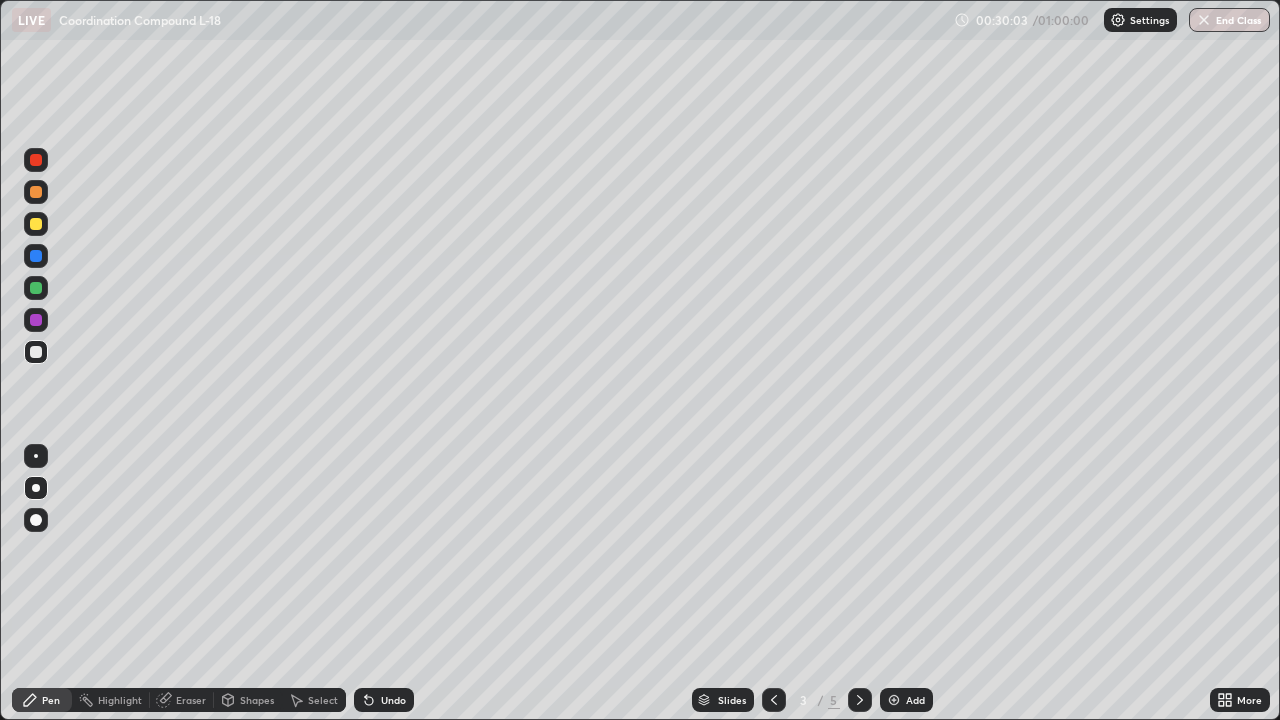 click 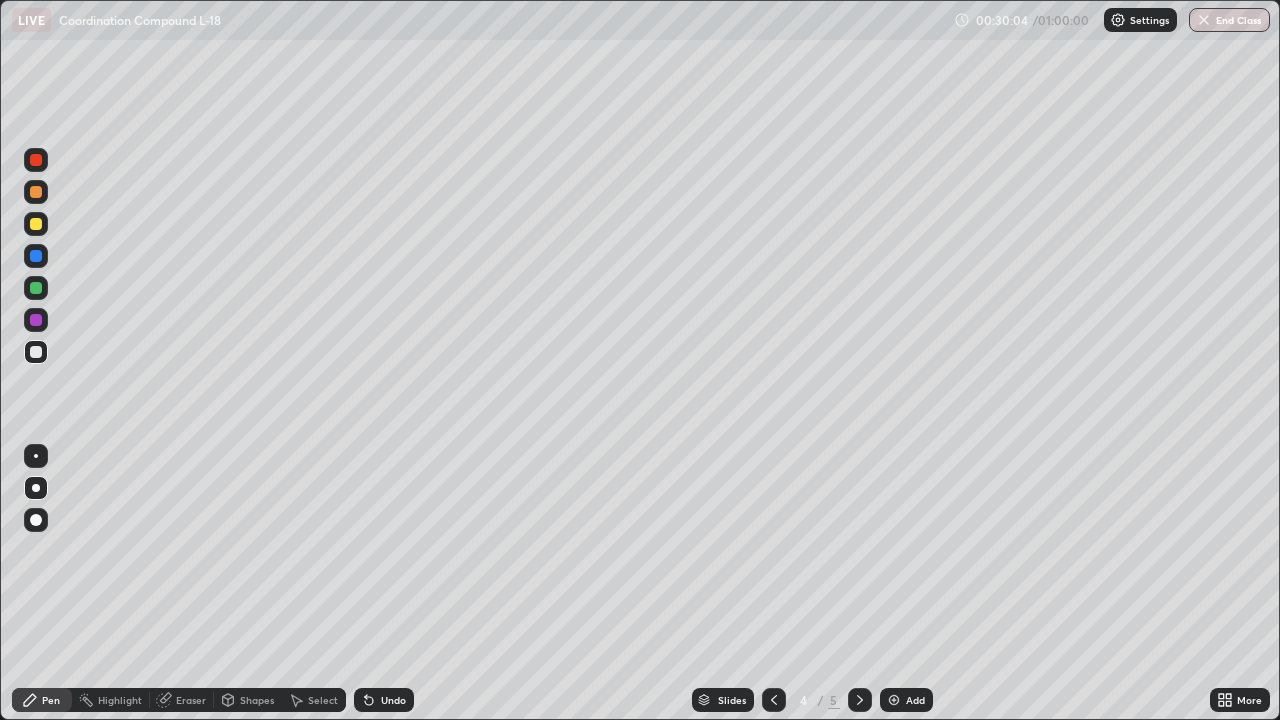 click 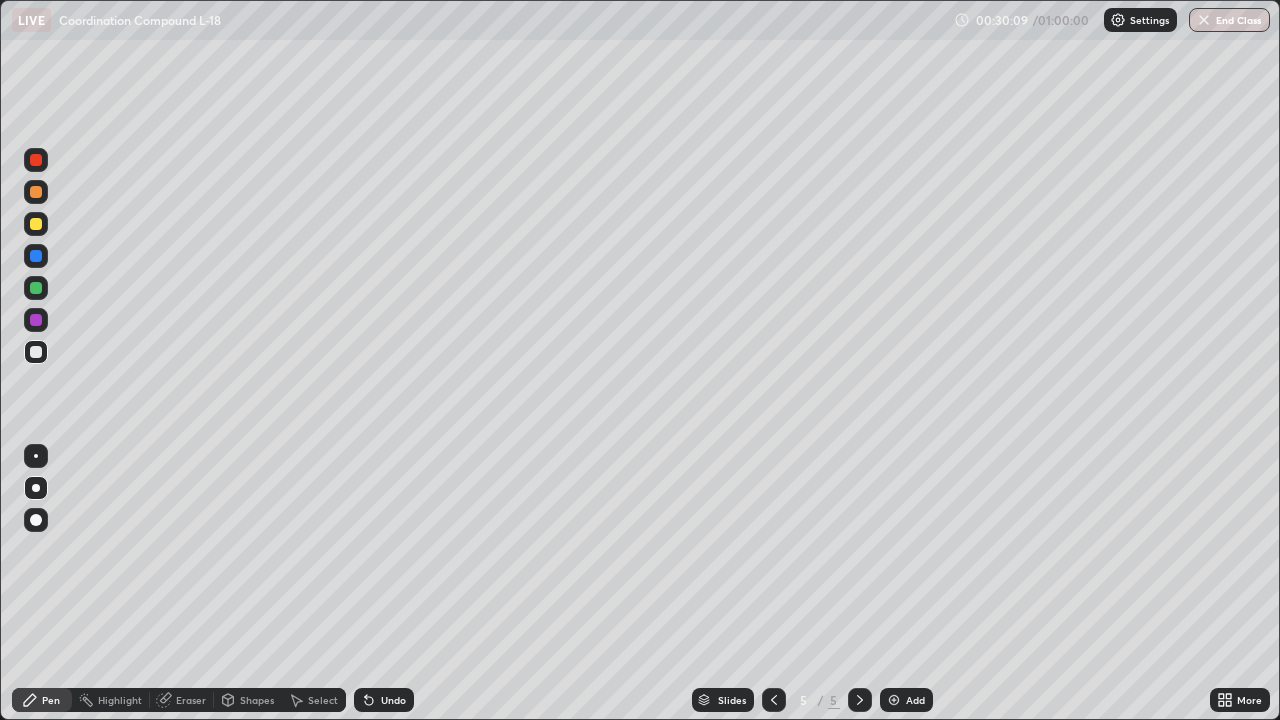 click 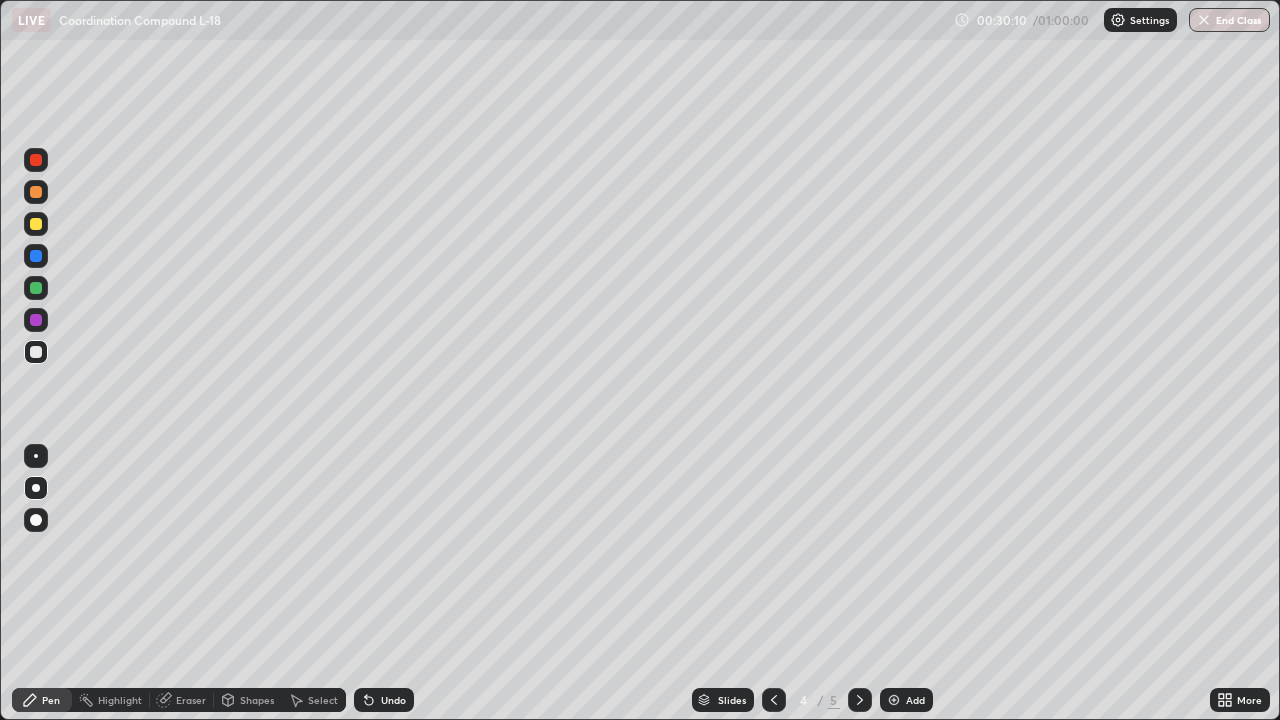 click 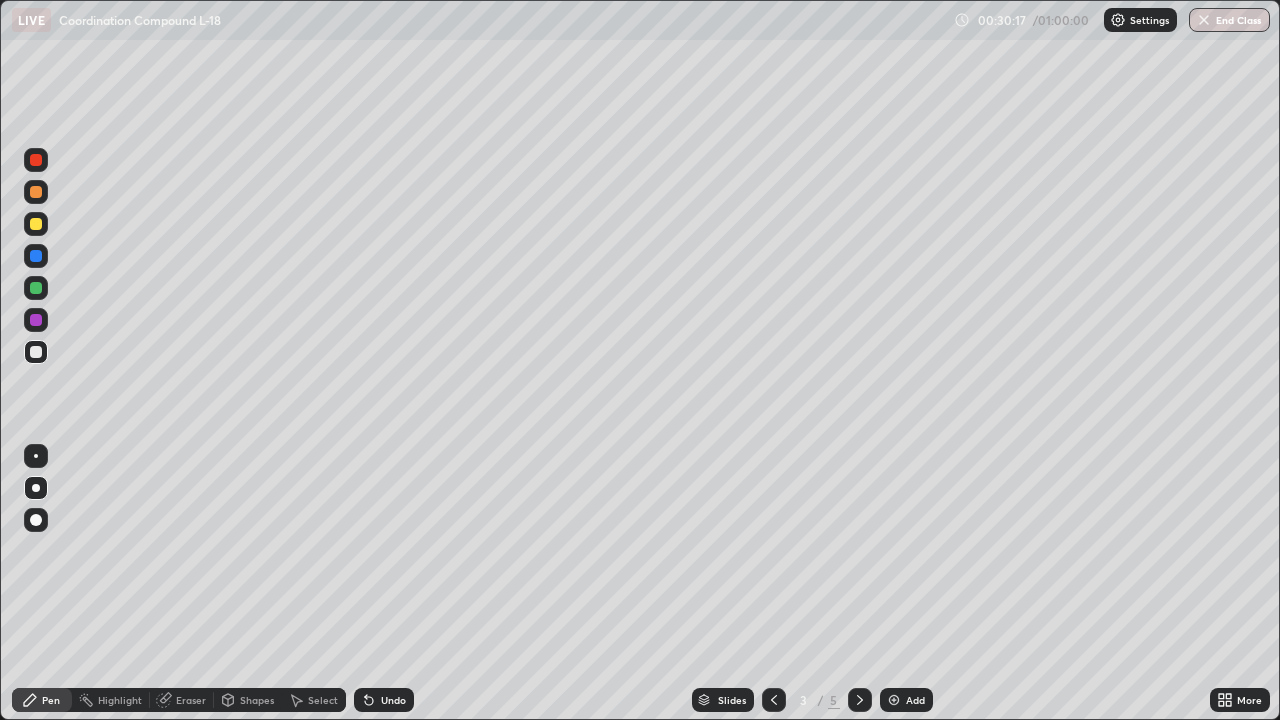 click 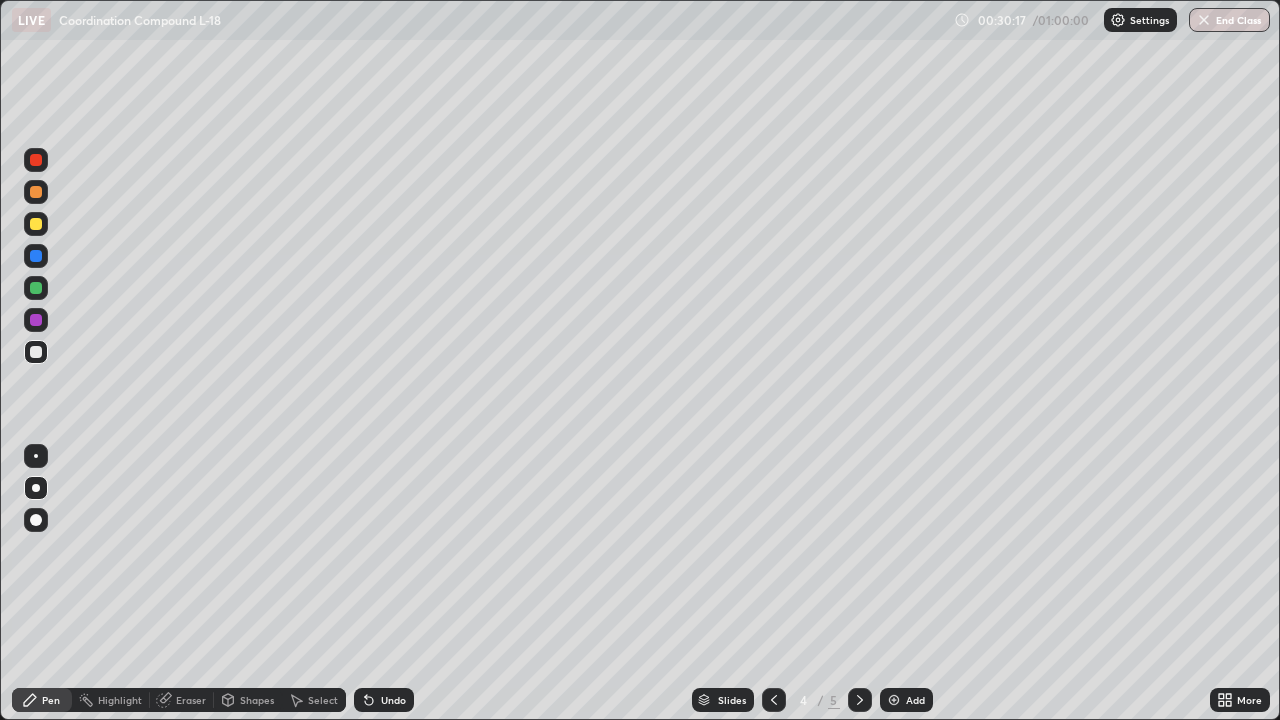 click at bounding box center (860, 700) 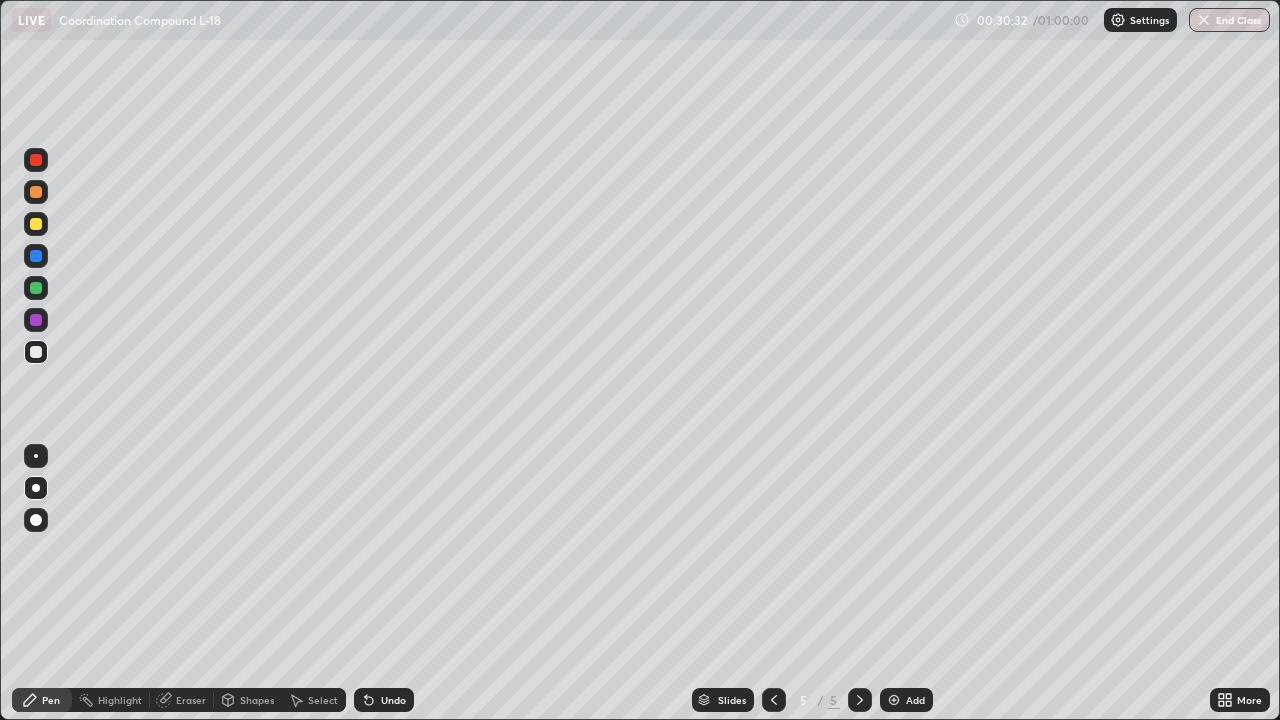 click on "Undo" at bounding box center [393, 700] 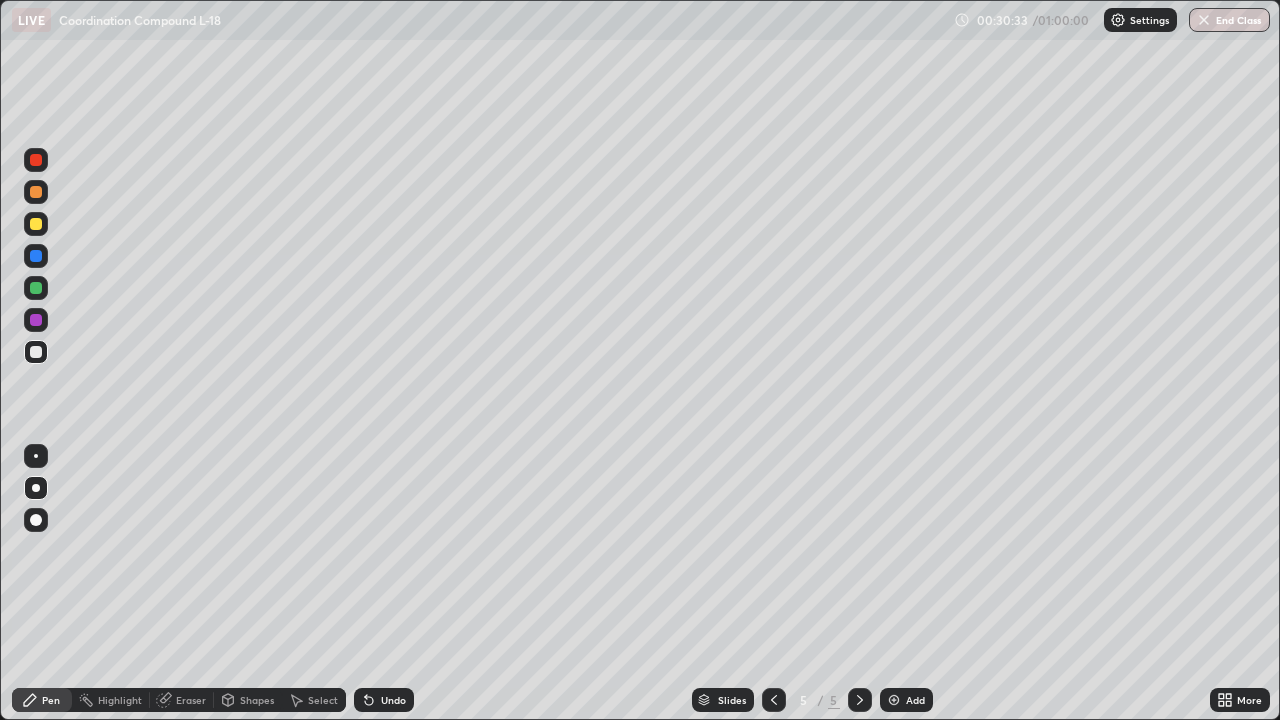 click on "Undo" at bounding box center (384, 700) 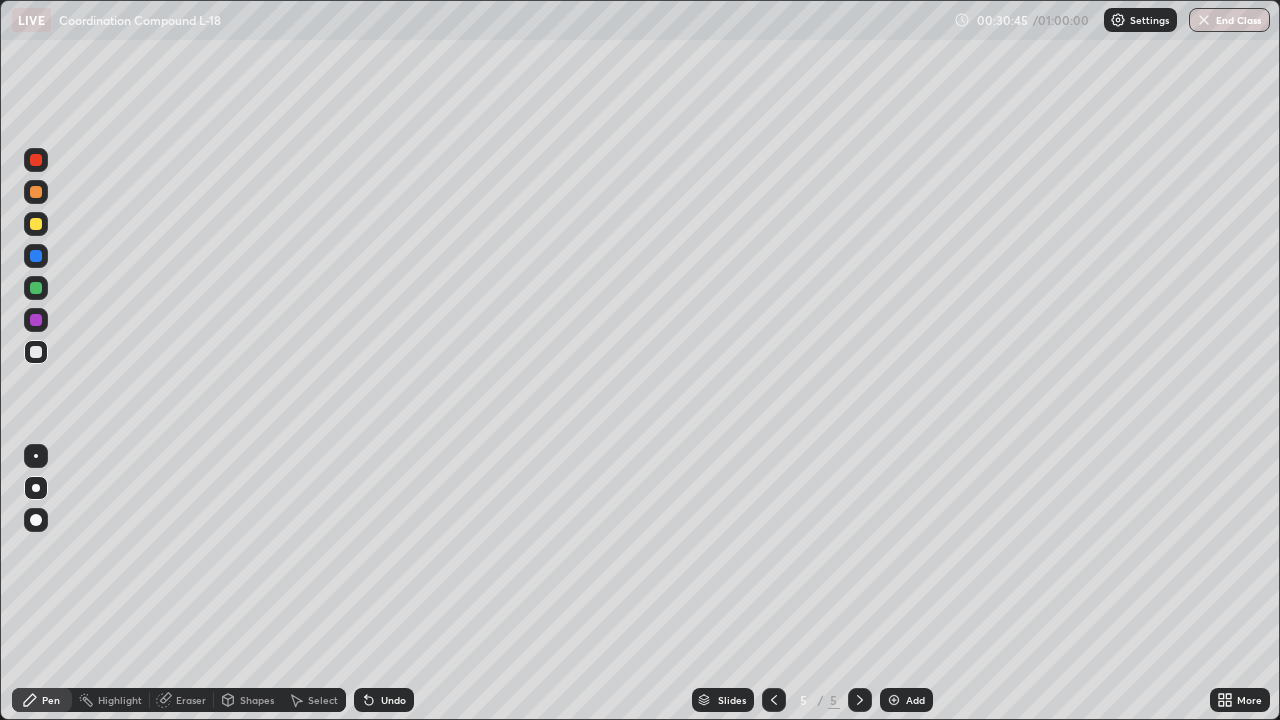 click at bounding box center [36, 224] 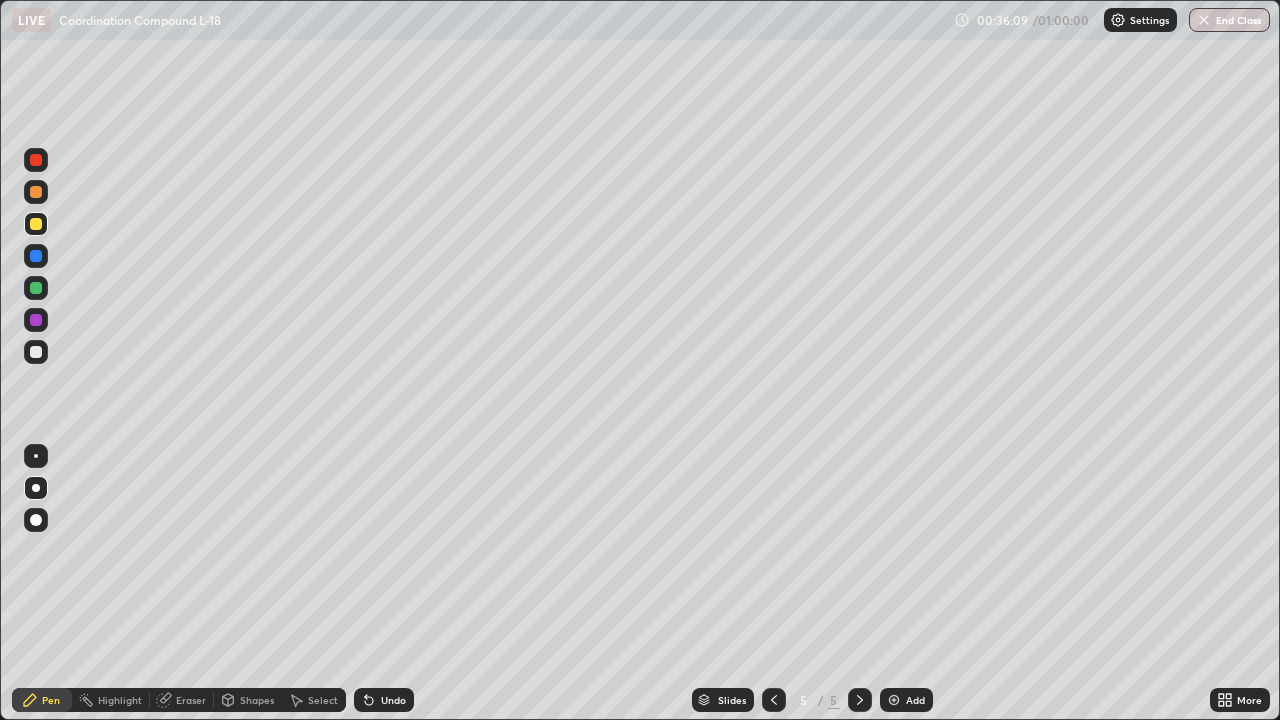 click at bounding box center (894, 700) 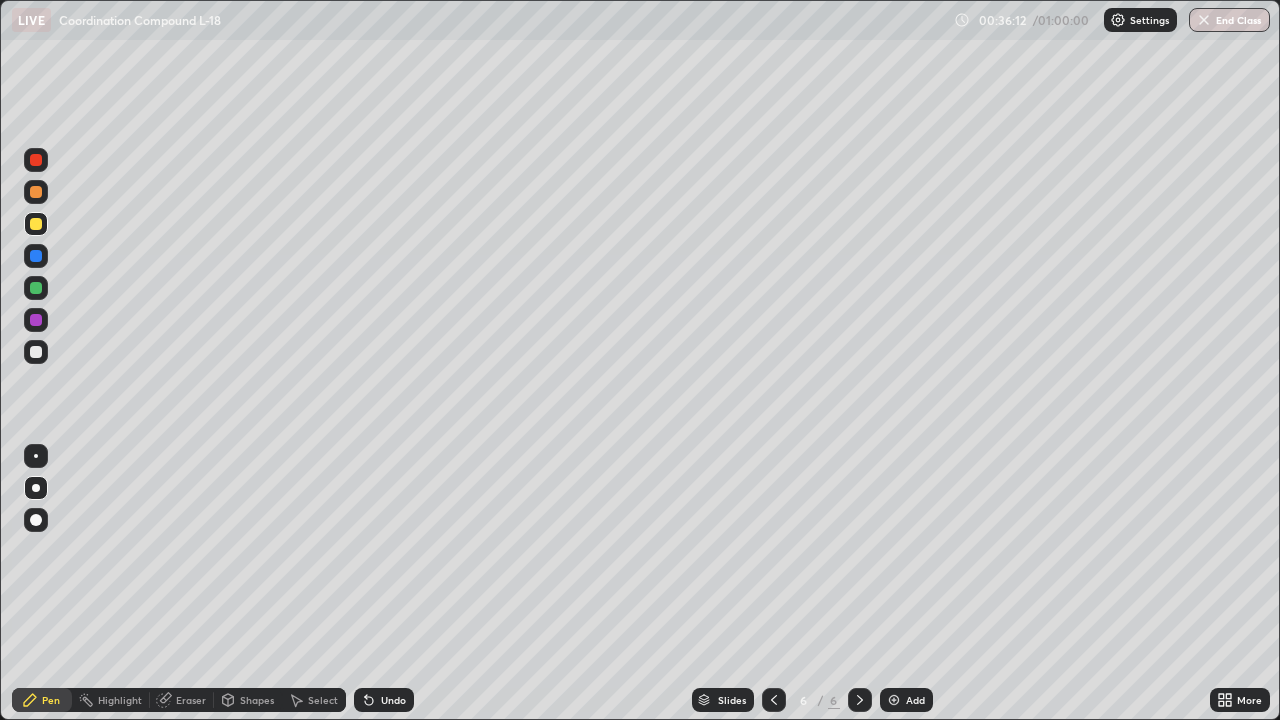 click at bounding box center [36, 224] 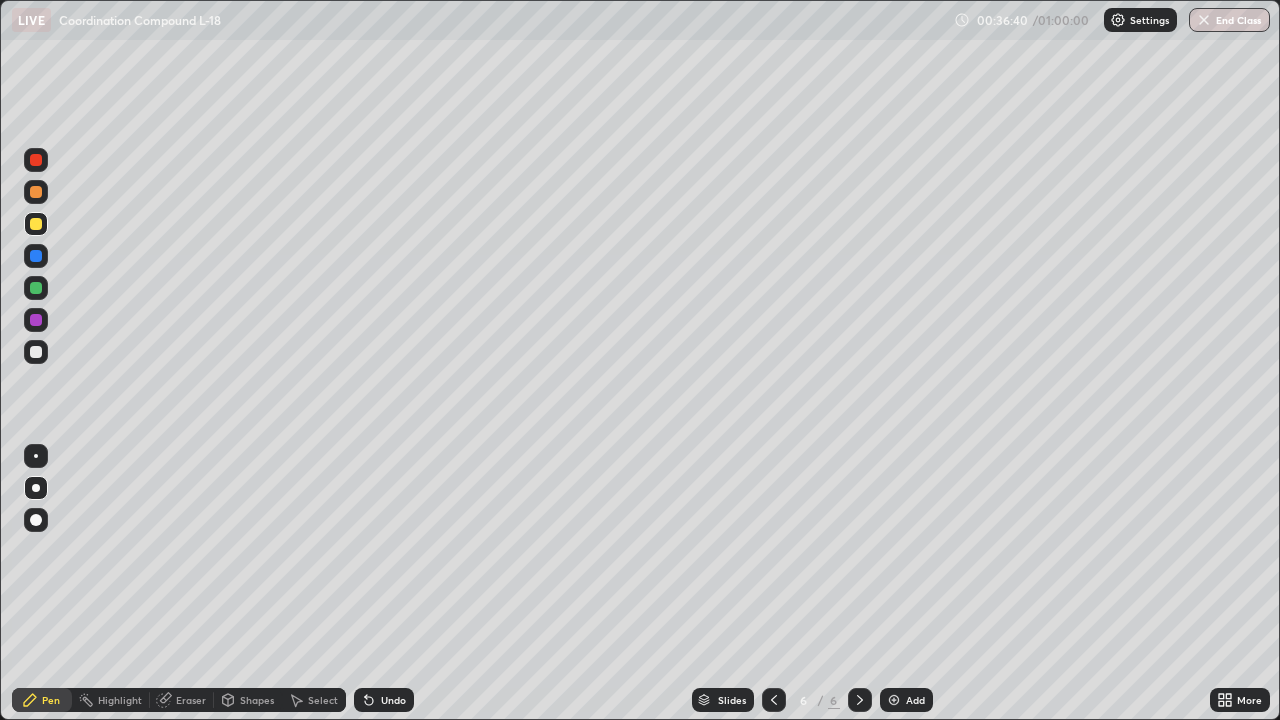click on "Undo" at bounding box center [393, 700] 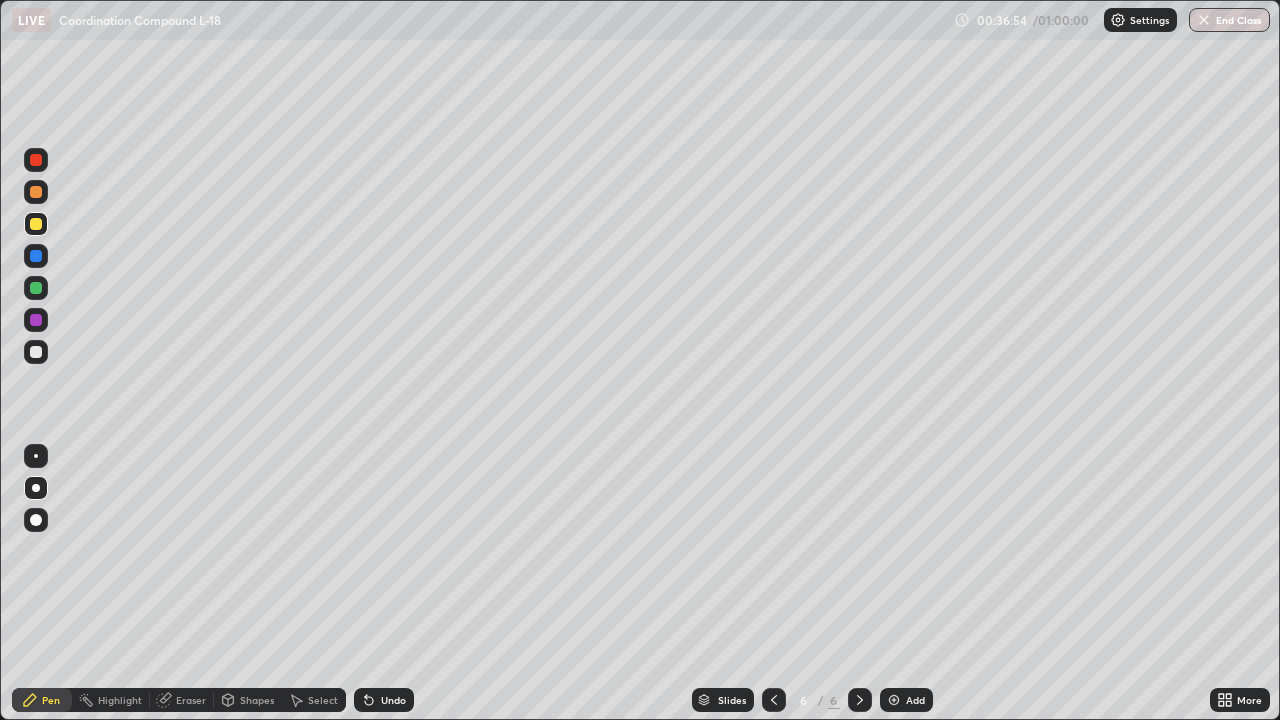 click at bounding box center (36, 352) 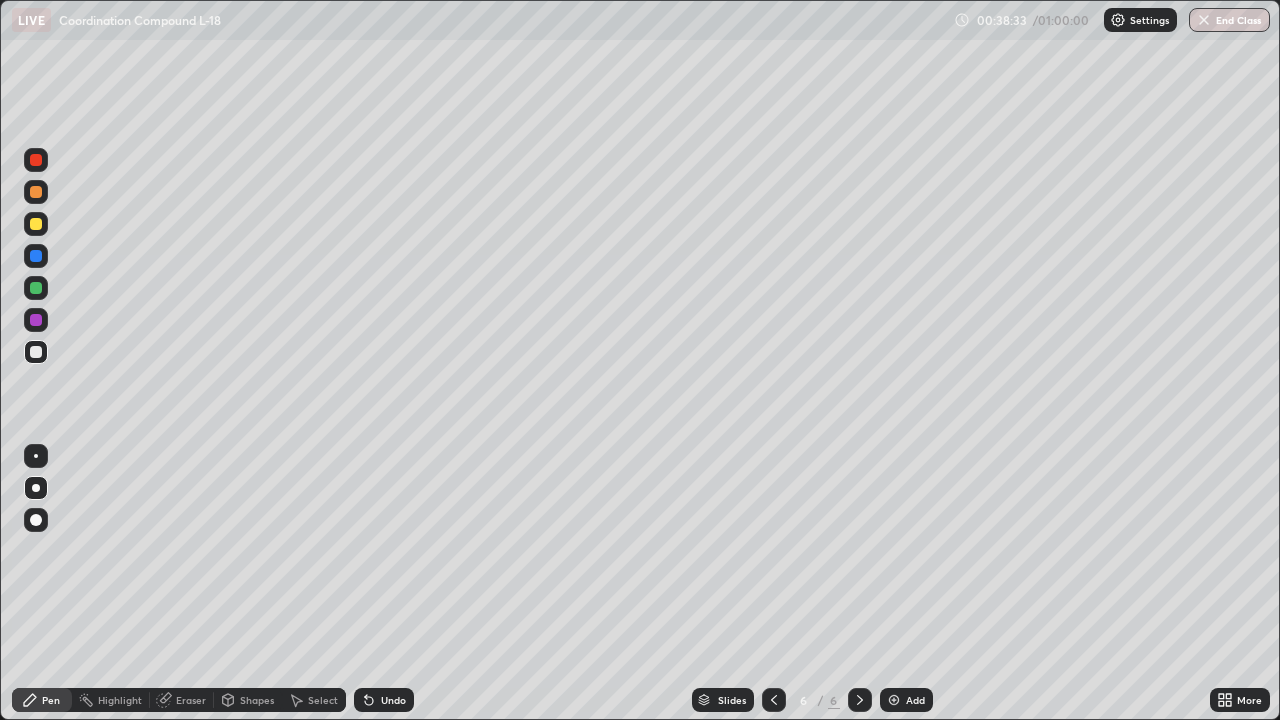 click on "Add" at bounding box center (906, 700) 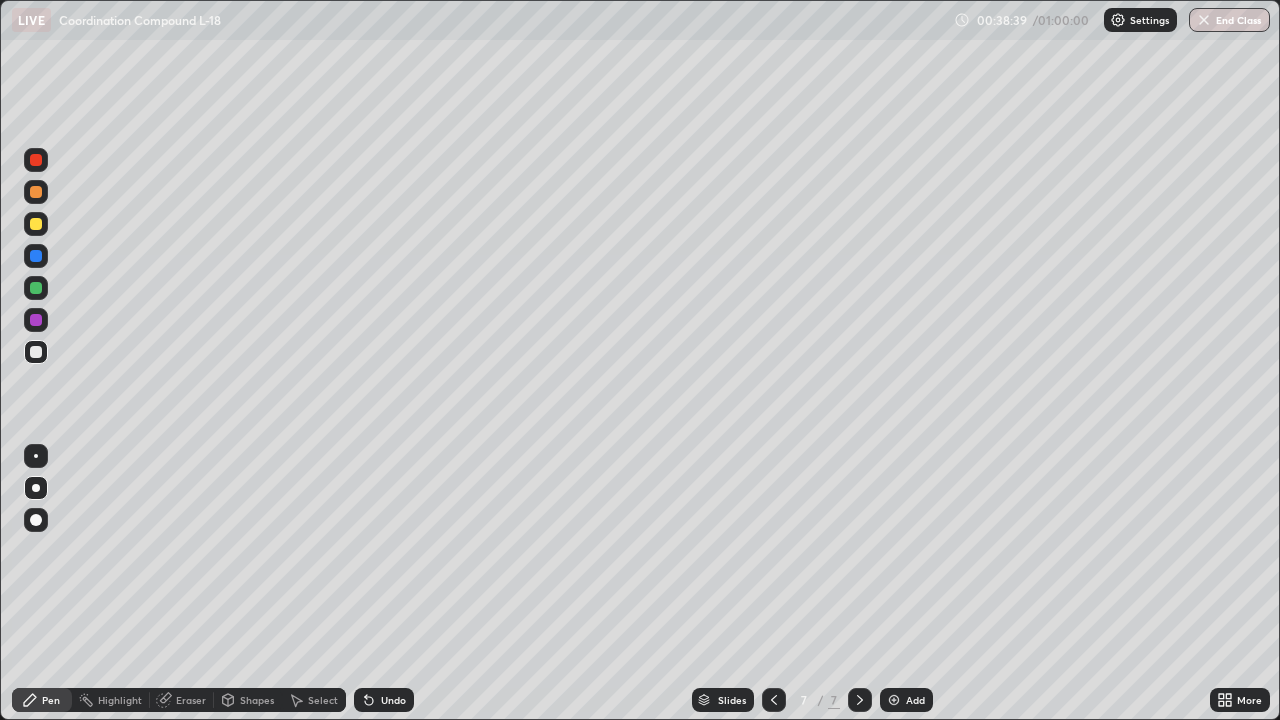 click at bounding box center [36, 224] 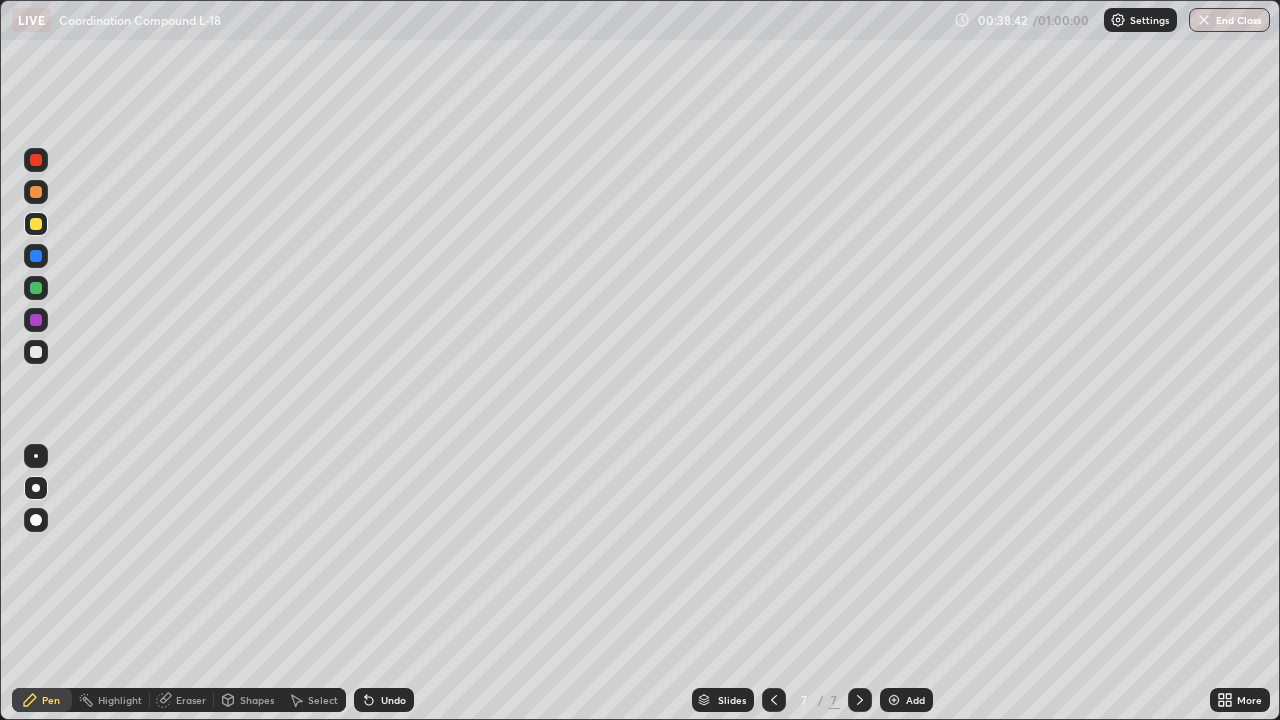 click on "Undo" at bounding box center (384, 700) 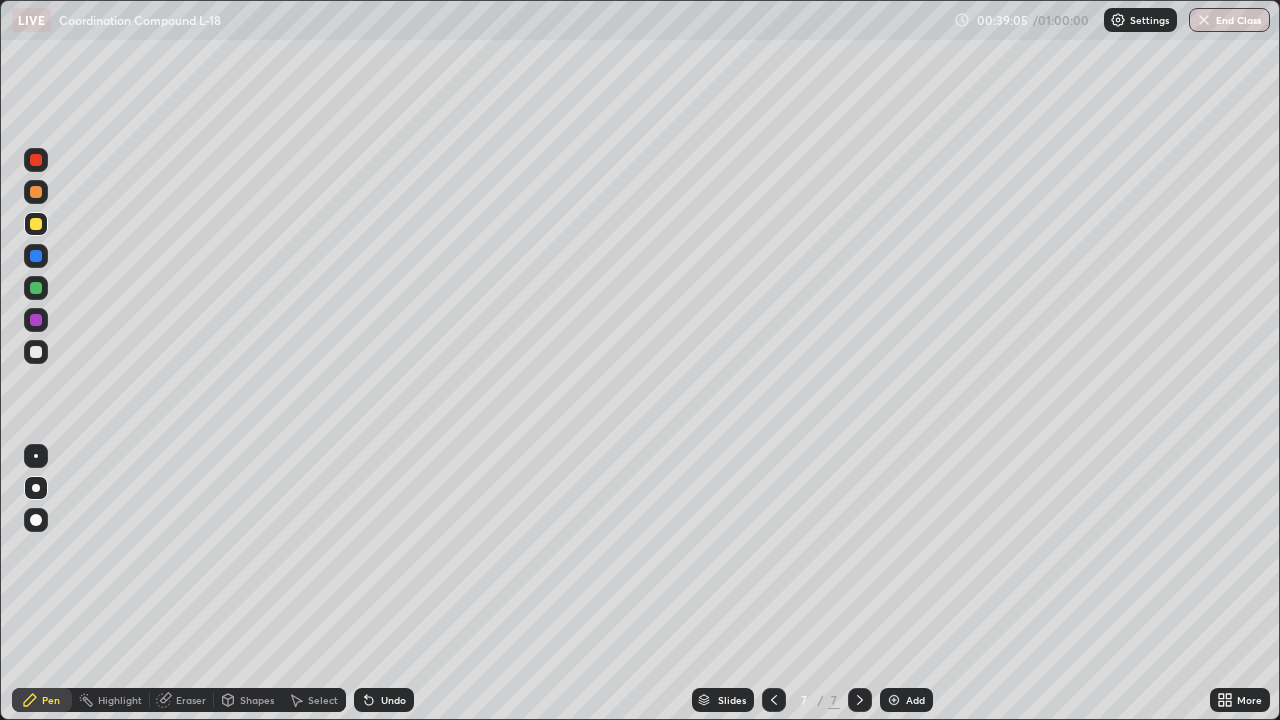 click at bounding box center [36, 256] 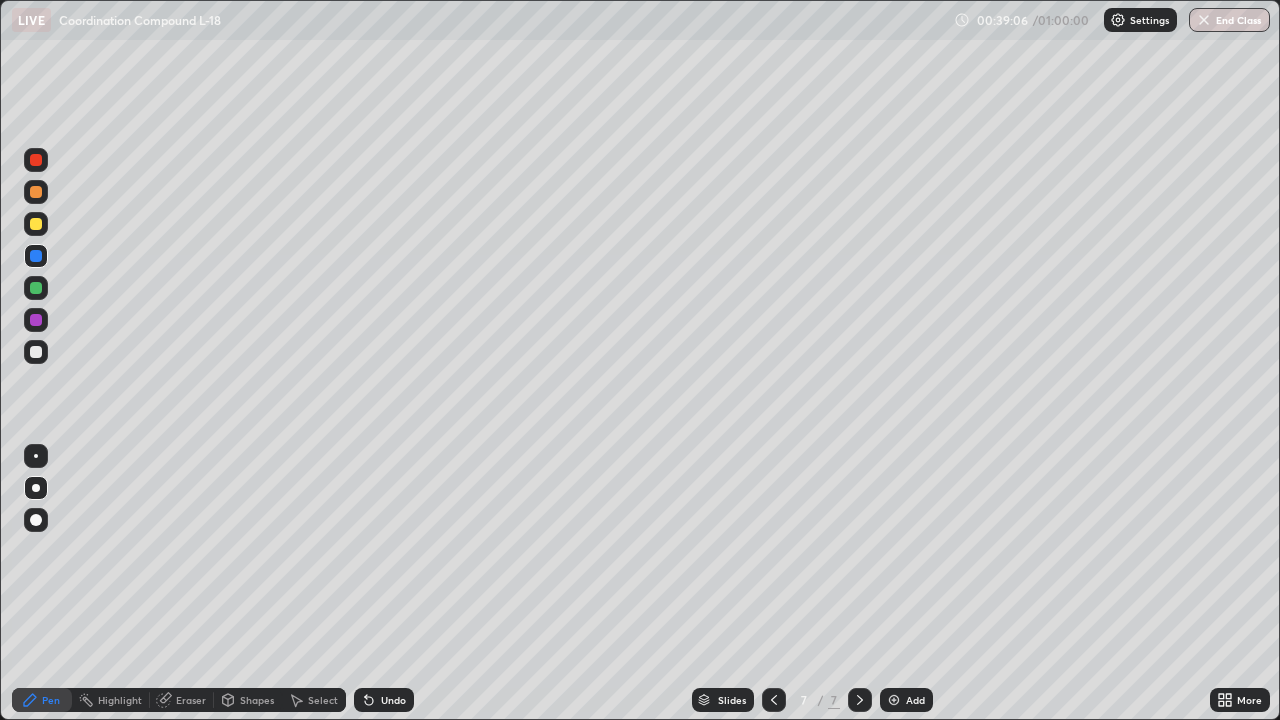 click at bounding box center (36, 288) 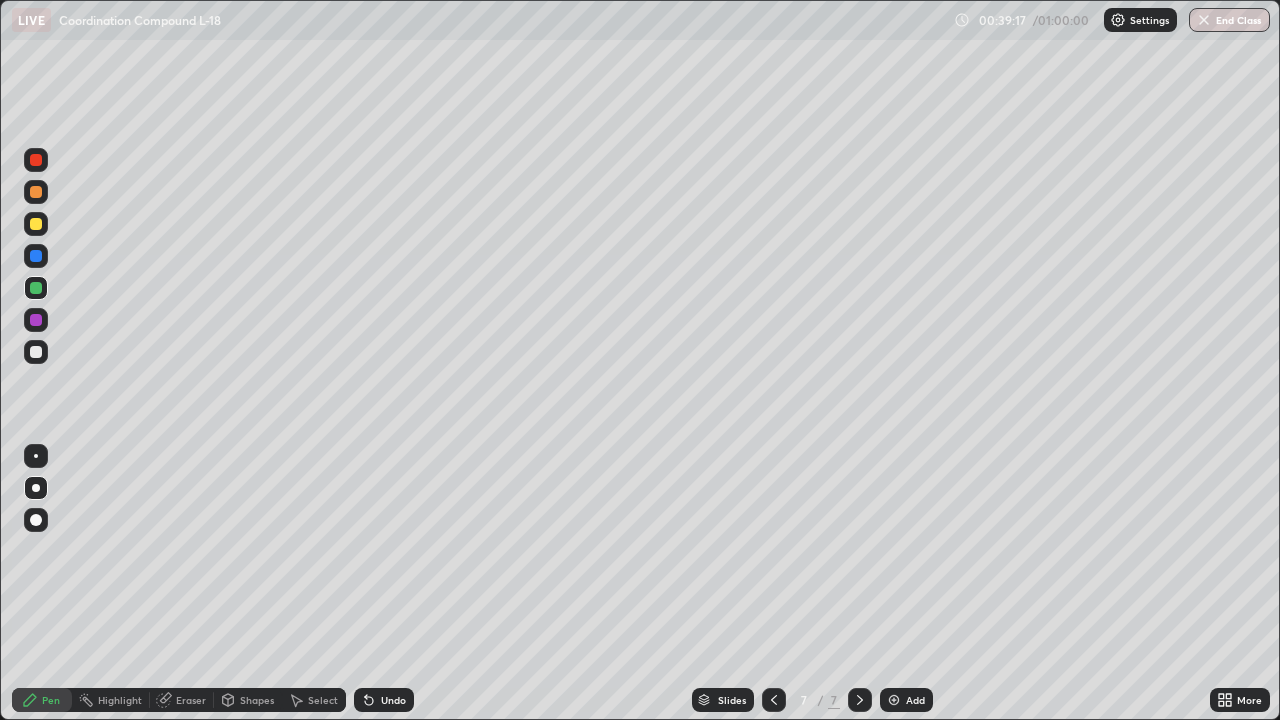 click at bounding box center [36, 224] 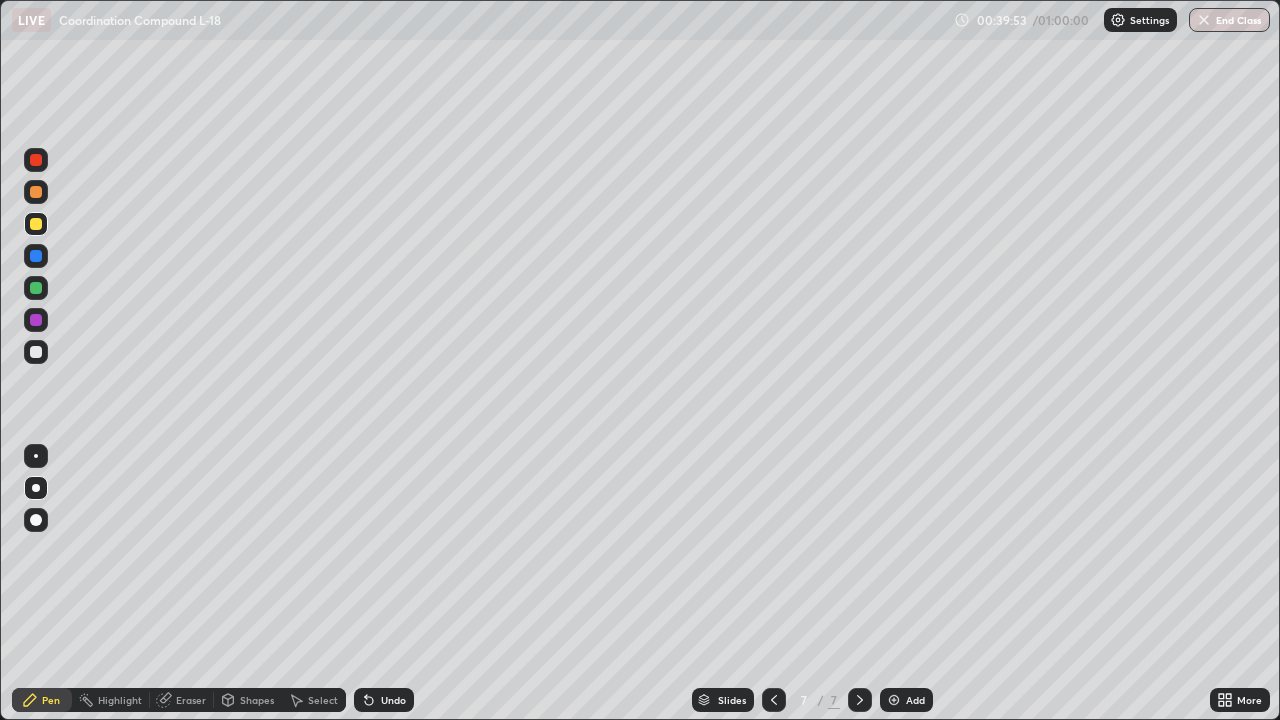 click 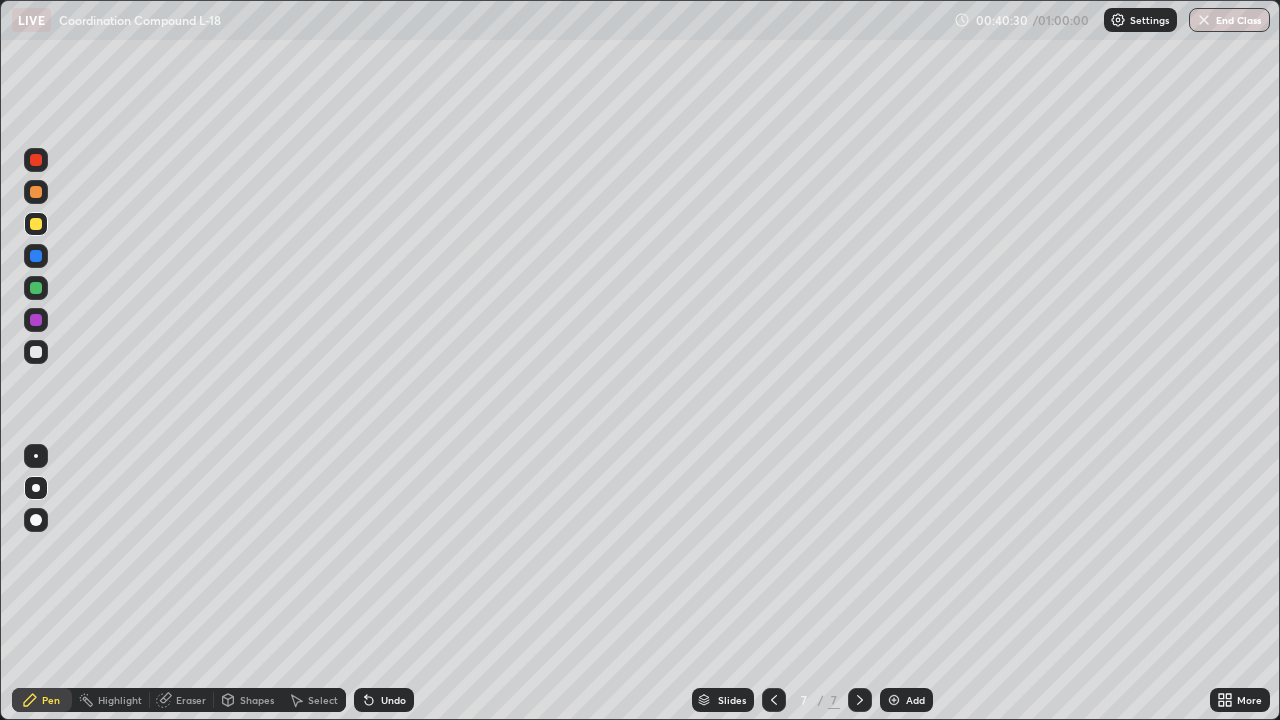 click at bounding box center [36, 352] 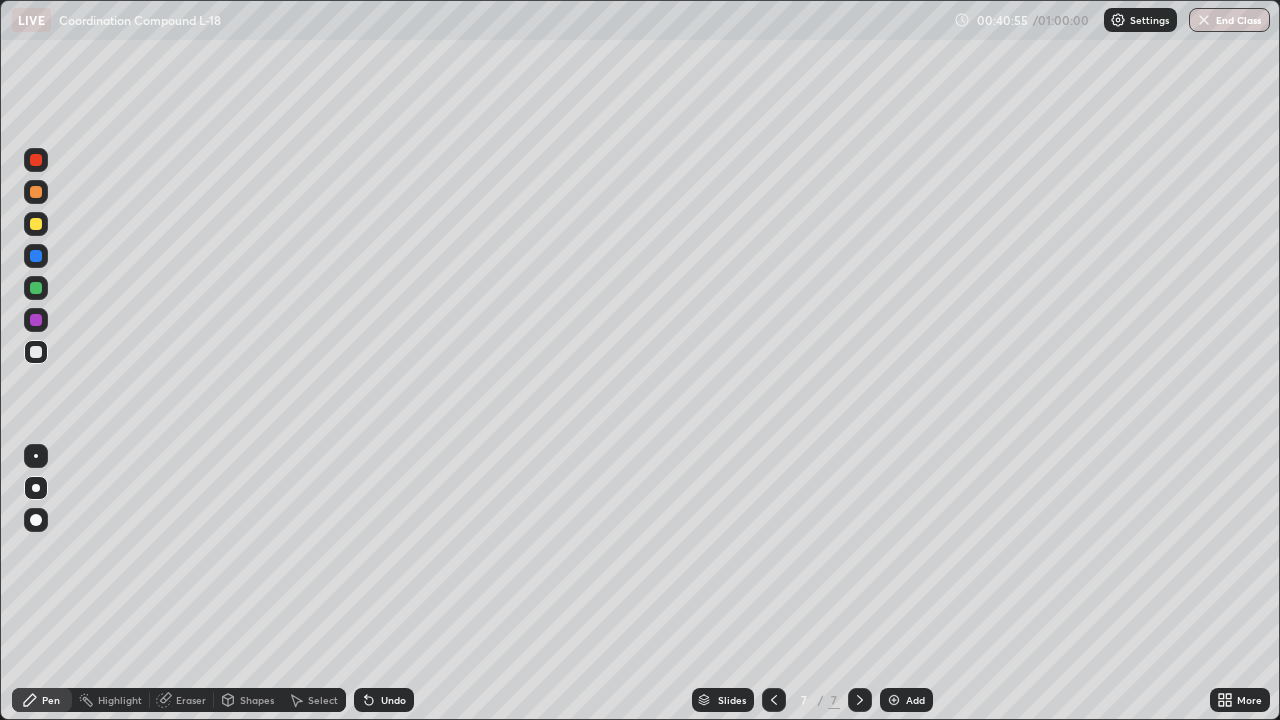 click 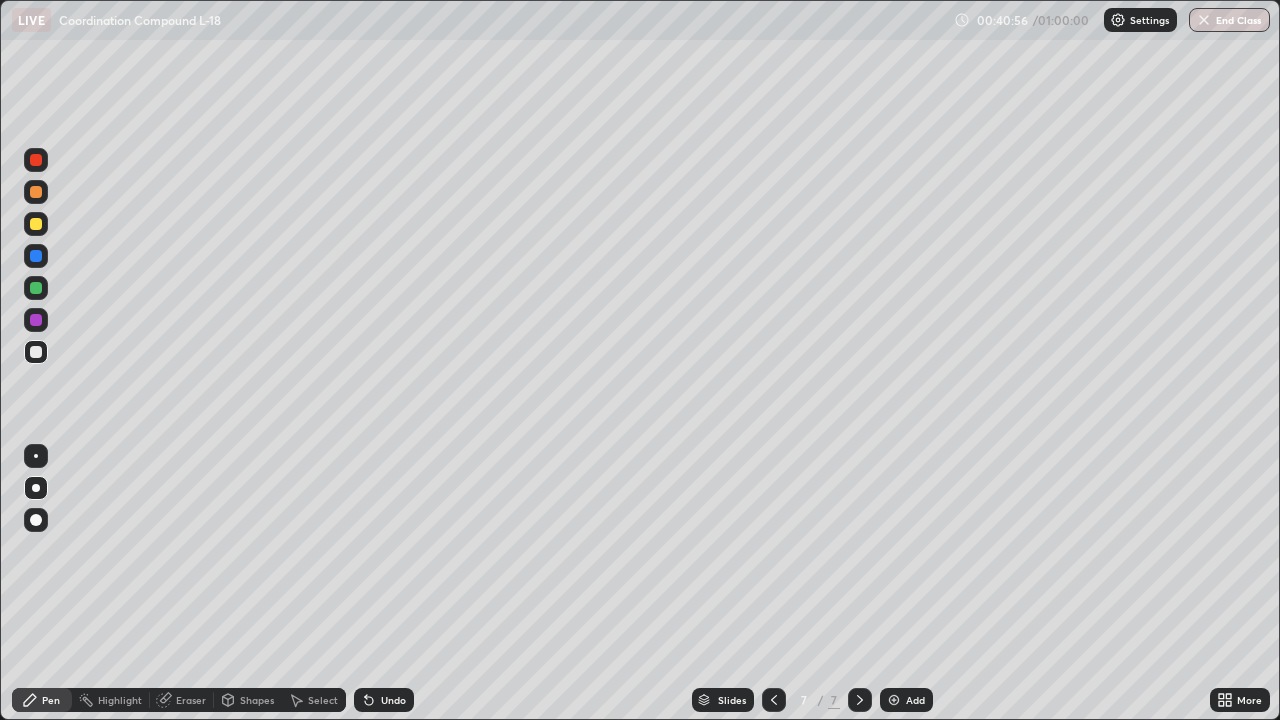 click 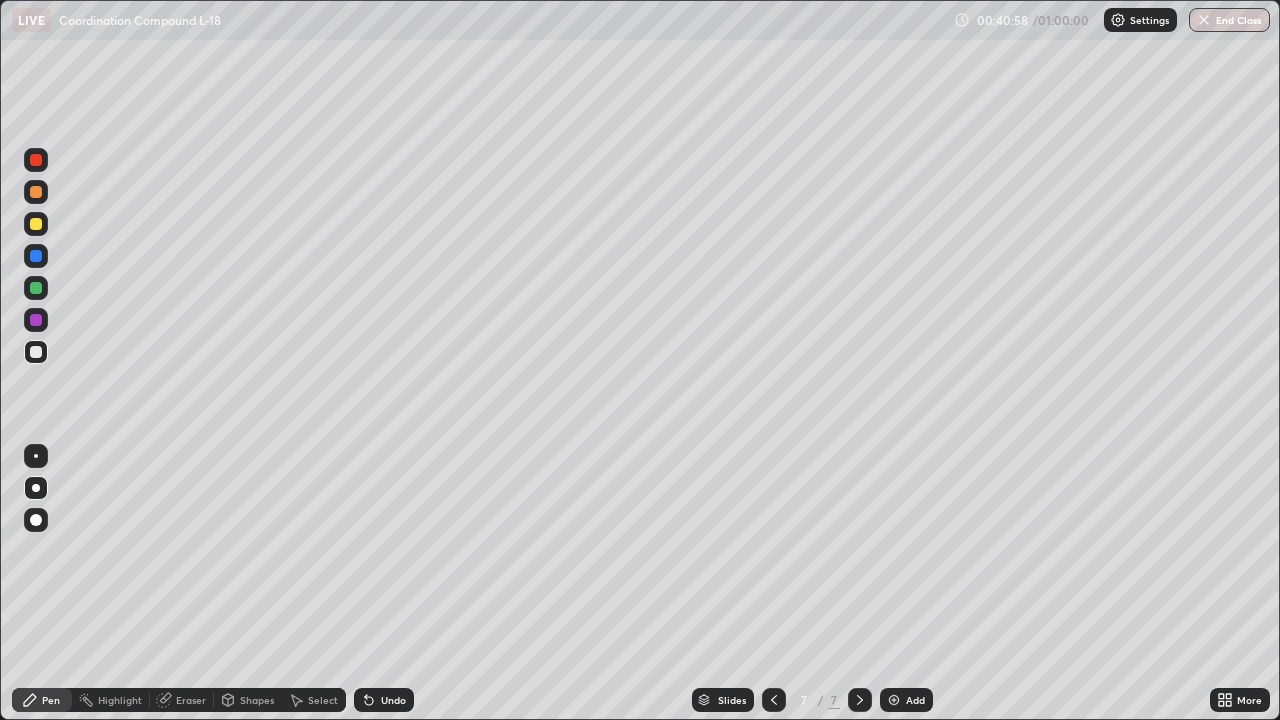 click 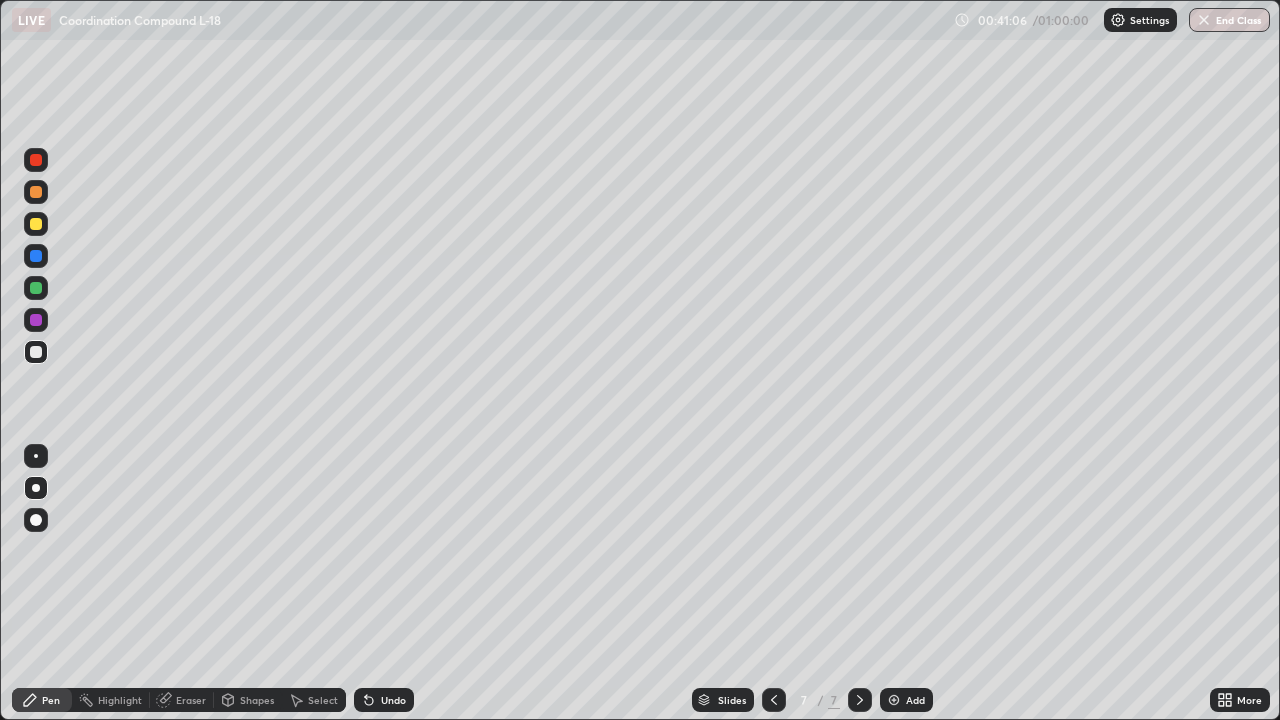 click 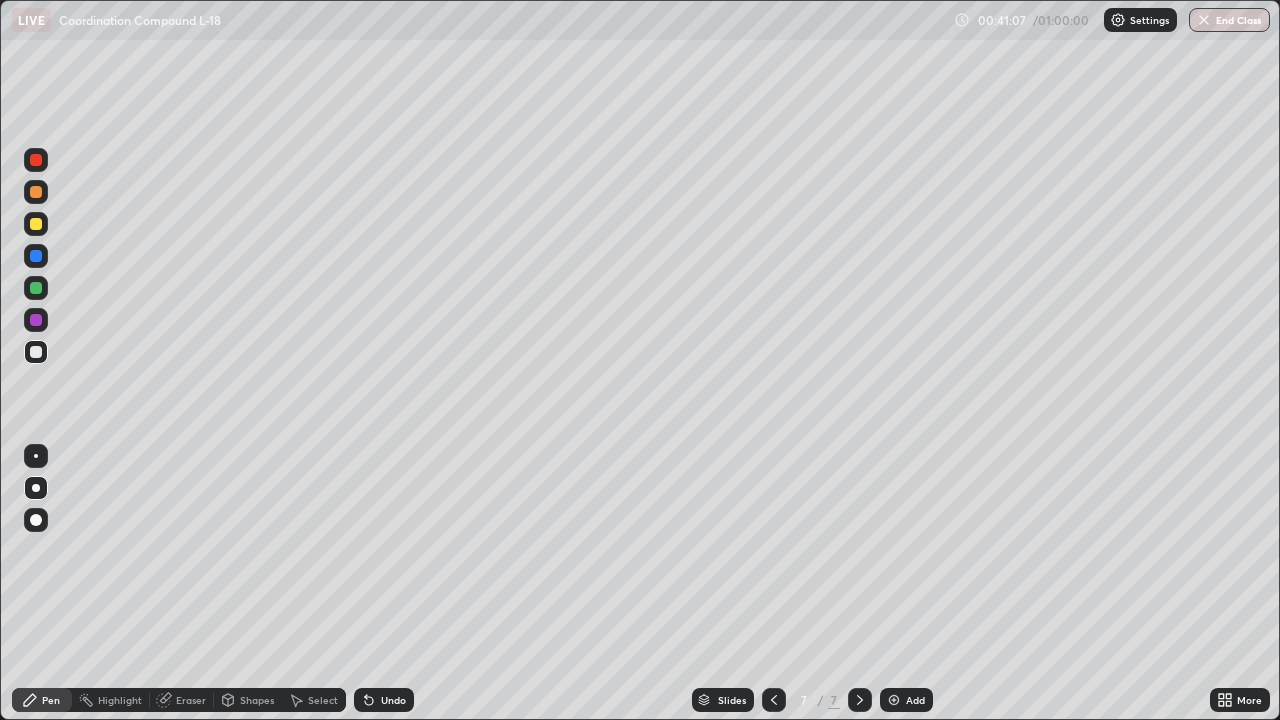 click on "Undo" at bounding box center [384, 700] 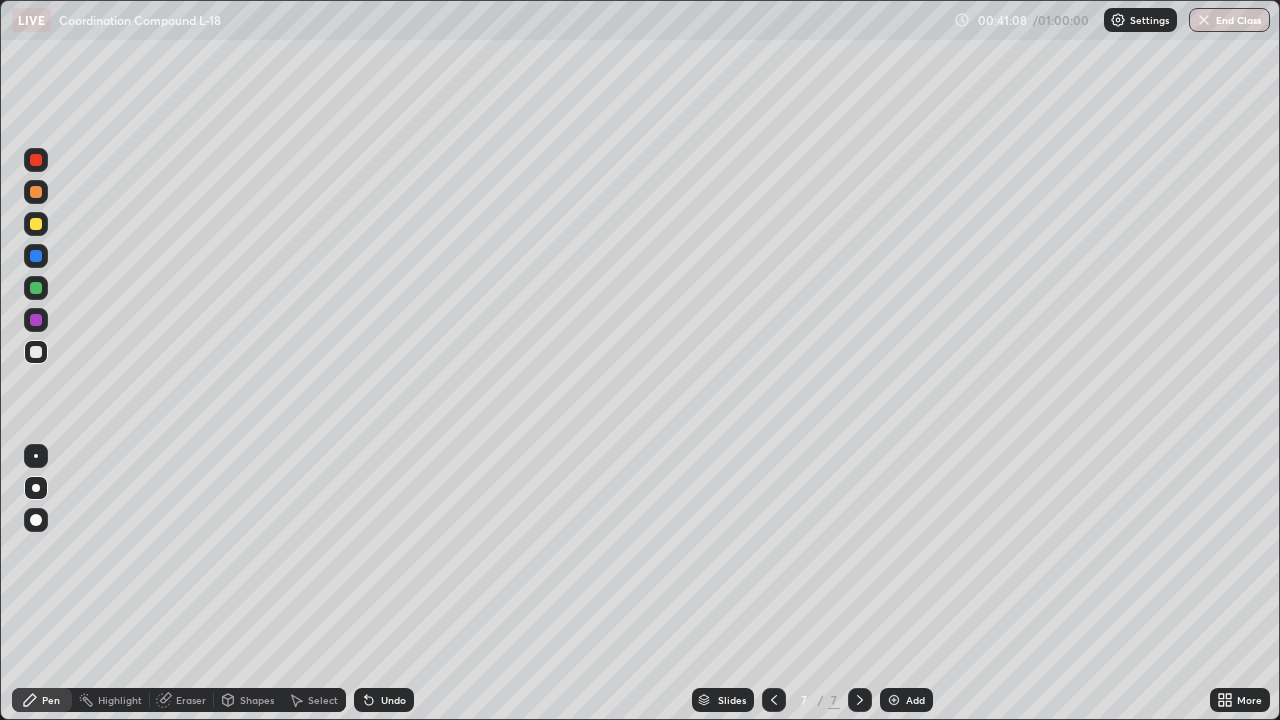 click on "Undo" at bounding box center [384, 700] 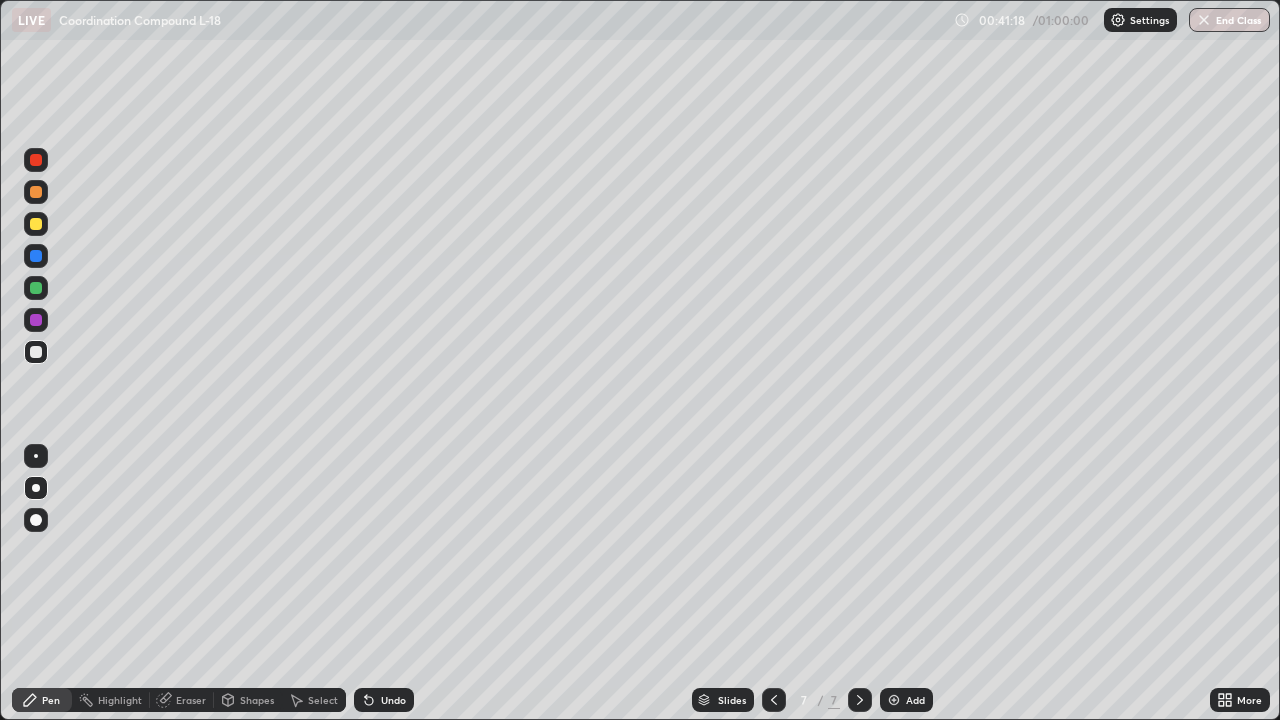click 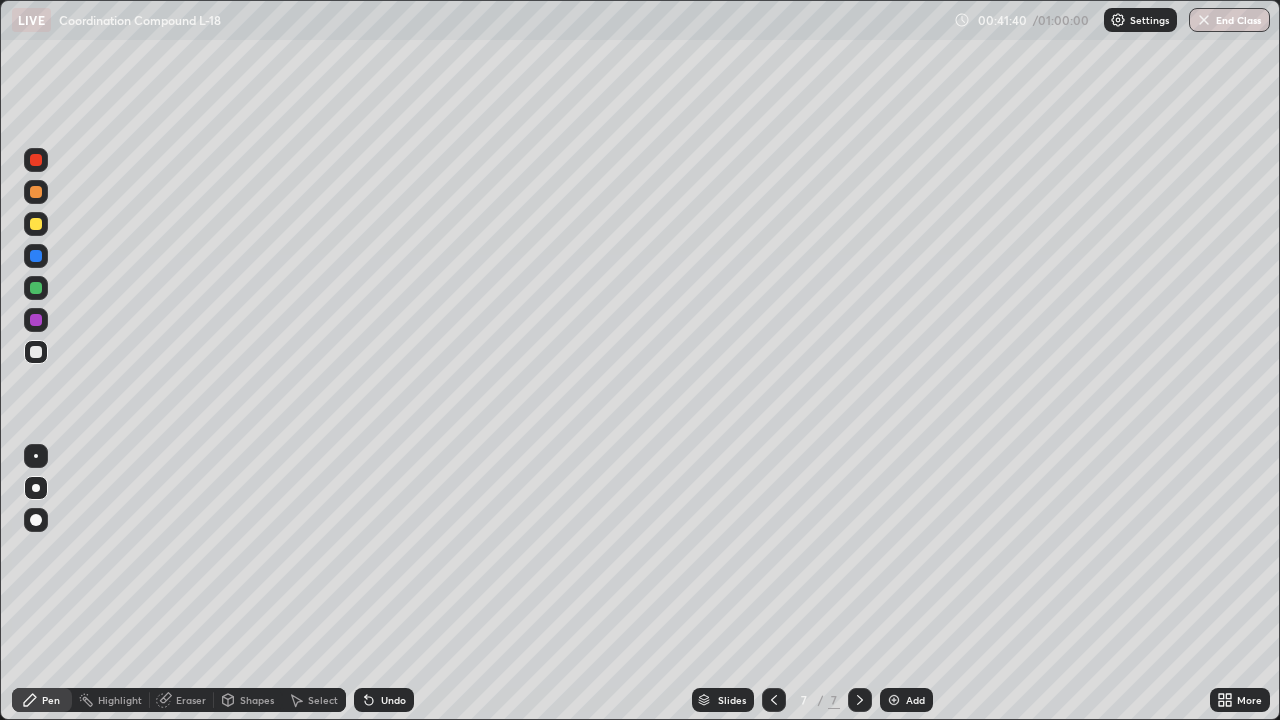 click at bounding box center (36, 288) 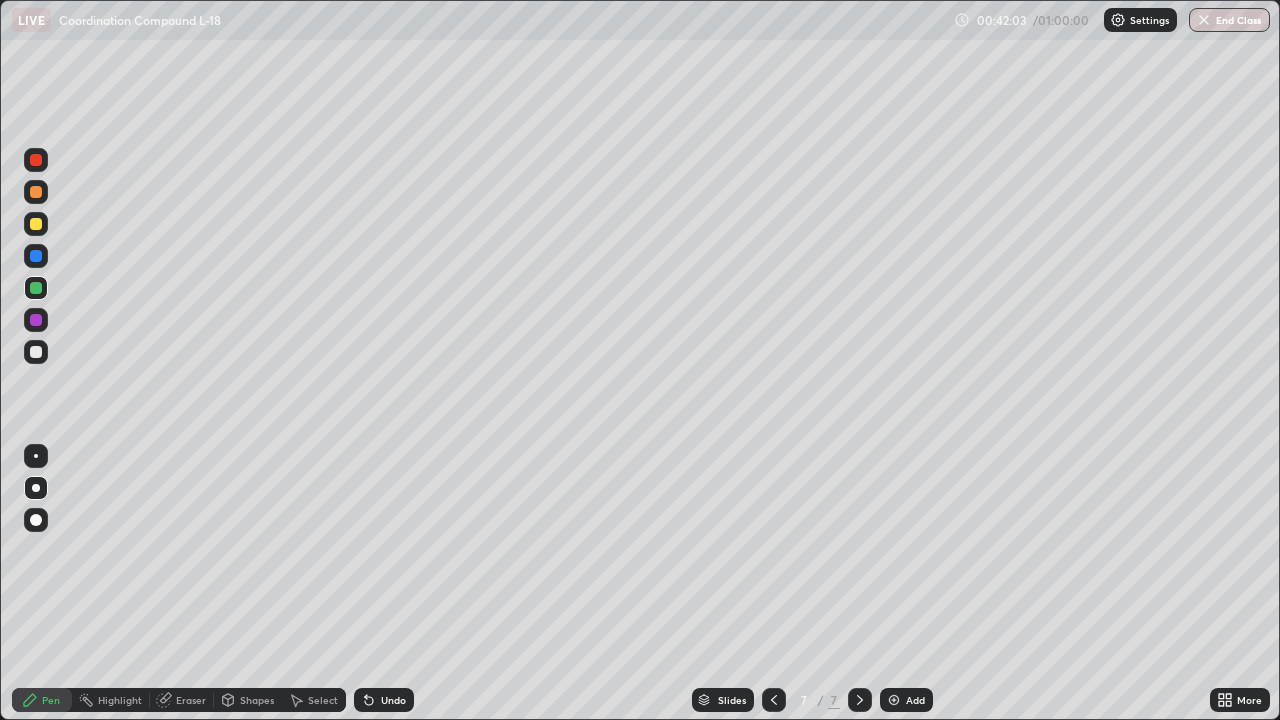 click at bounding box center (36, 352) 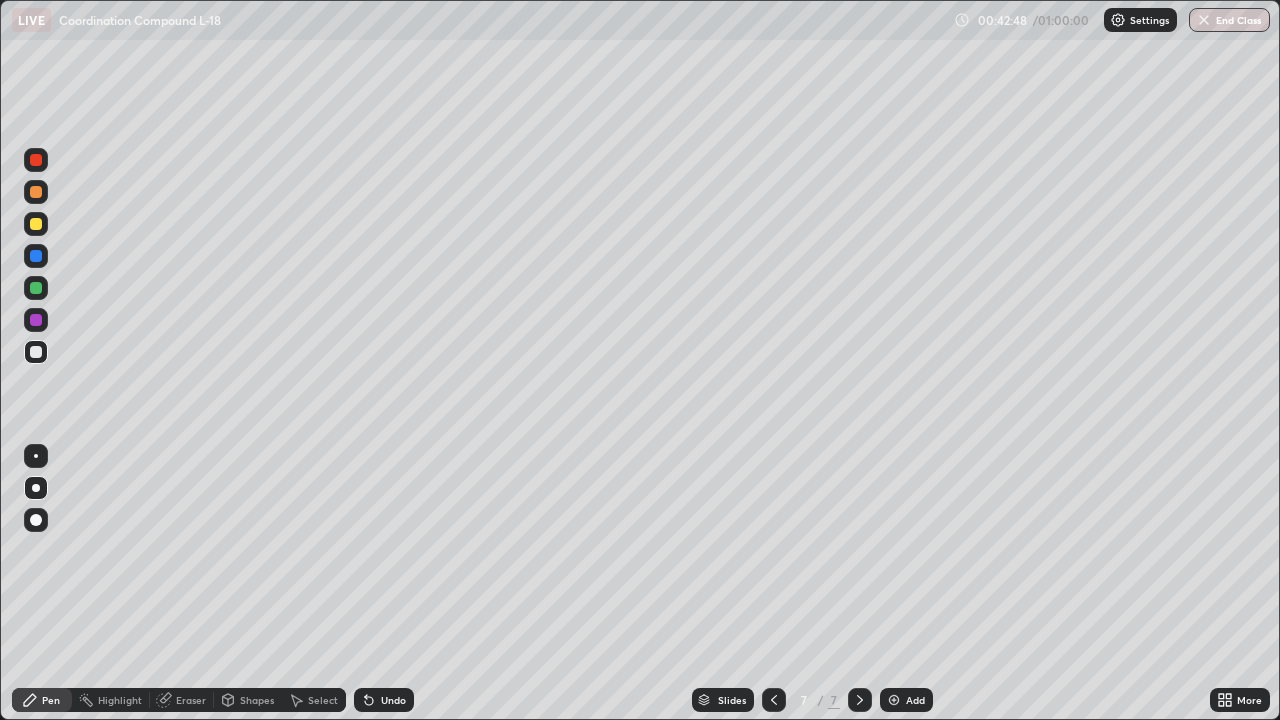 click at bounding box center (36, 352) 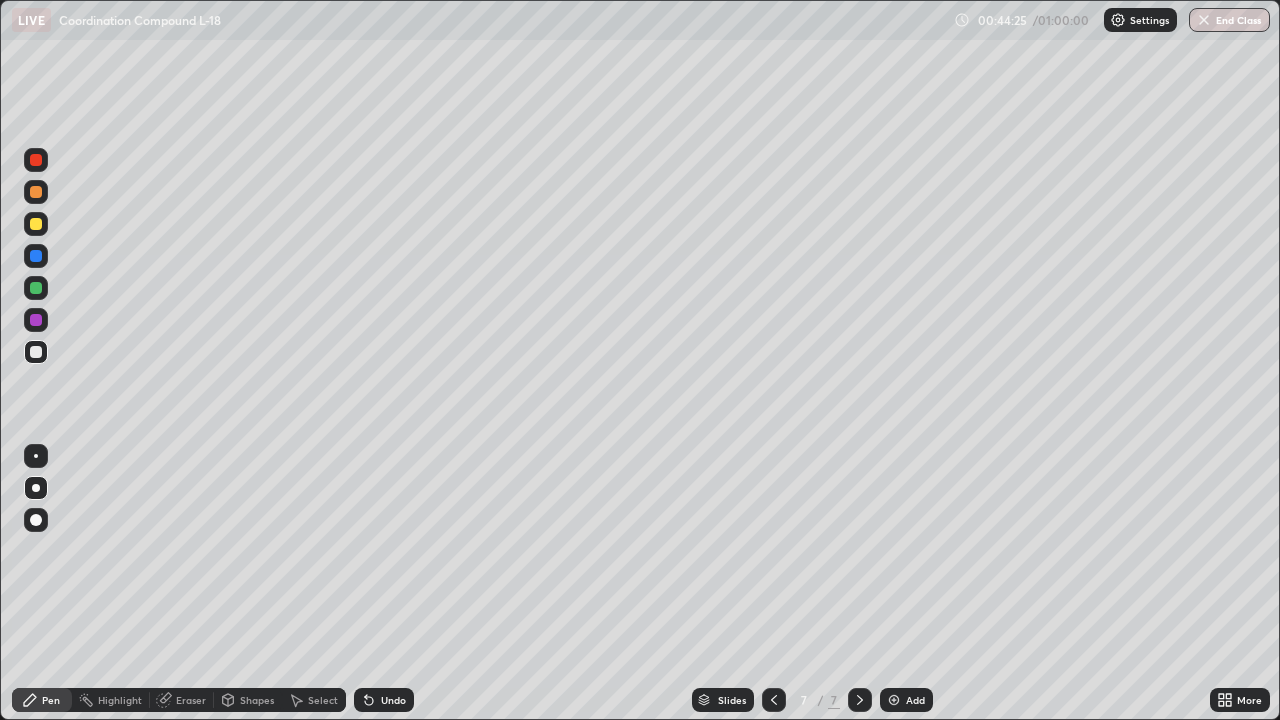 click 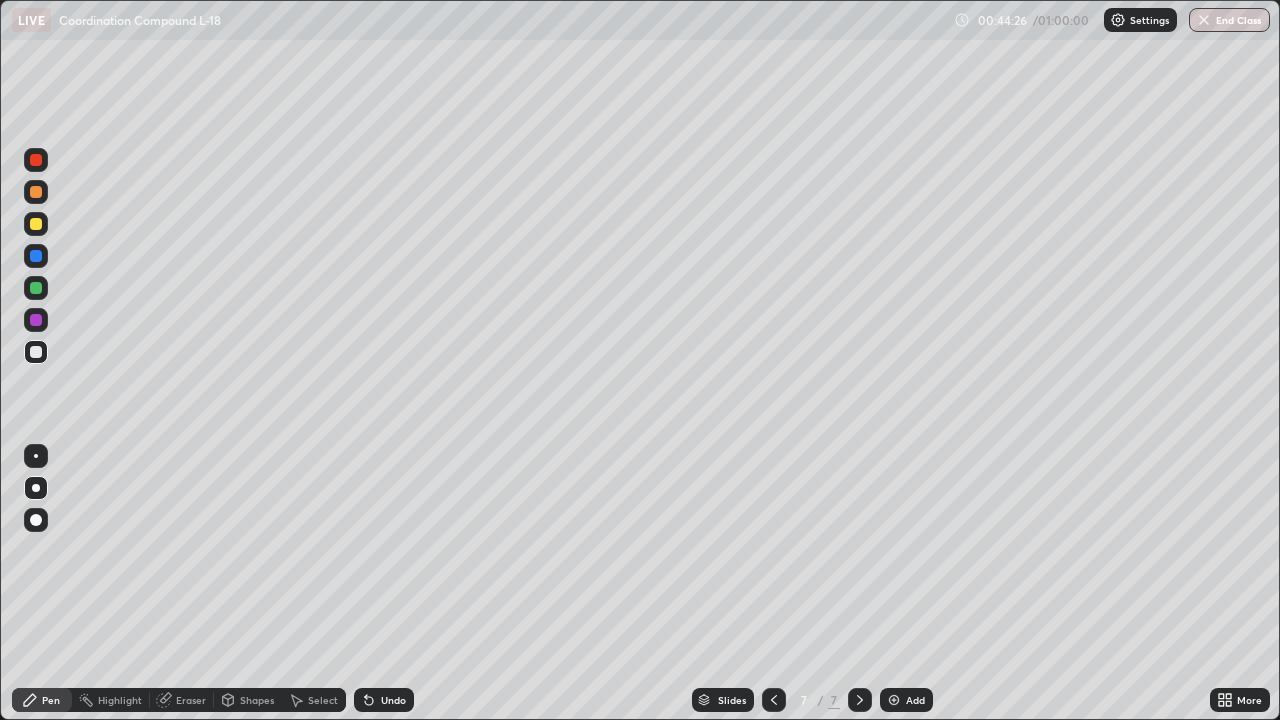 click 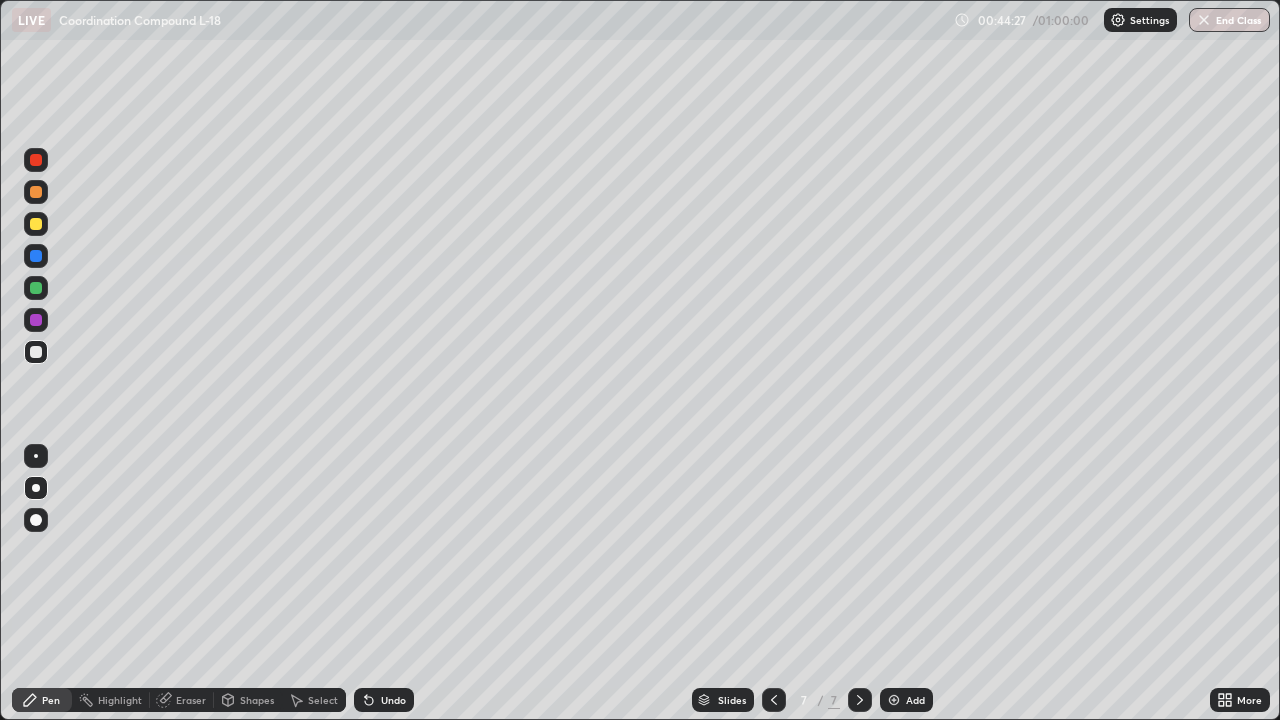 click on "Undo" at bounding box center [384, 700] 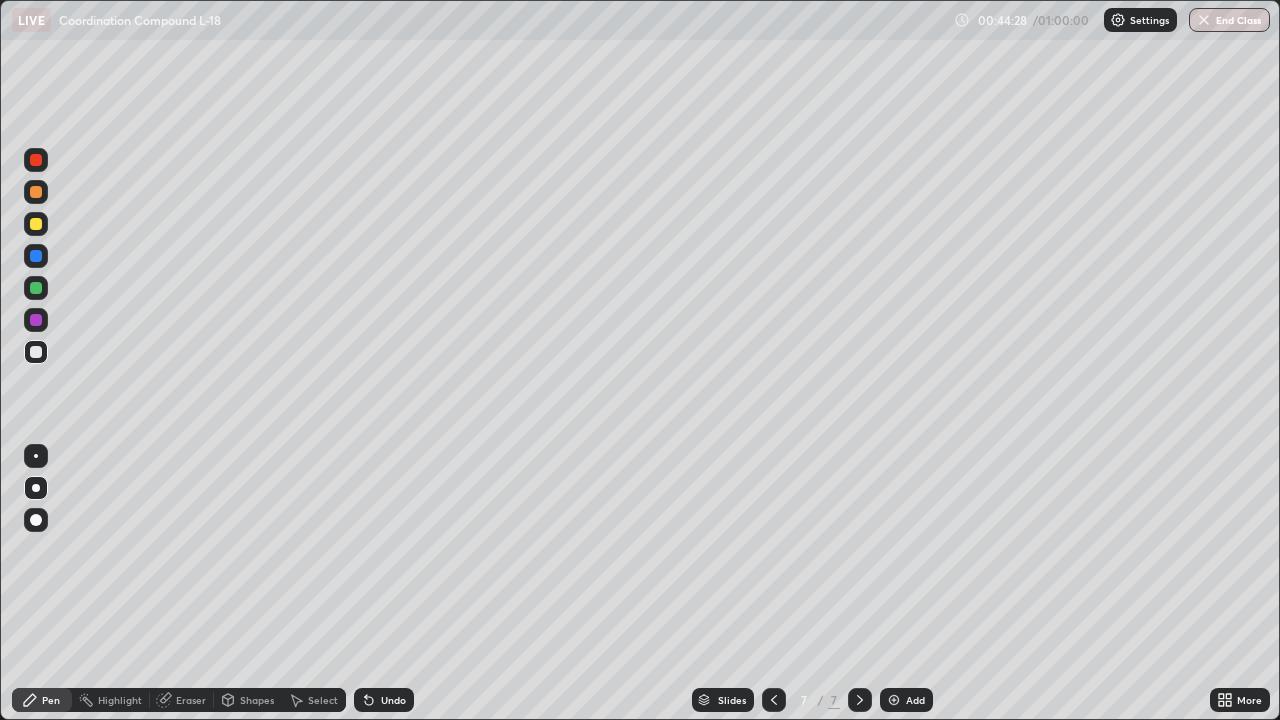 click on "Undo" at bounding box center (380, 700) 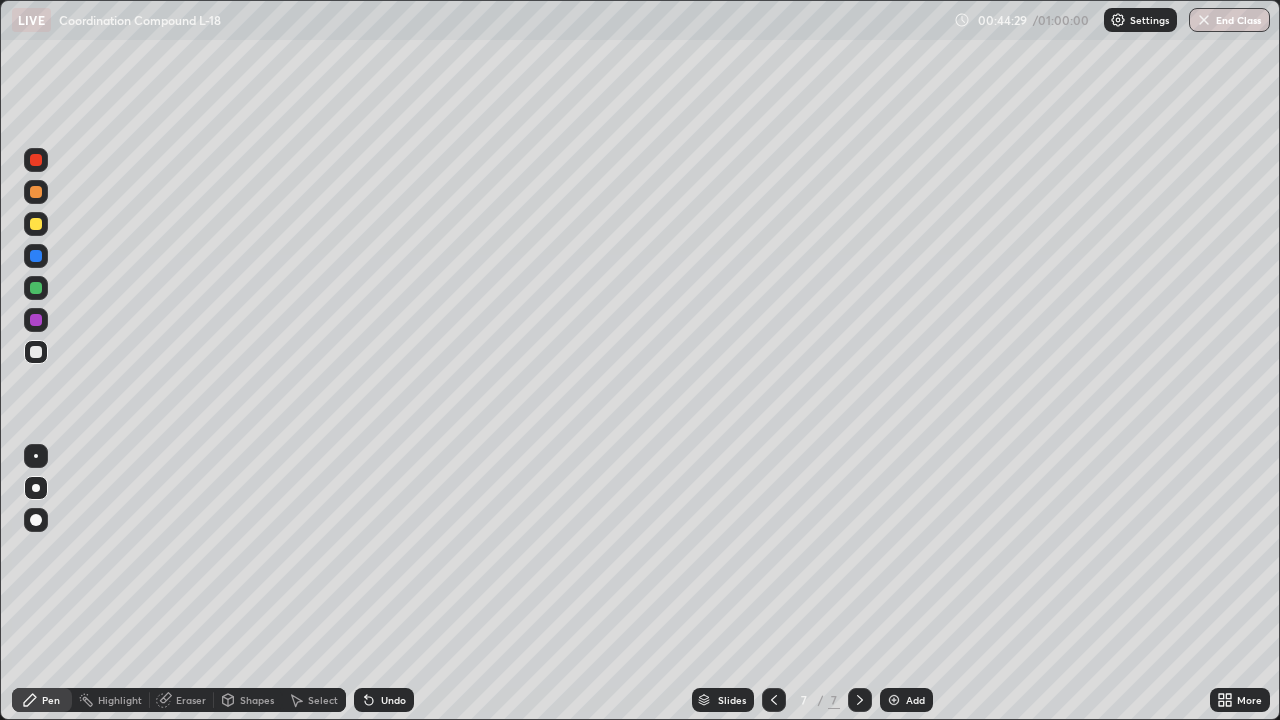 click on "Undo" at bounding box center (380, 700) 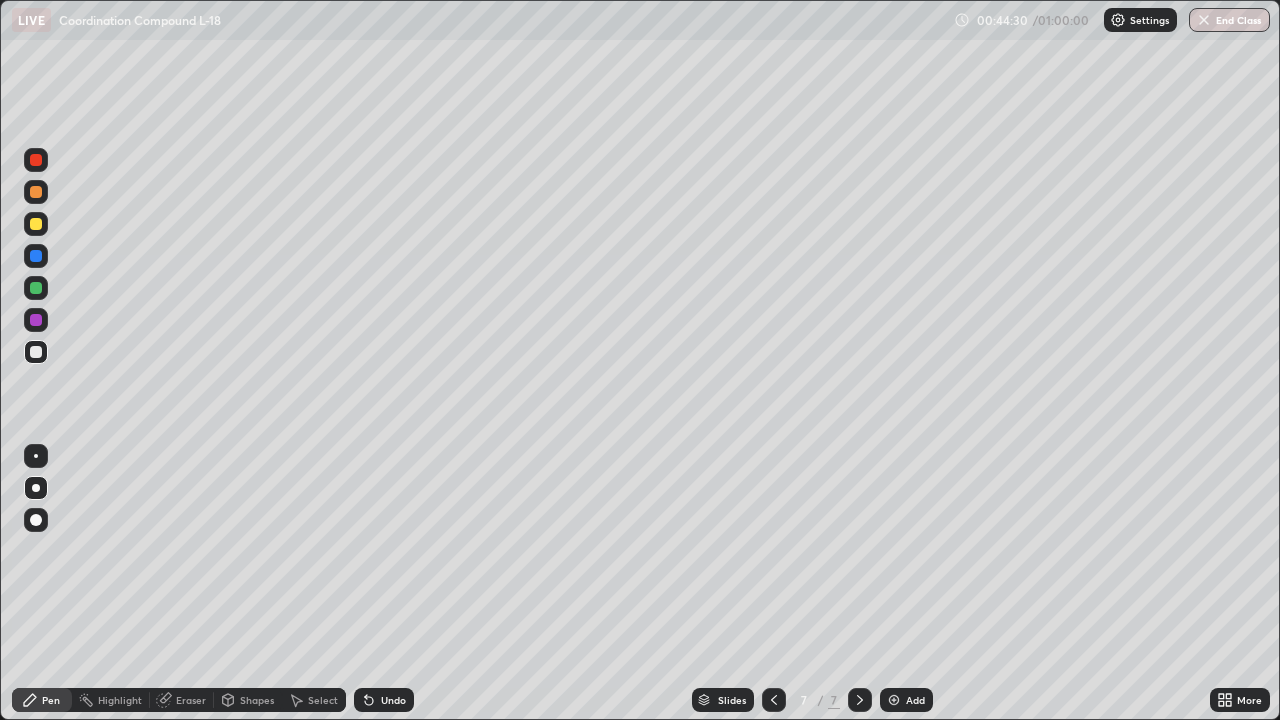 click 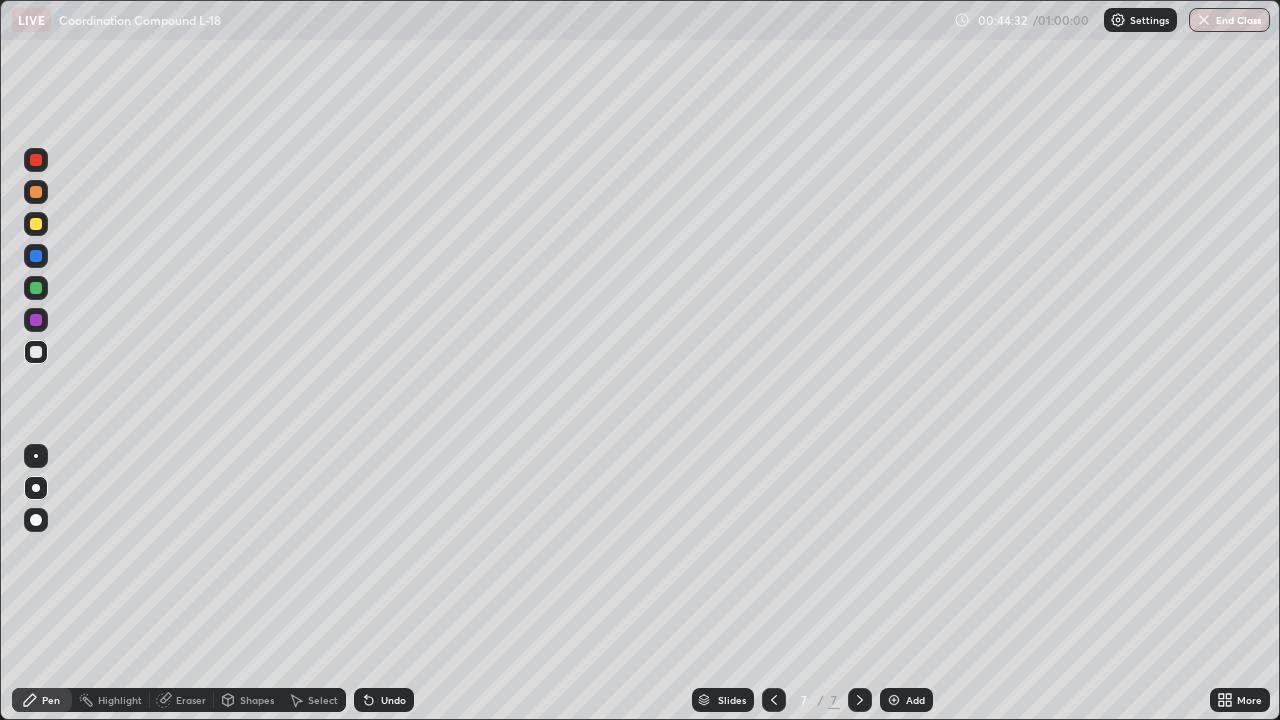 click on "Eraser" at bounding box center (191, 700) 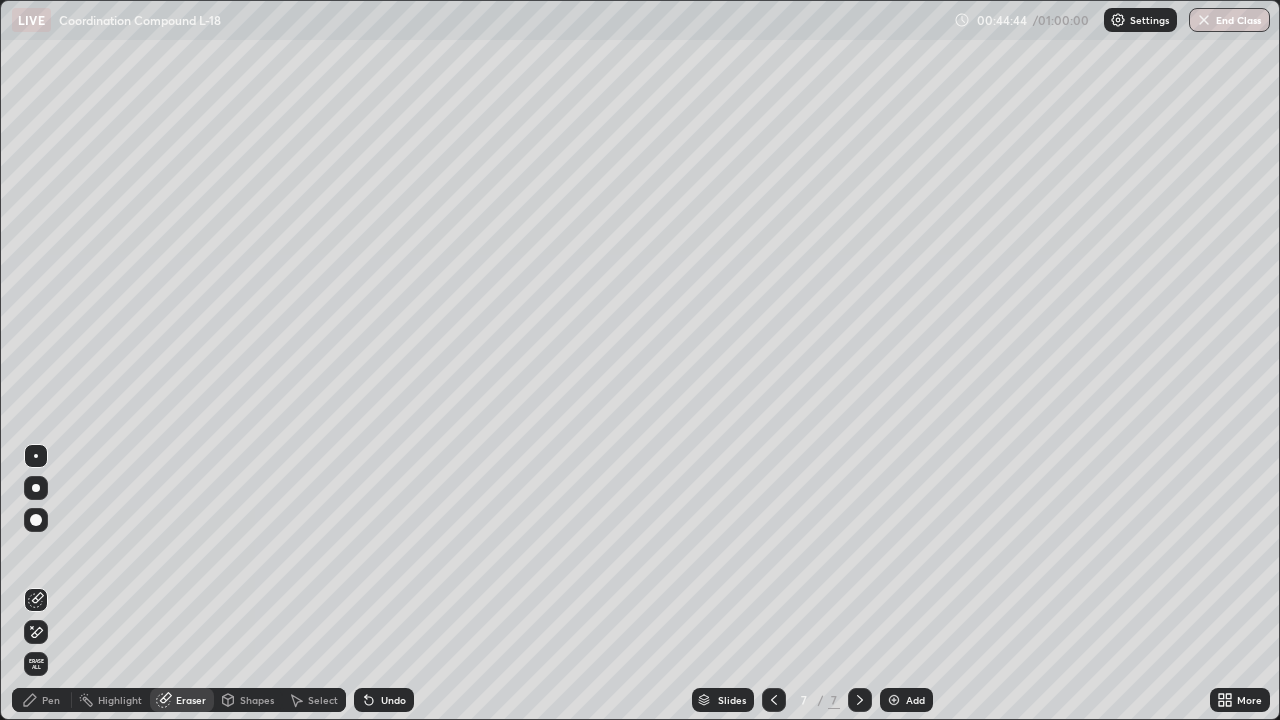 click on "Pen" at bounding box center [51, 700] 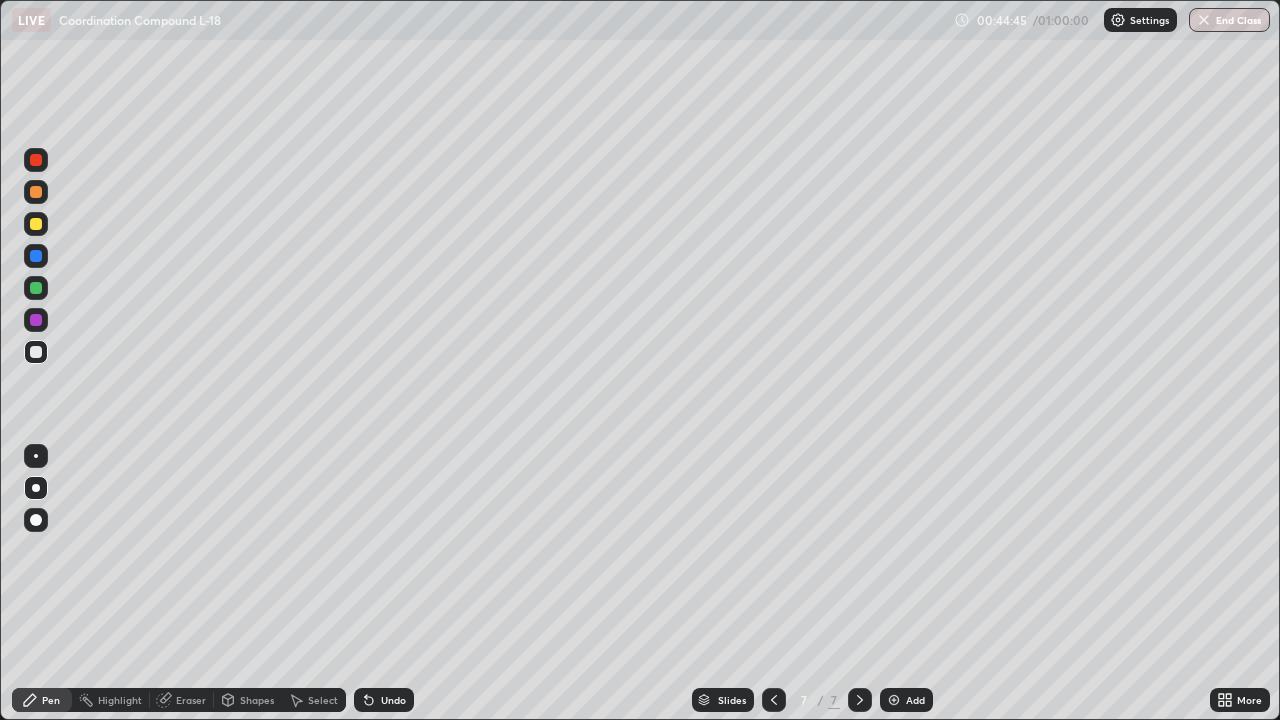 click at bounding box center [36, 352] 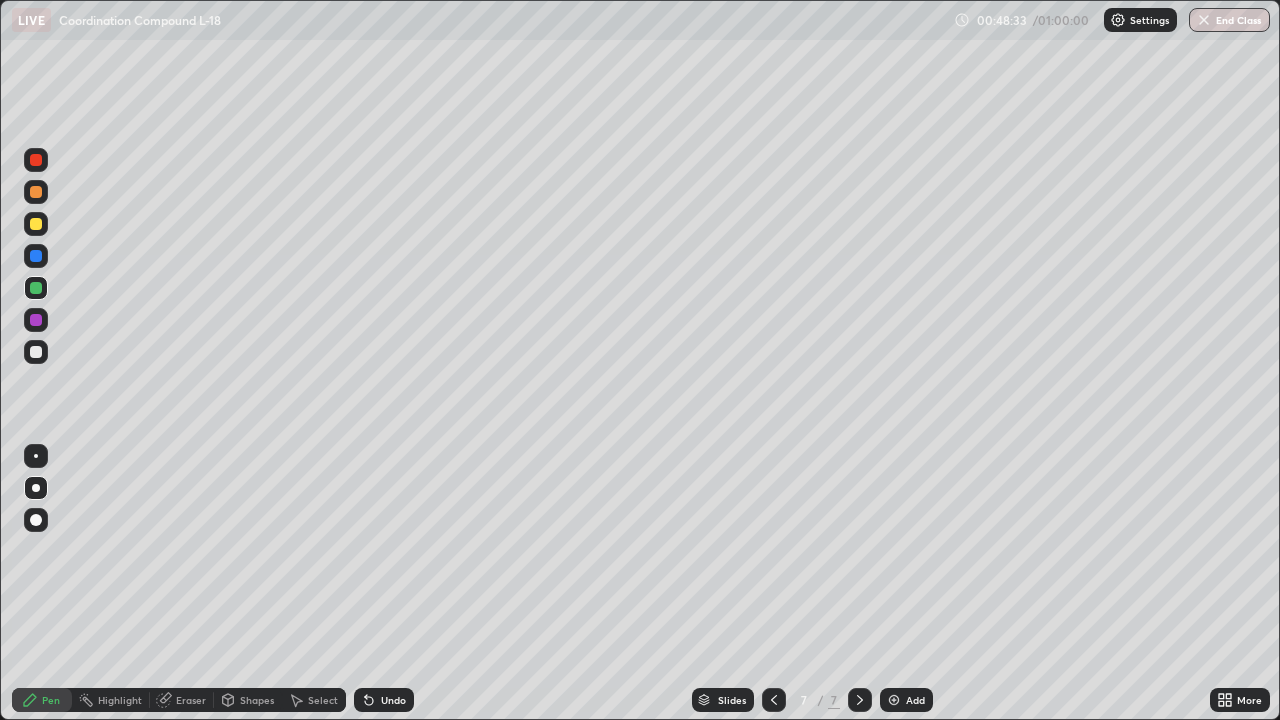 click at bounding box center (894, 700) 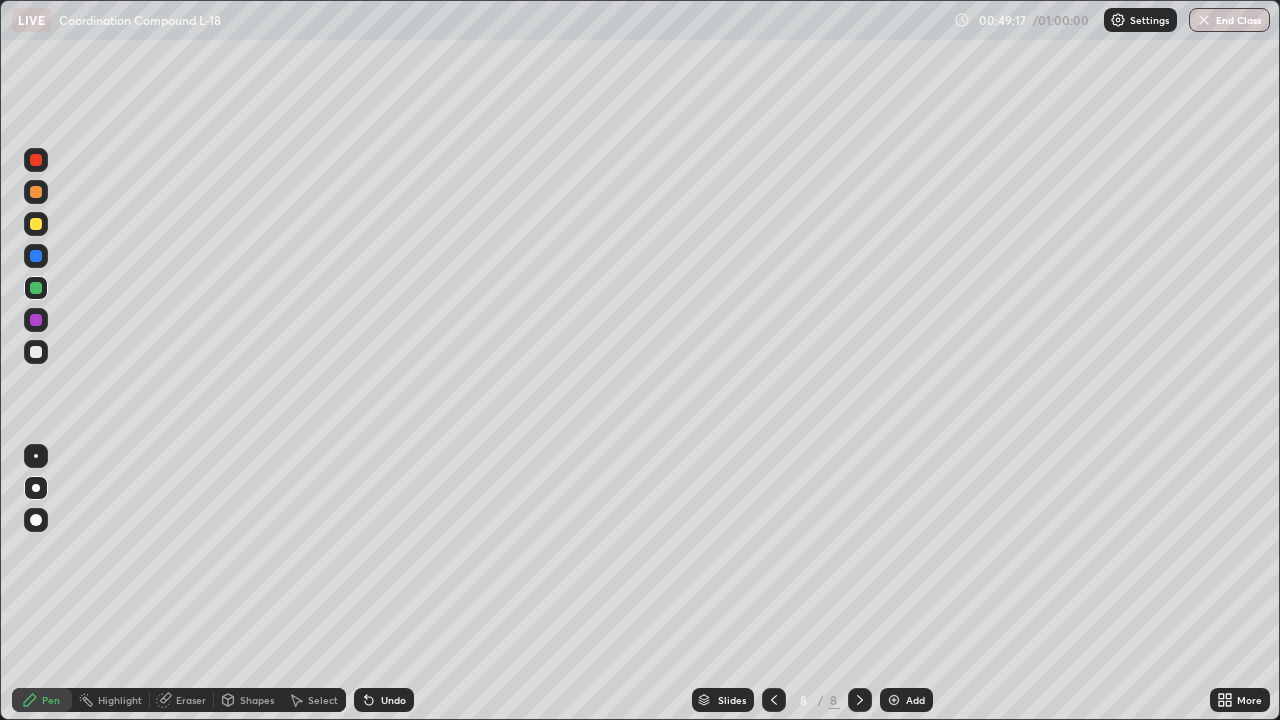 click on "Undo" at bounding box center (393, 700) 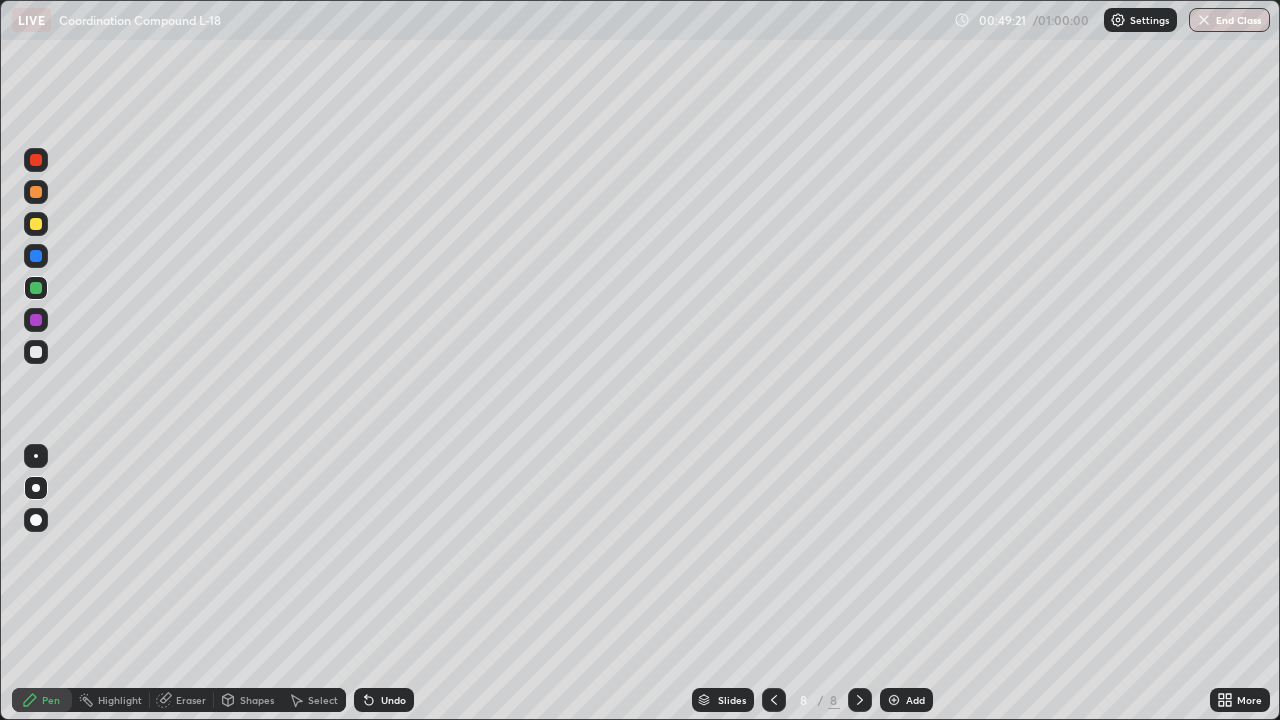 click at bounding box center [36, 224] 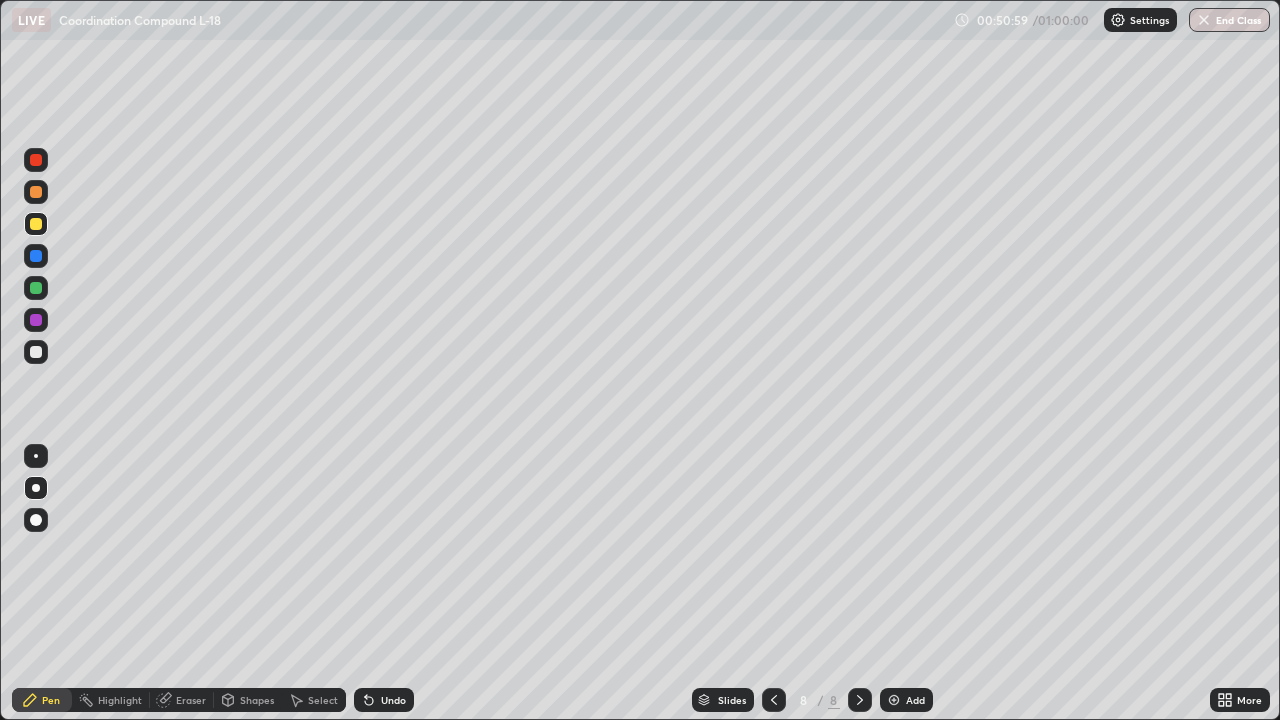 click on "Undo" at bounding box center [393, 700] 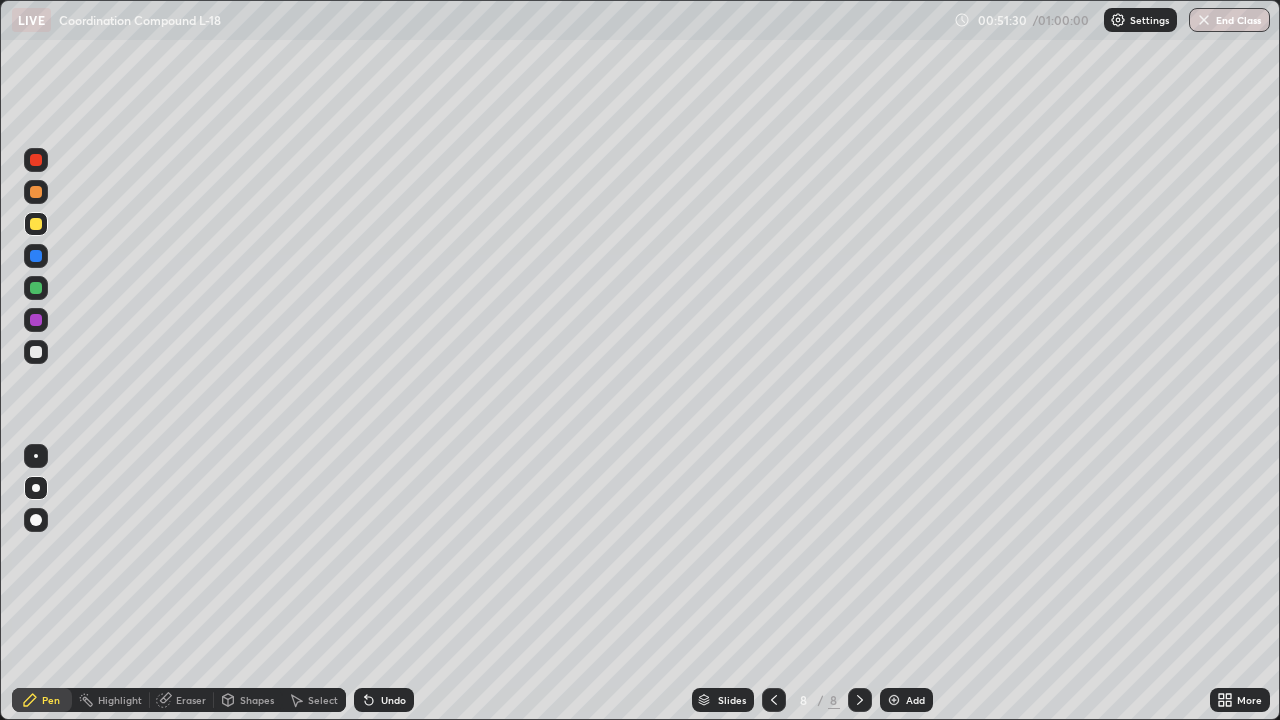 click at bounding box center (36, 352) 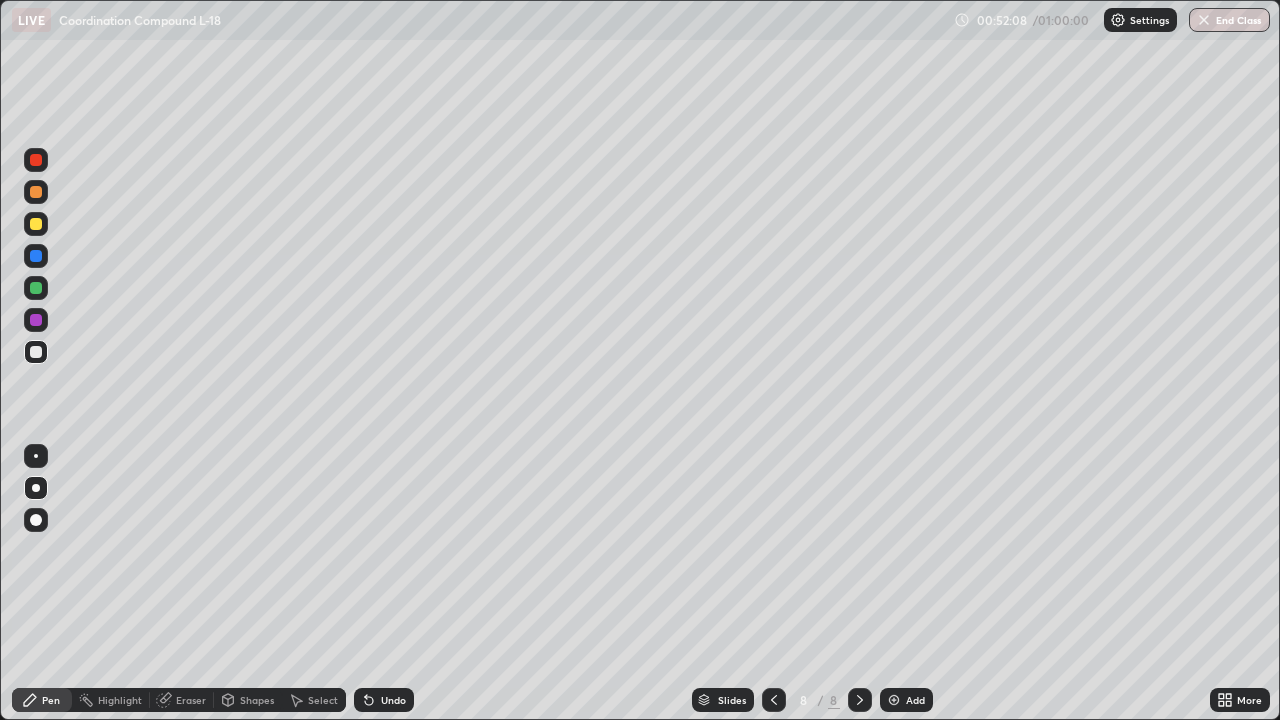 click on "Undo" at bounding box center (393, 700) 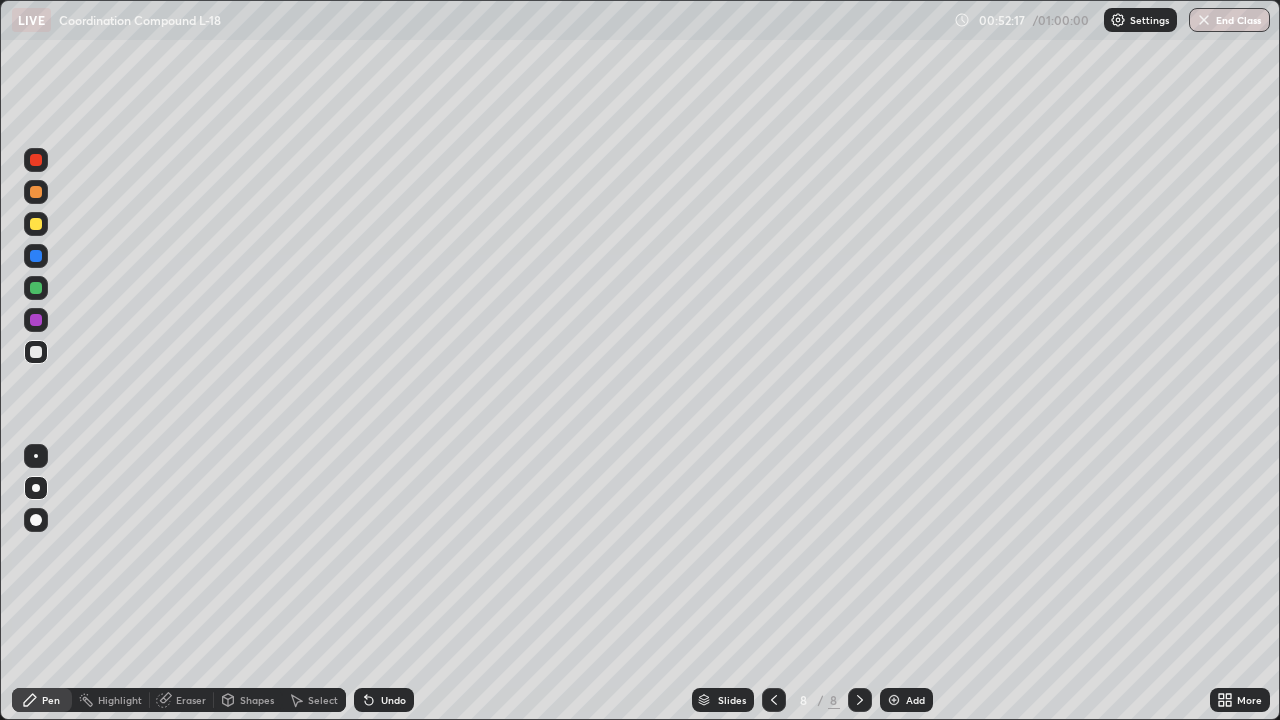 click on "Undo" at bounding box center (384, 700) 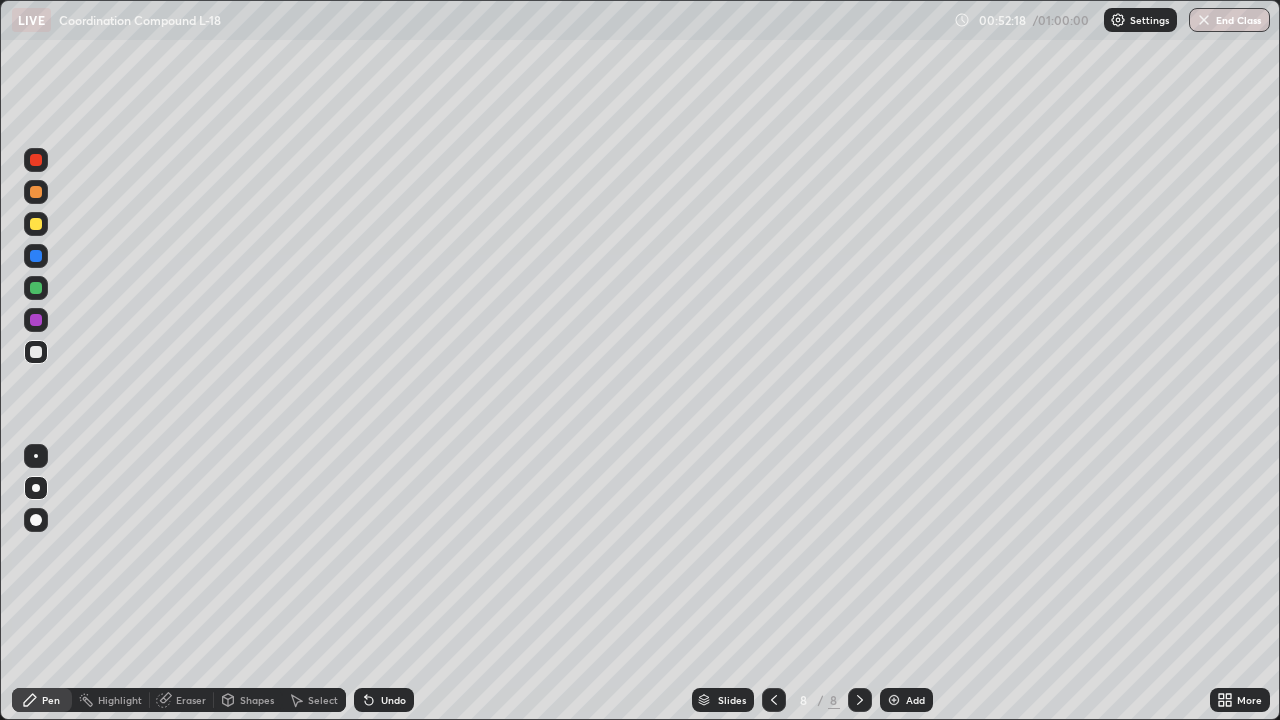 click on "Undo" at bounding box center [393, 700] 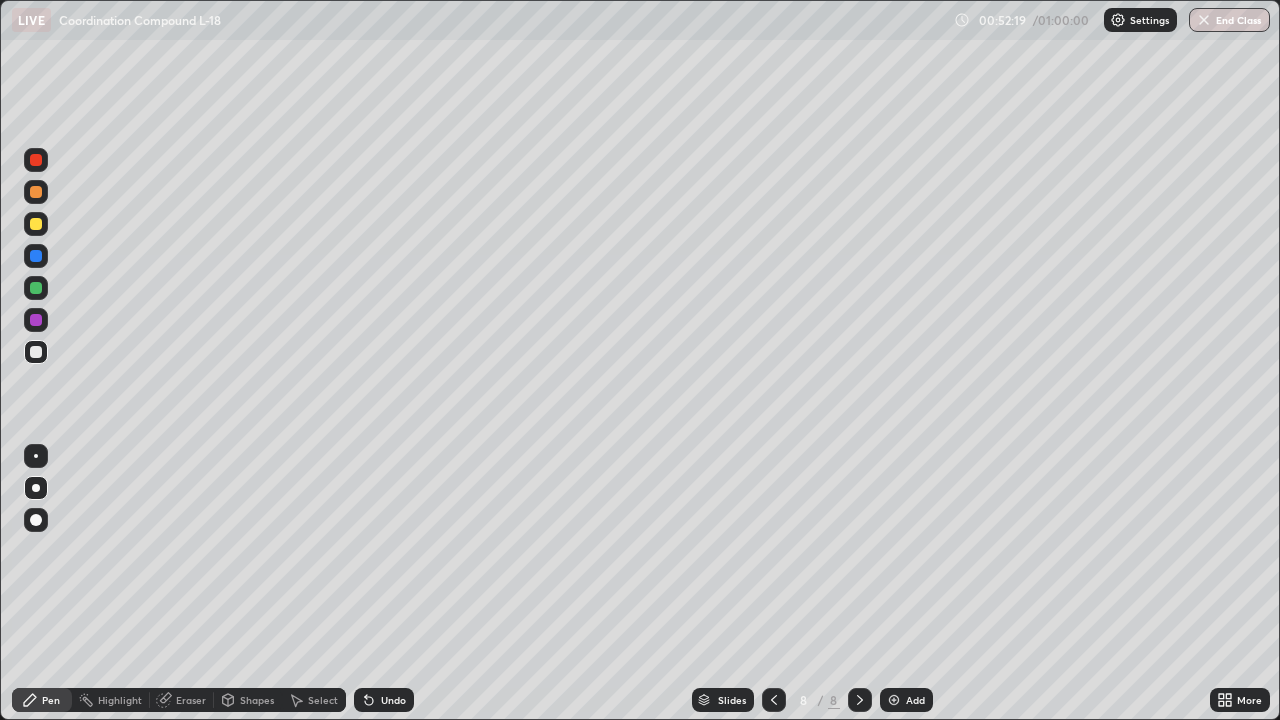 click 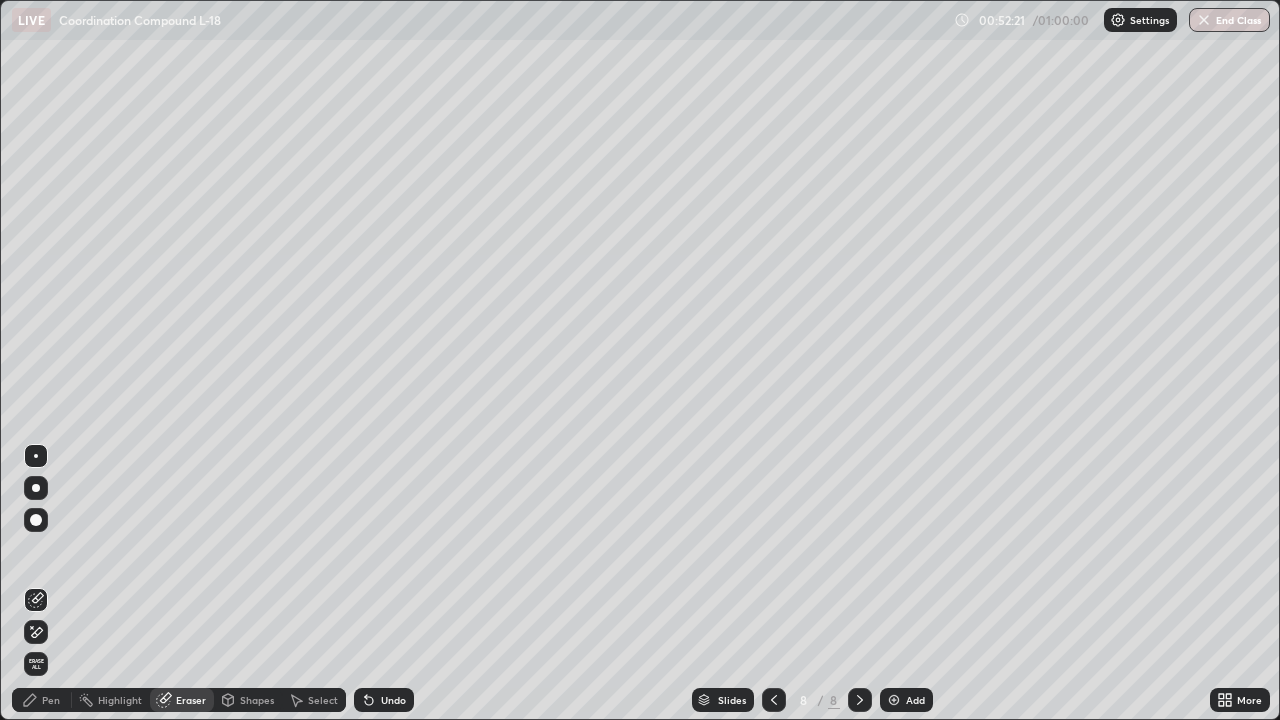 click on "Pen" at bounding box center (51, 700) 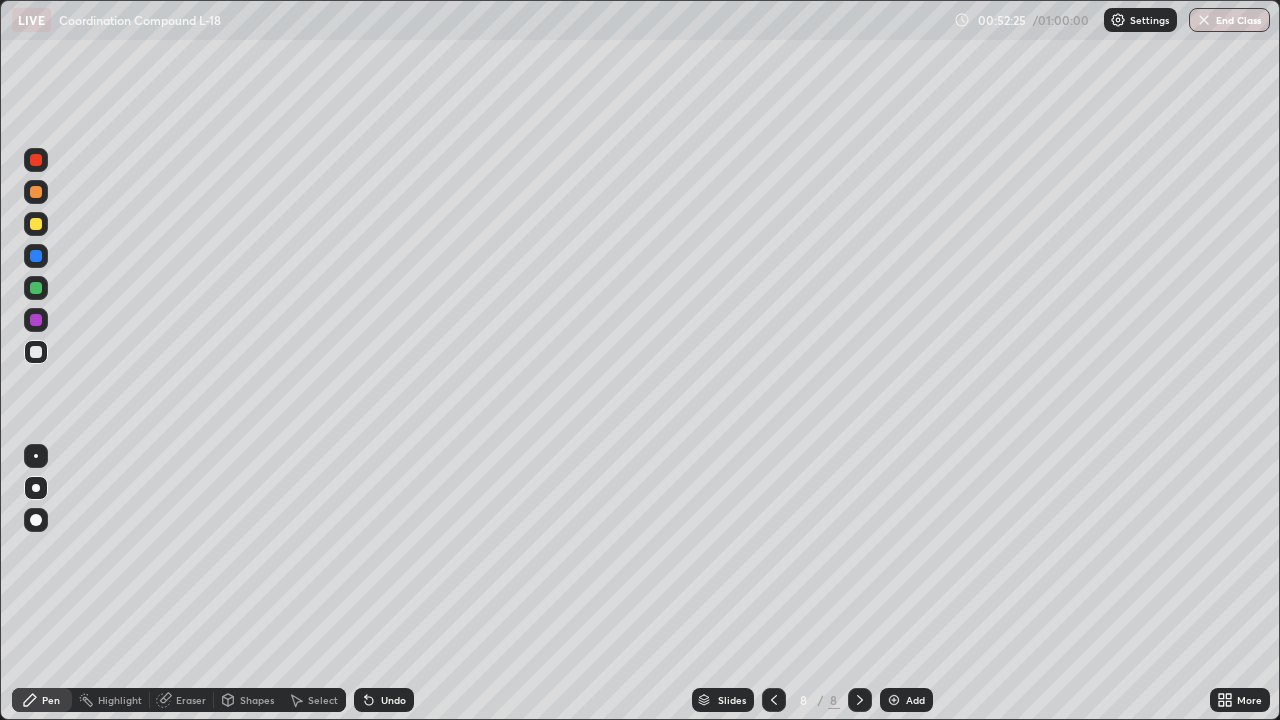 click on "Eraser" at bounding box center [191, 700] 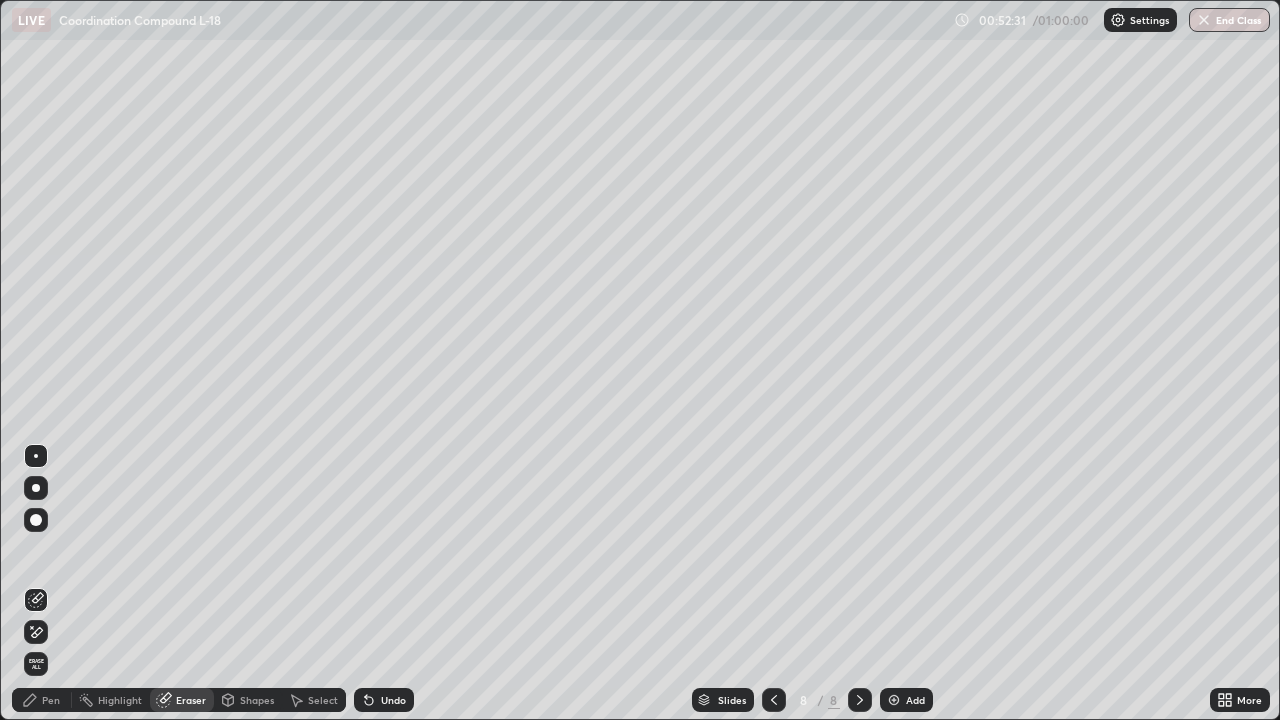 click on "Pen" at bounding box center (51, 700) 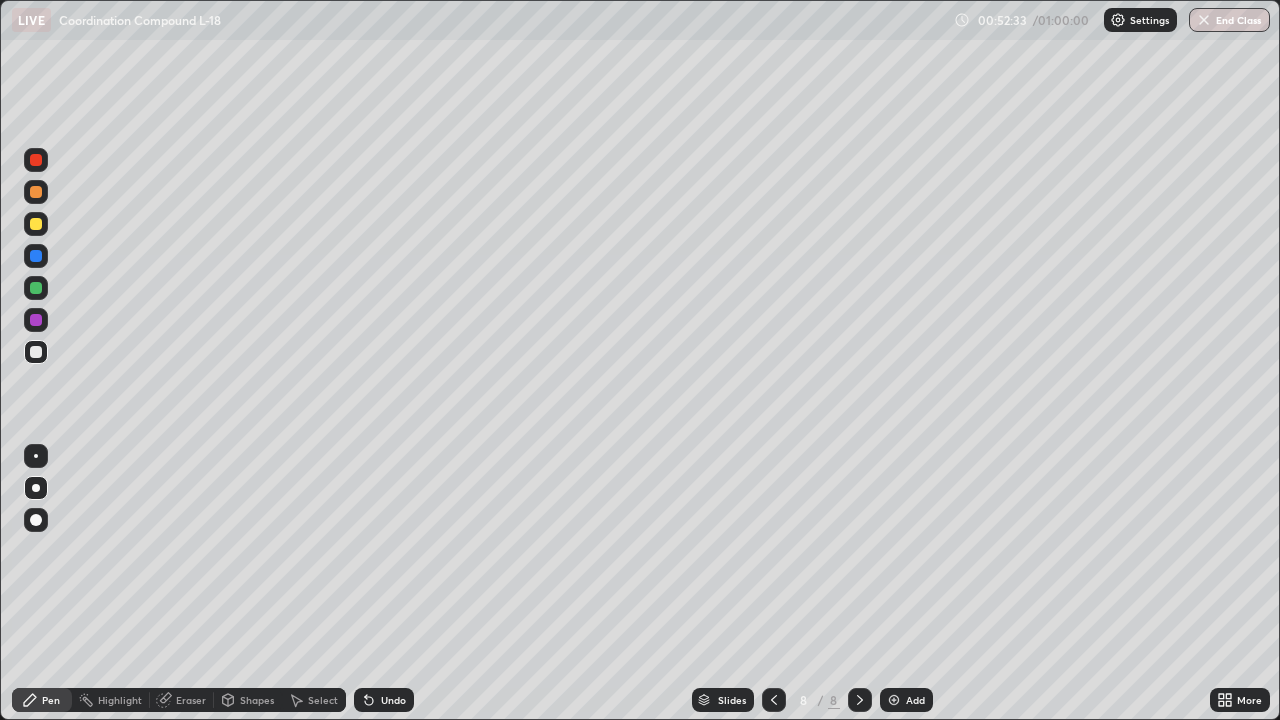 click at bounding box center [36, 224] 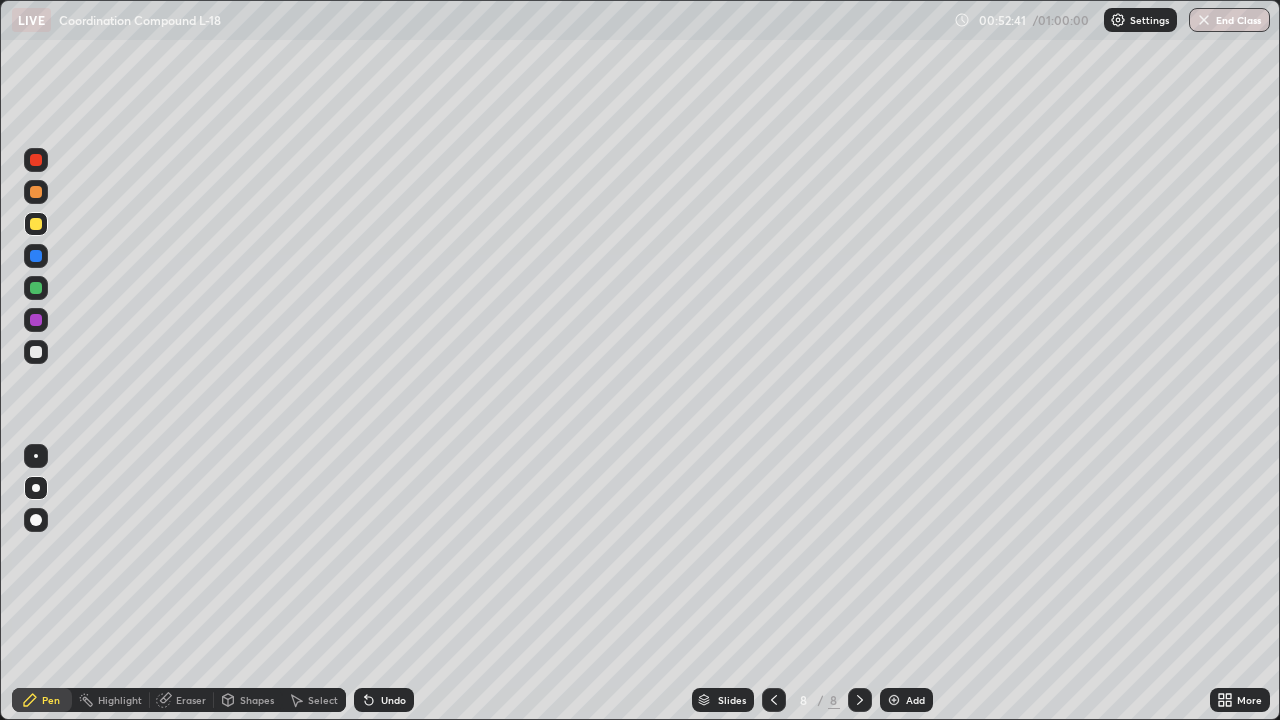 click at bounding box center [36, 352] 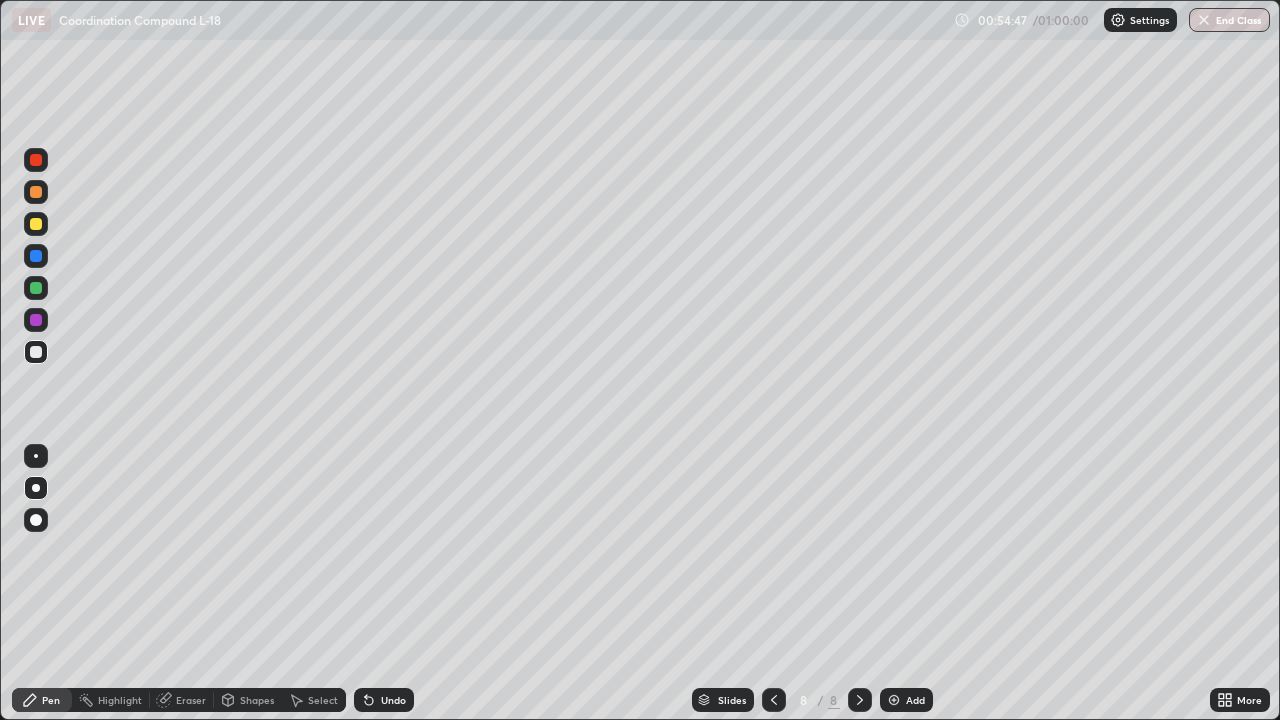 click on "Undo" at bounding box center [384, 700] 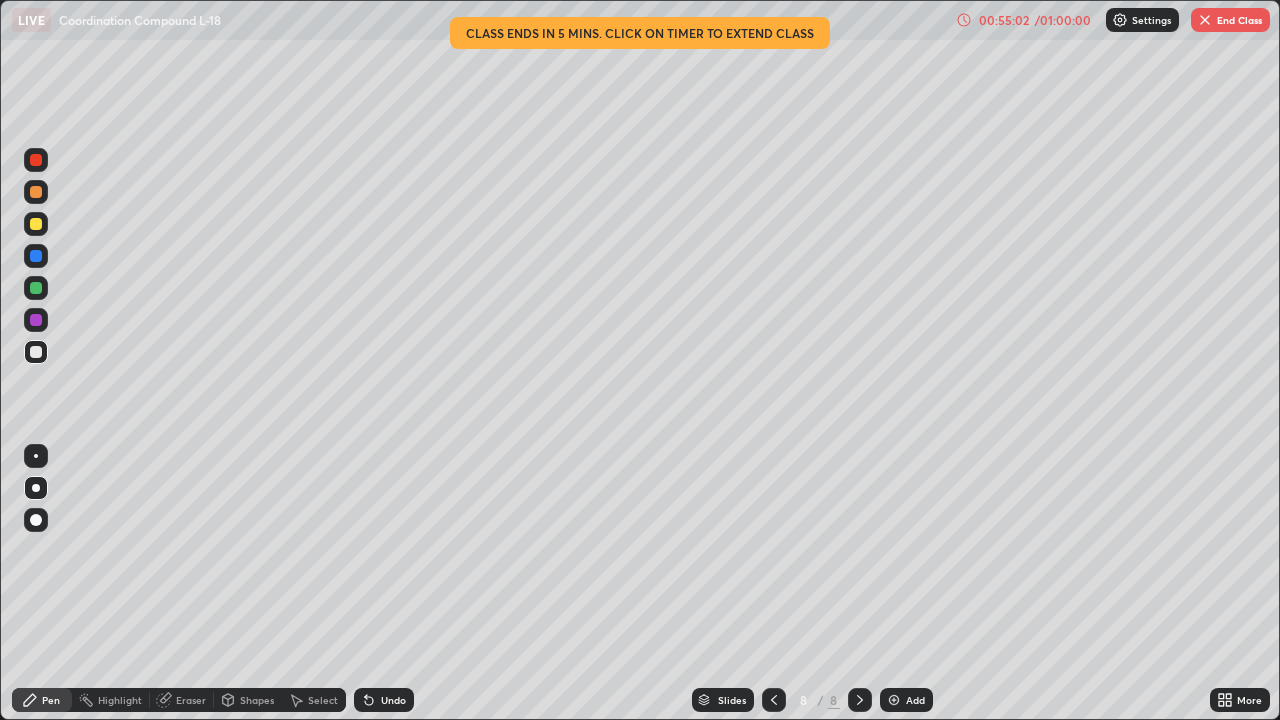 click on "Eraser" at bounding box center [191, 700] 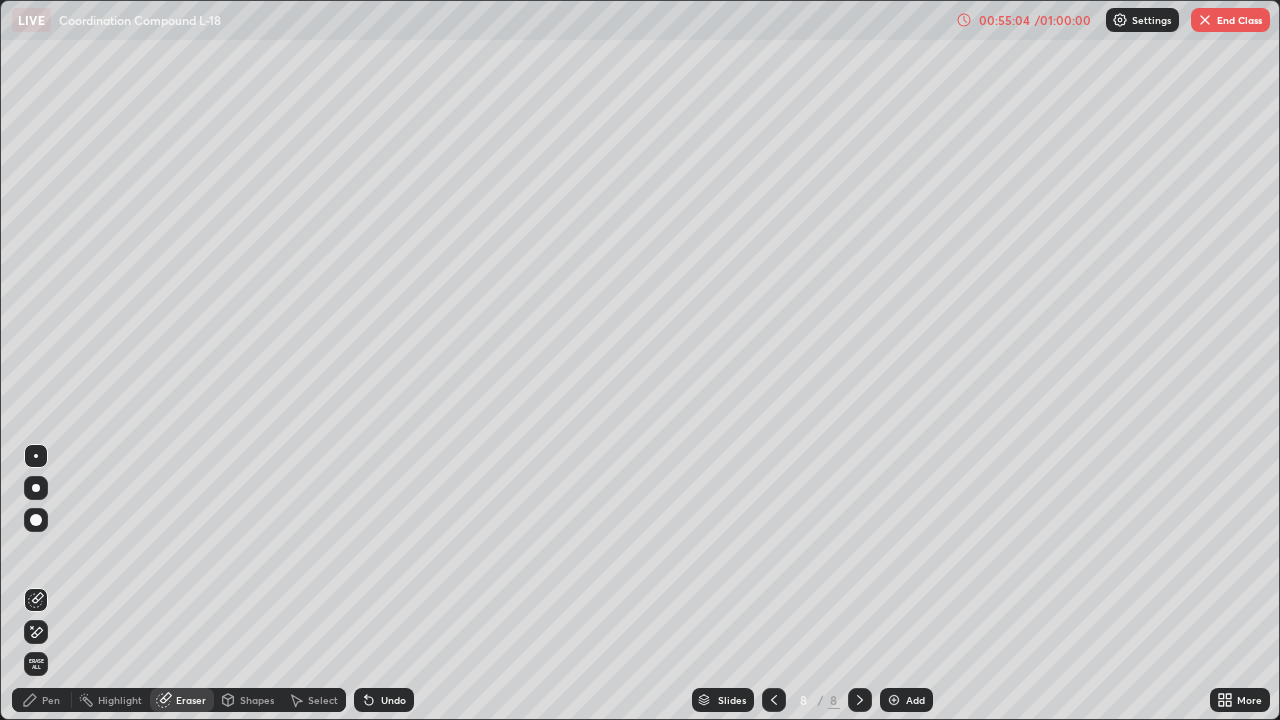 click on "Pen" at bounding box center [42, 700] 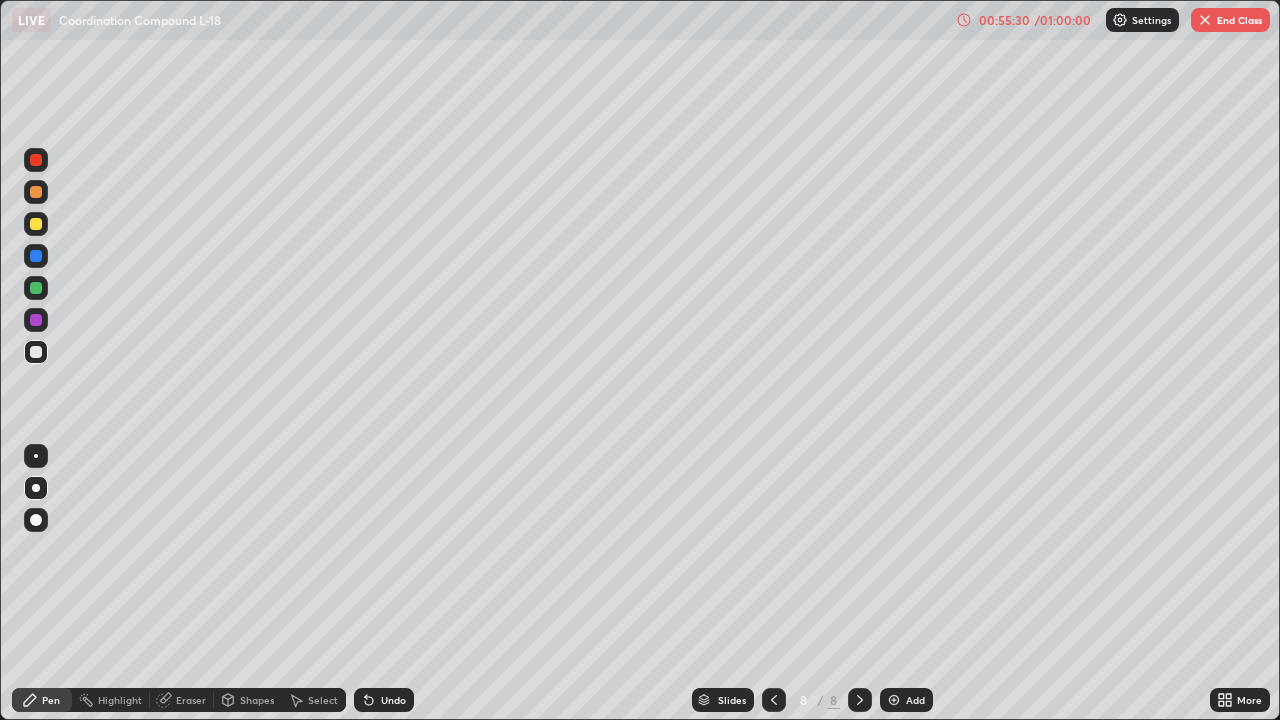 click at bounding box center (36, 224) 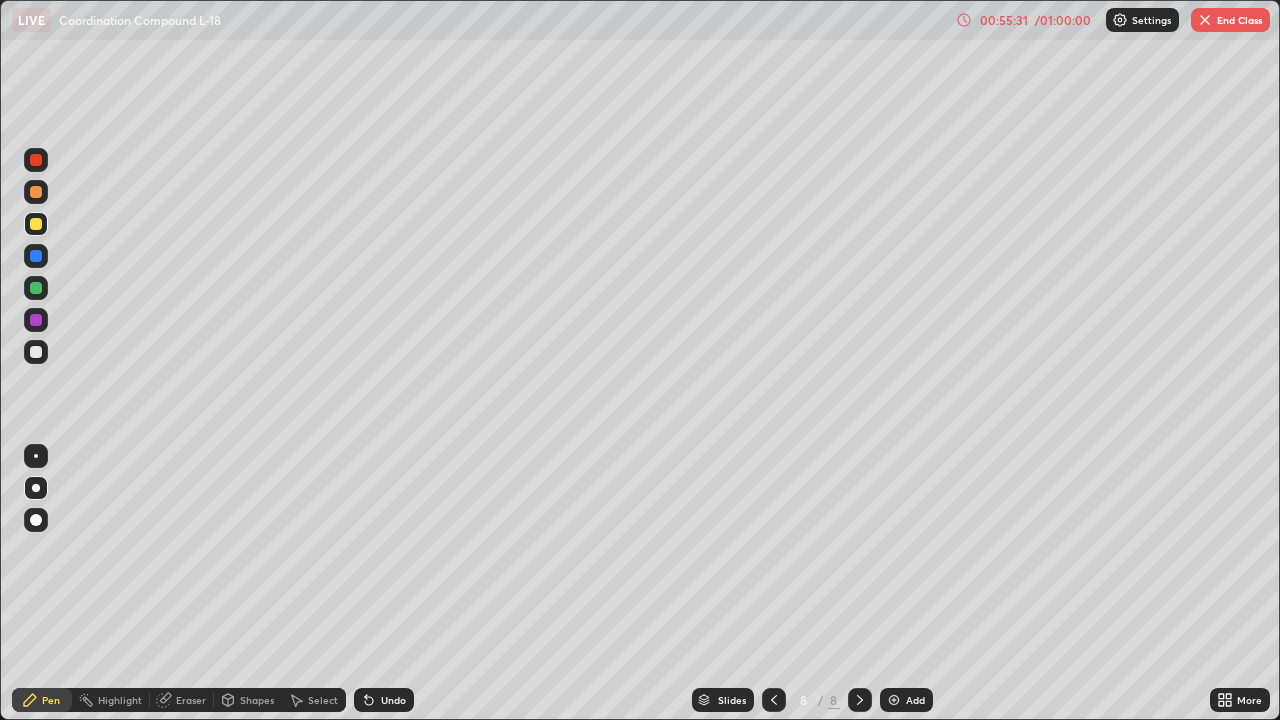 click at bounding box center (36, 352) 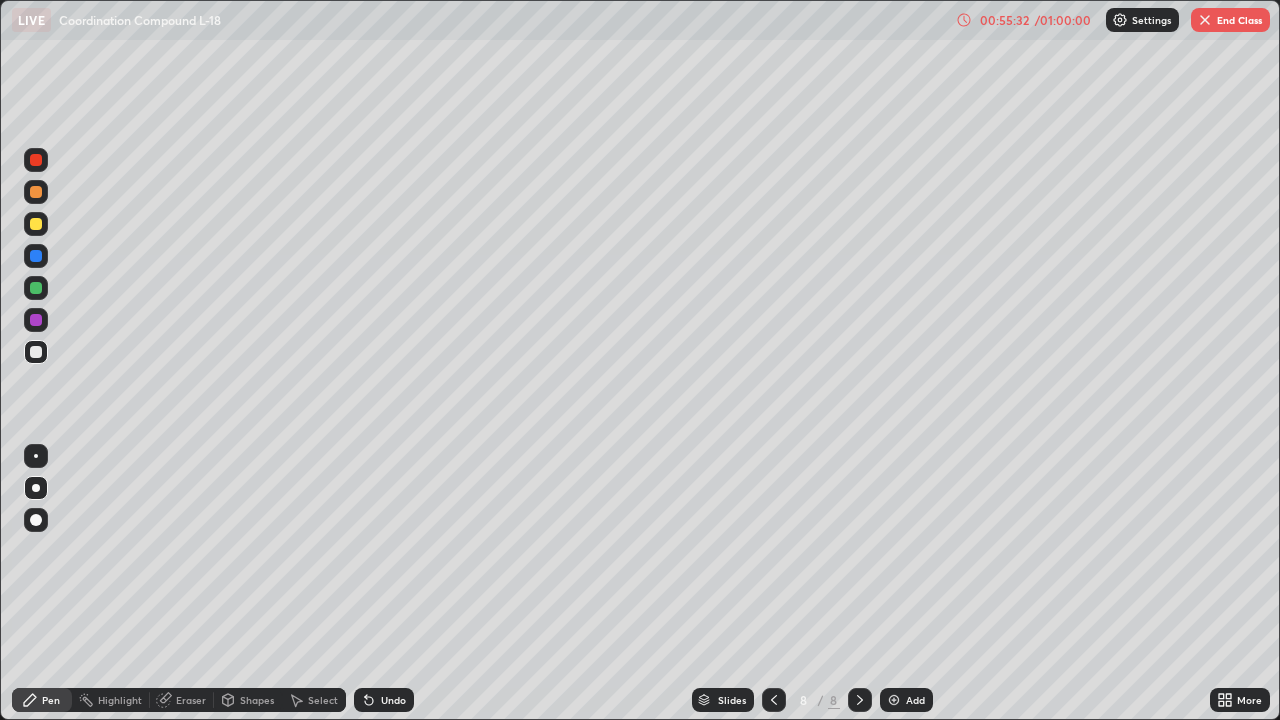 click at bounding box center (36, 224) 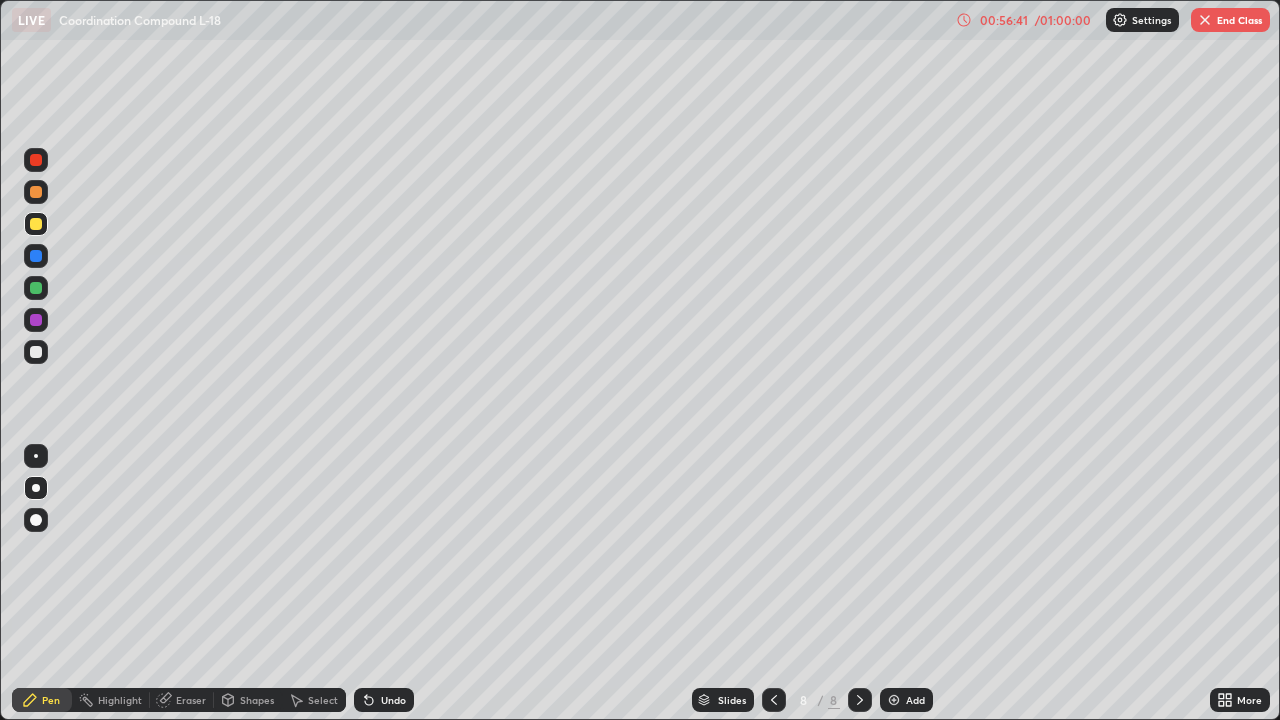 click at bounding box center [36, 256] 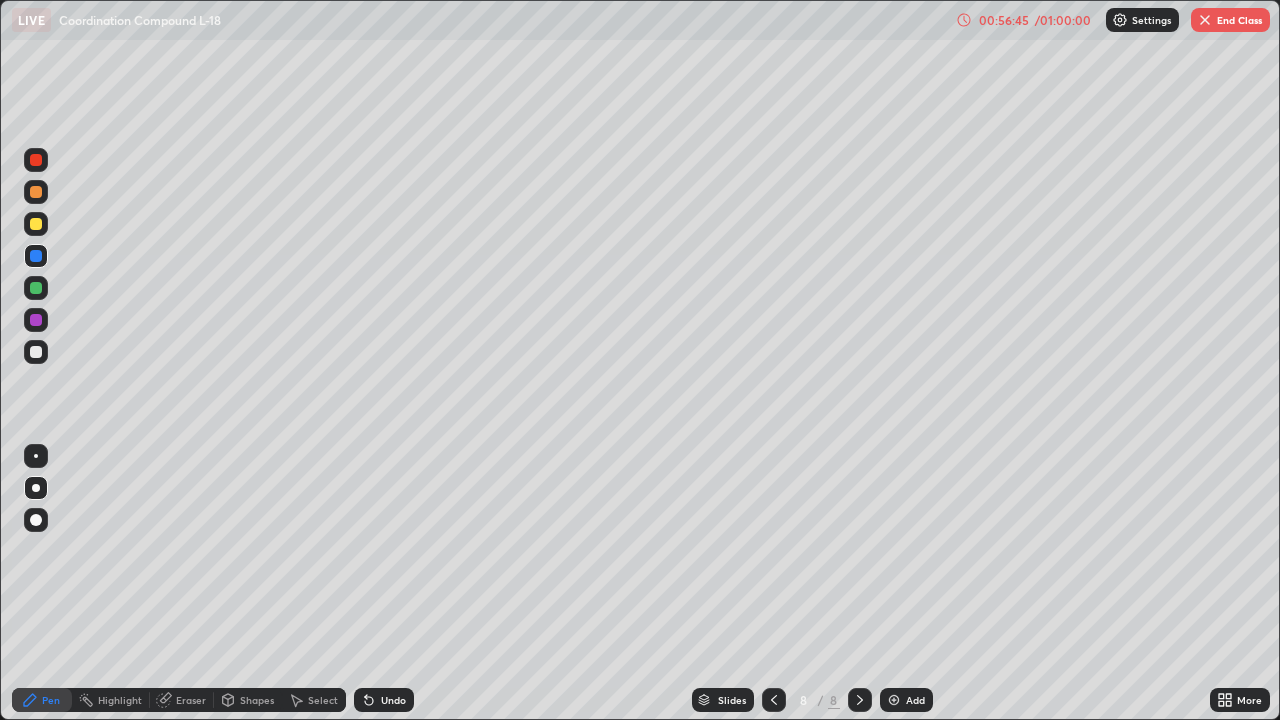 click on "Undo" at bounding box center (384, 700) 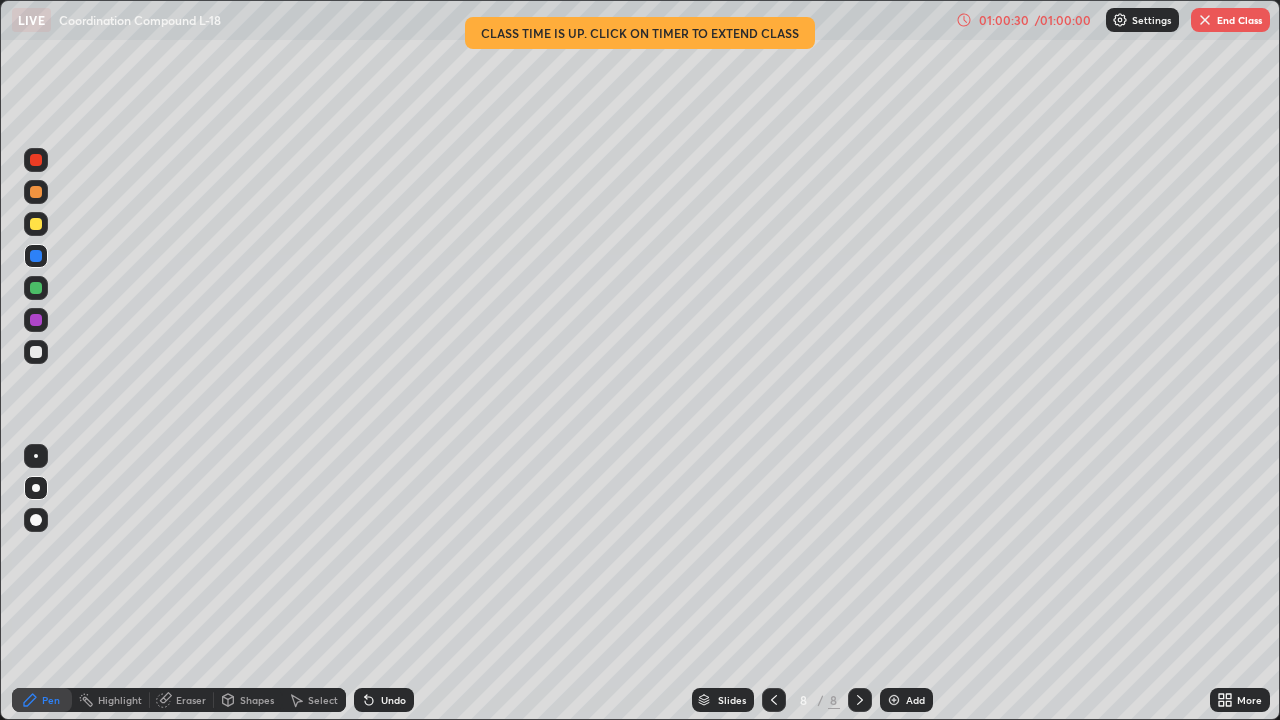 click on "End Class" at bounding box center (1230, 20) 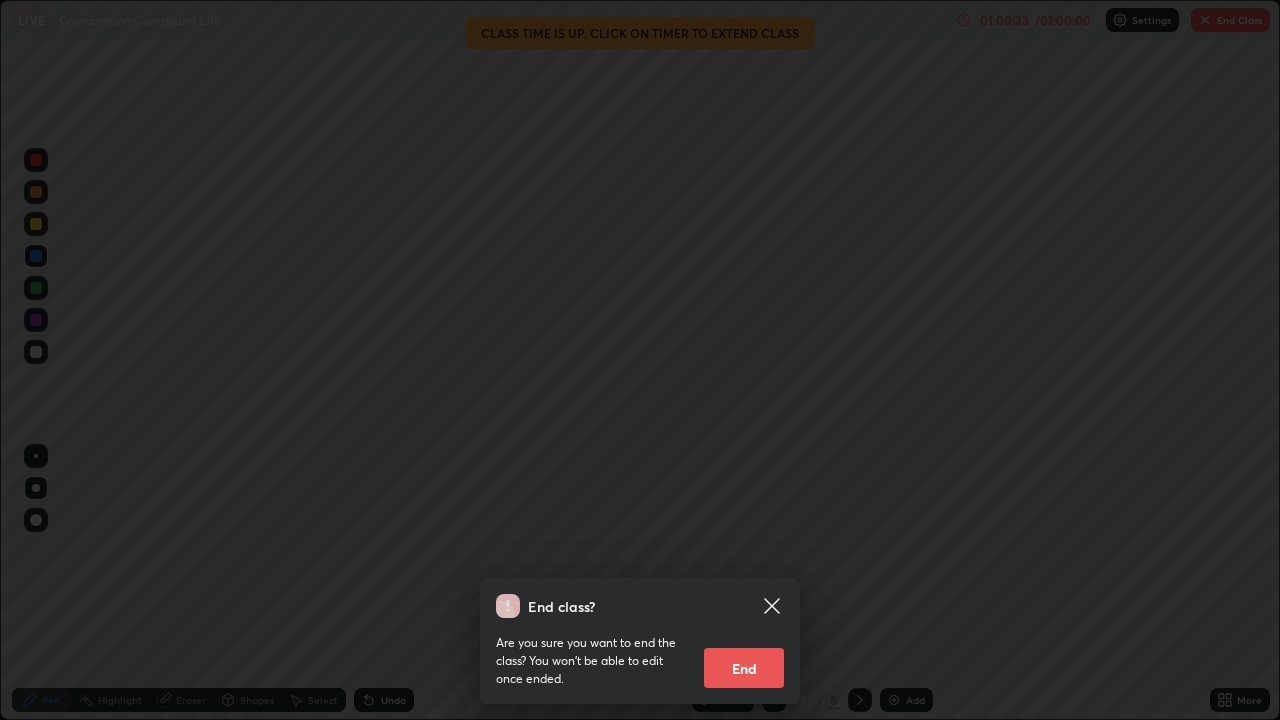 click on "End" at bounding box center [744, 668] 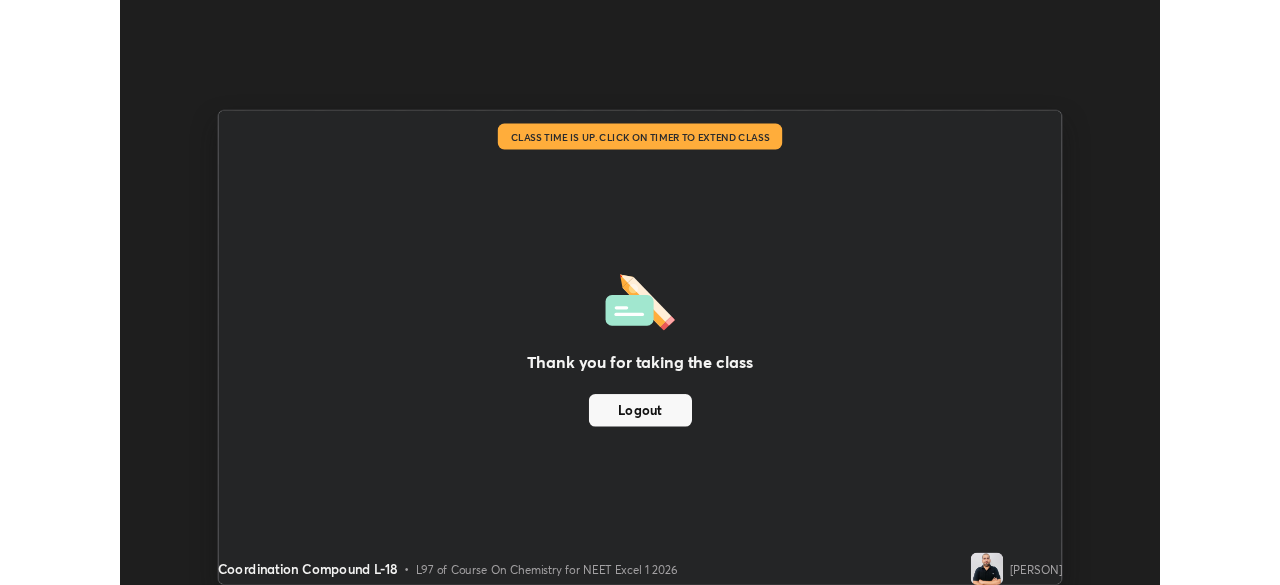 scroll, scrollTop: 585, scrollLeft: 1280, axis: both 